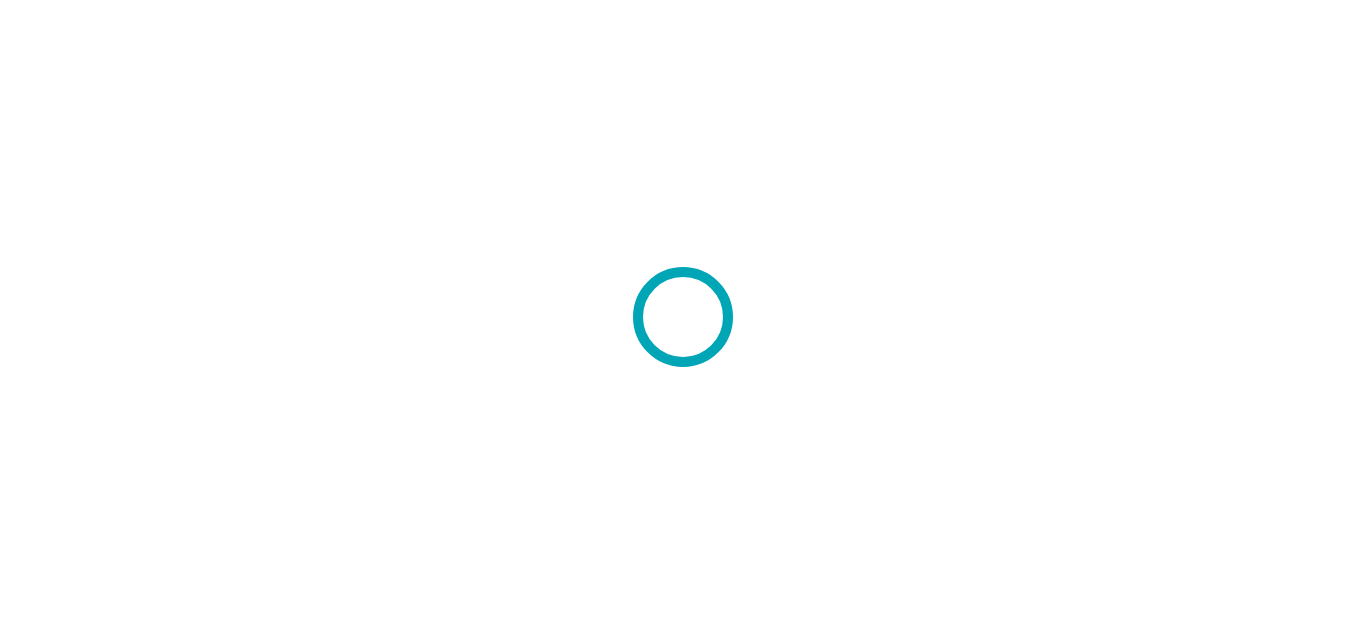scroll, scrollTop: 0, scrollLeft: 0, axis: both 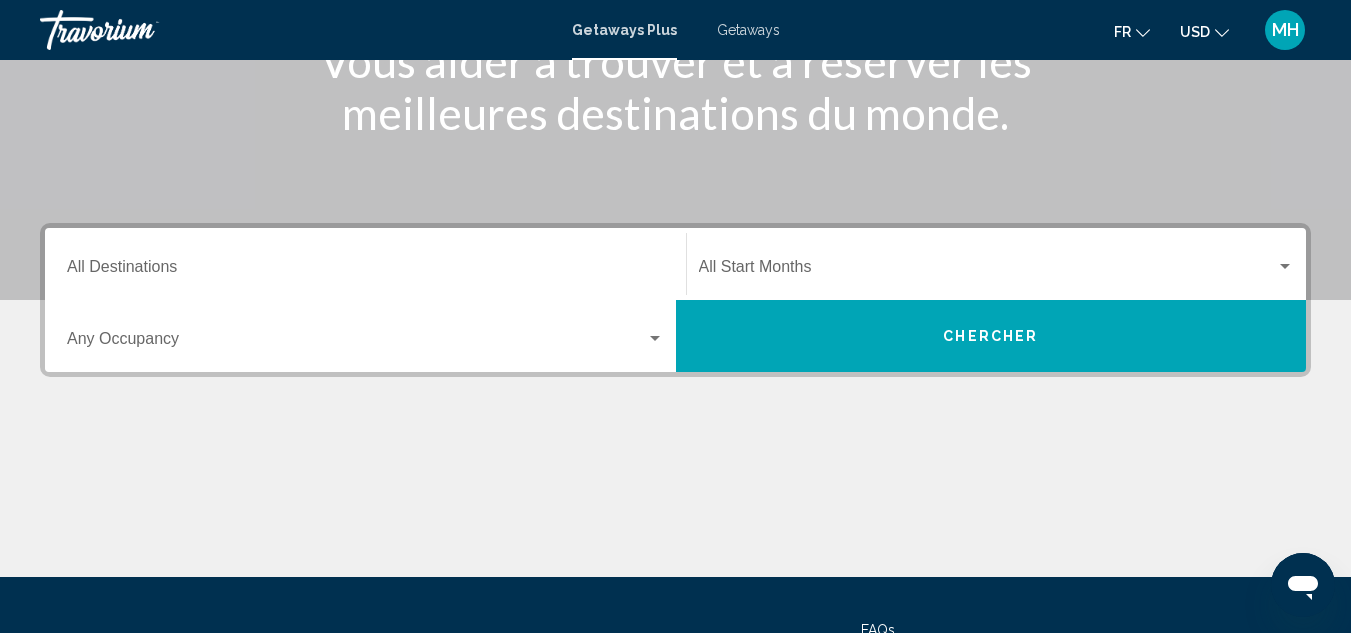 click on "Destination All Destinations" at bounding box center [365, 271] 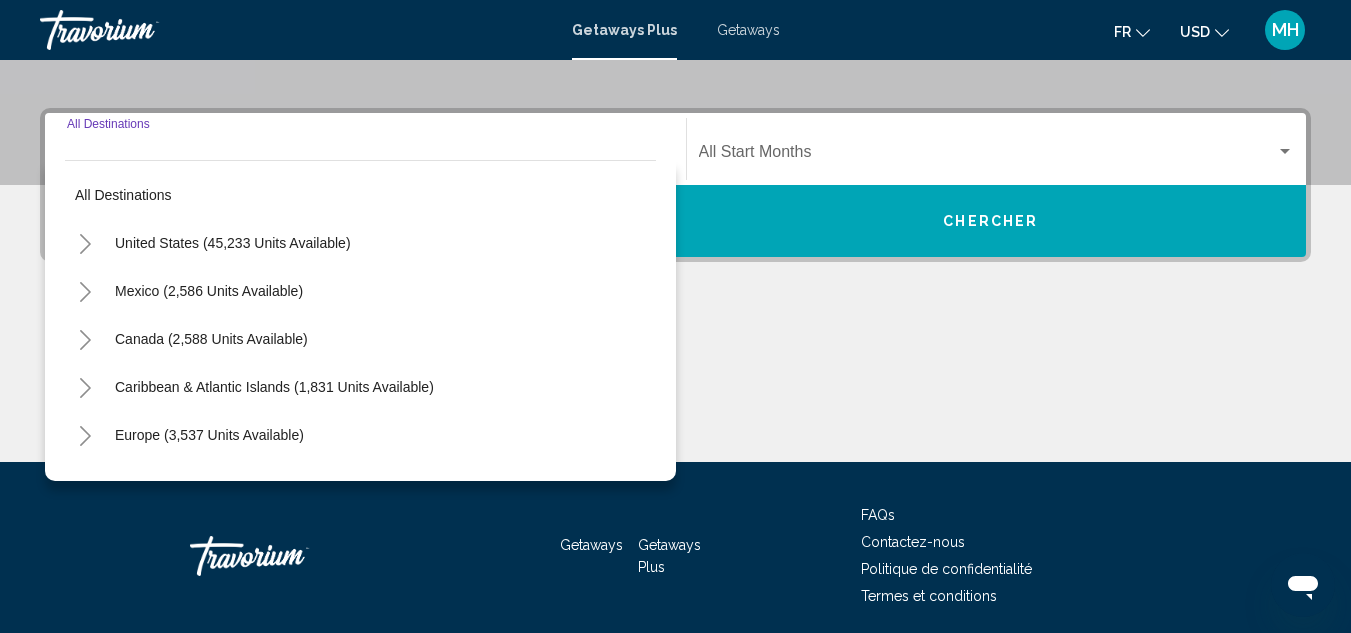scroll, scrollTop: 458, scrollLeft: 0, axis: vertical 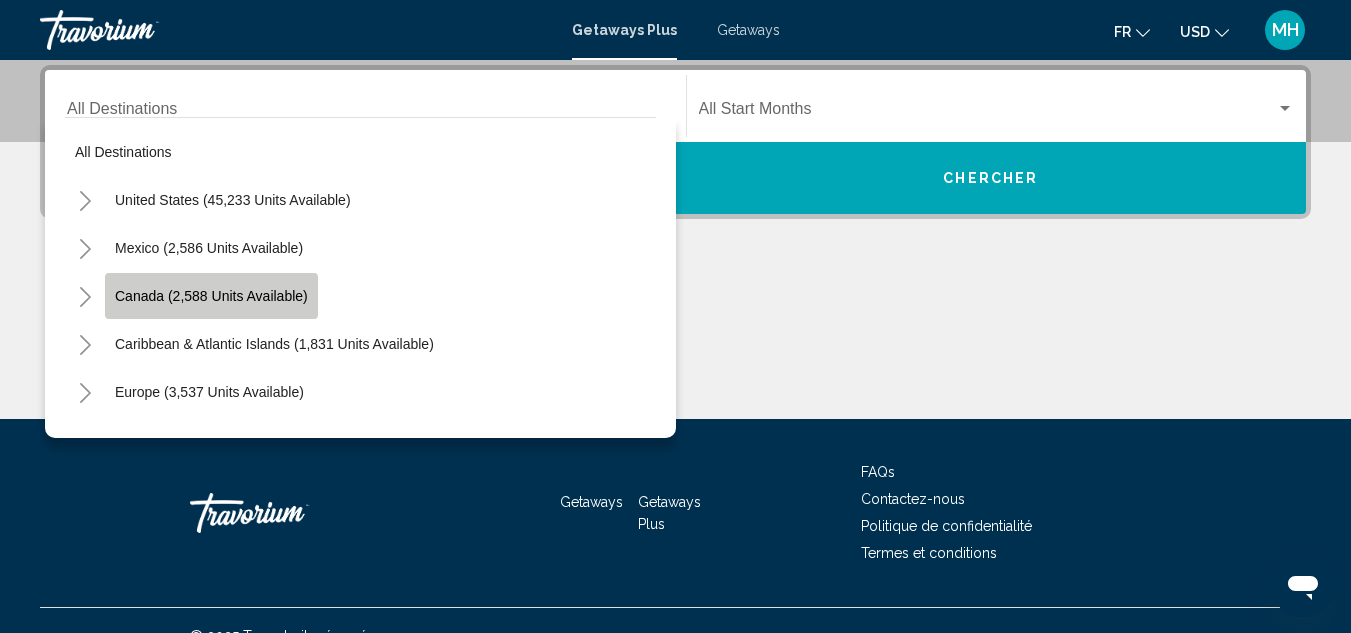 click on "Canada (2,588 units available)" 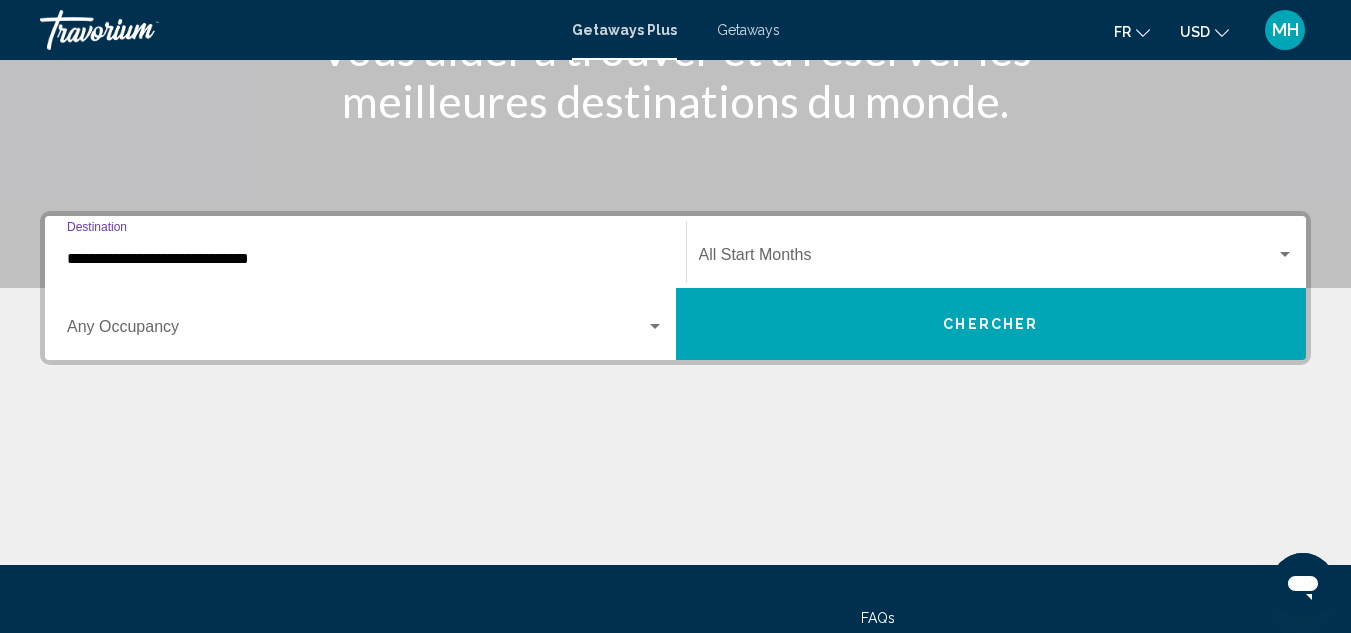 scroll, scrollTop: 258, scrollLeft: 0, axis: vertical 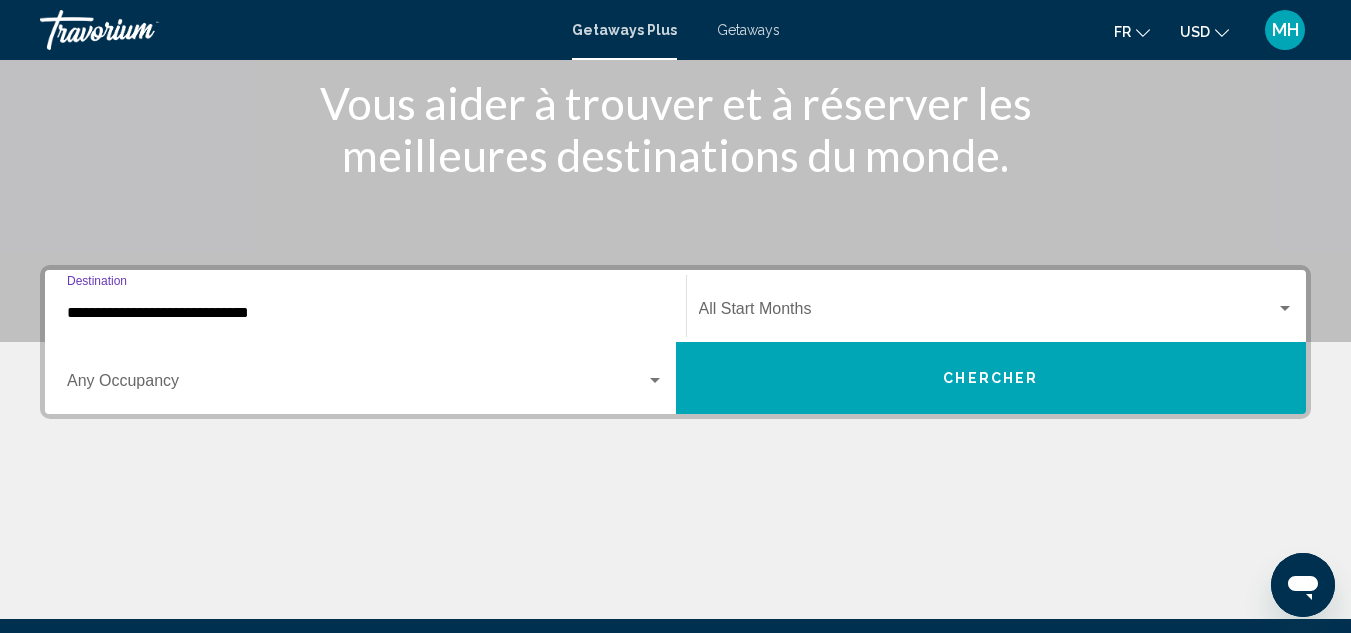 click on "Chercher" at bounding box center (990, 379) 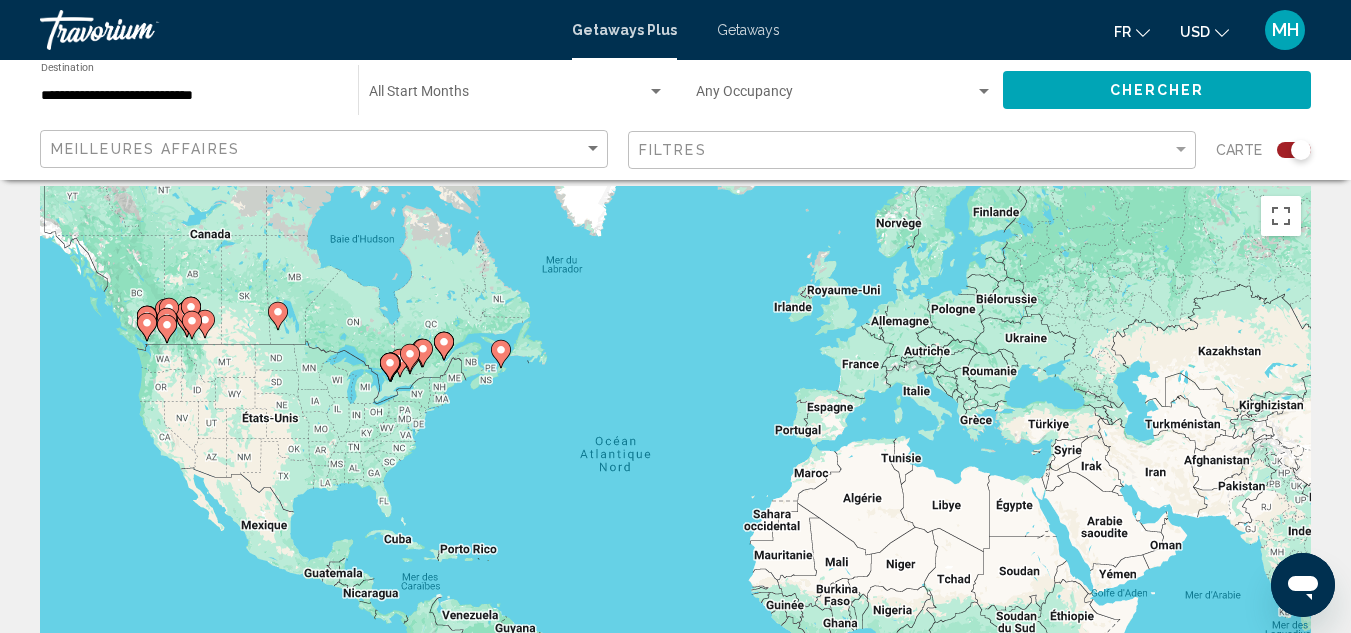 scroll, scrollTop: 0, scrollLeft: 0, axis: both 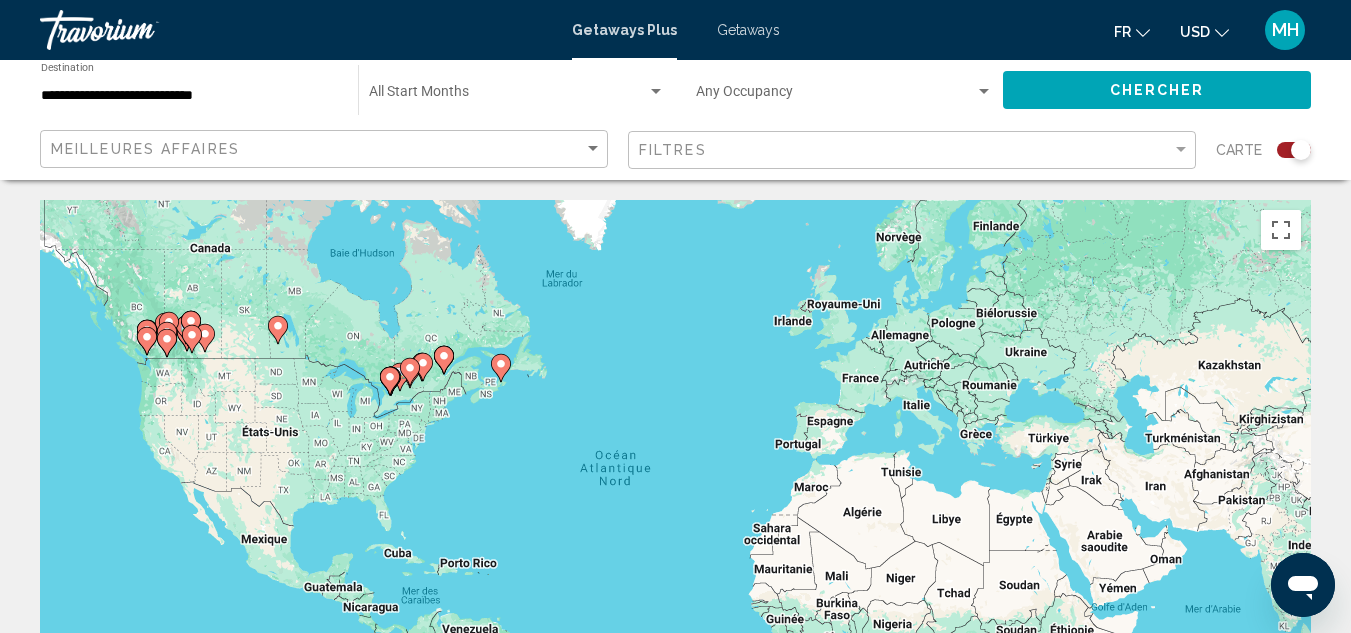 click on "Pour activer le glissement du marqueur avec le clavier, appuyez sur Alt+Entrée. Déplacez ensuite le marqueur à l'aide des touches fléchées. Pour terminer le glissement, appuyez sur la touche Entrée. Pour annuler, appuyez sur Échap." at bounding box center [675, 500] 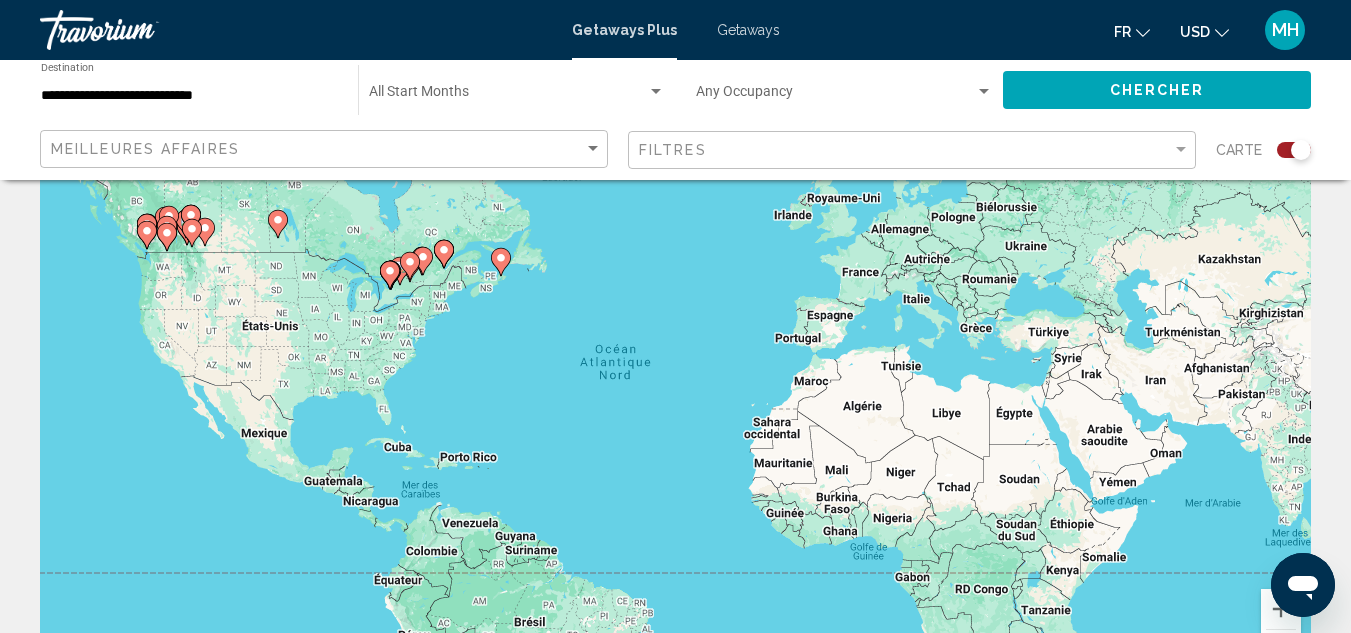 scroll, scrollTop: 100, scrollLeft: 0, axis: vertical 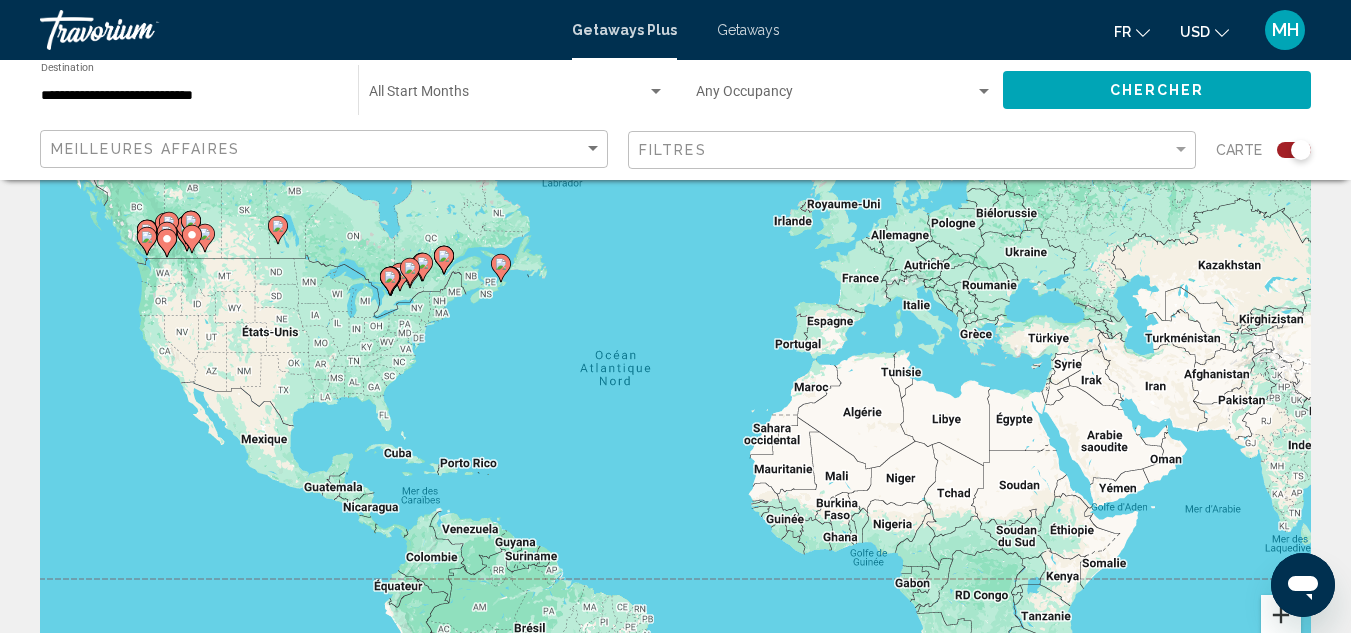 click at bounding box center (1281, 615) 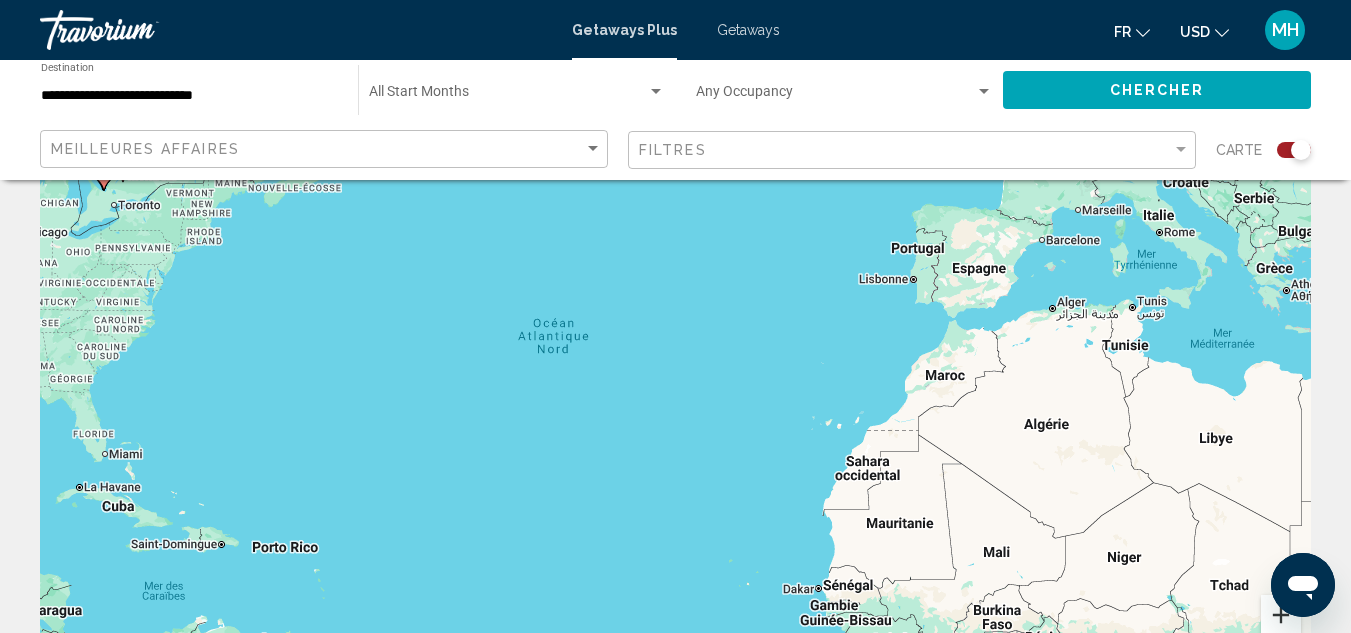 click at bounding box center [1281, 615] 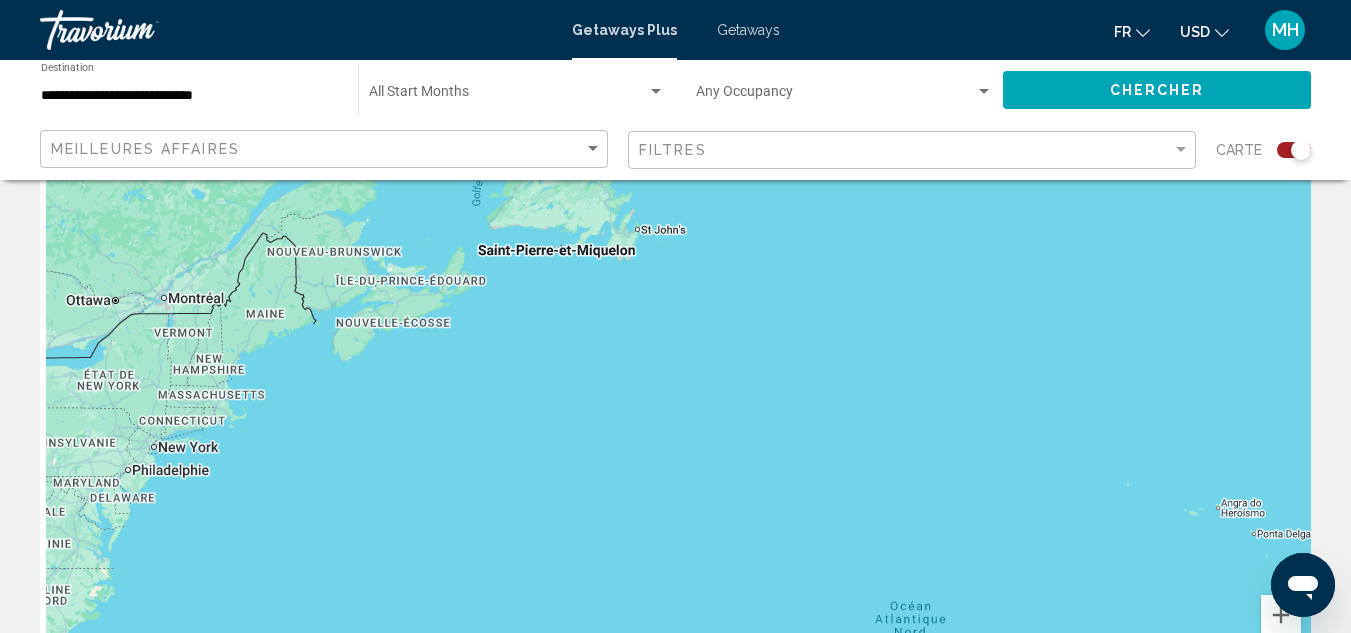 drag, startPoint x: 527, startPoint y: 347, endPoint x: 1011, endPoint y: 680, distance: 587.4904 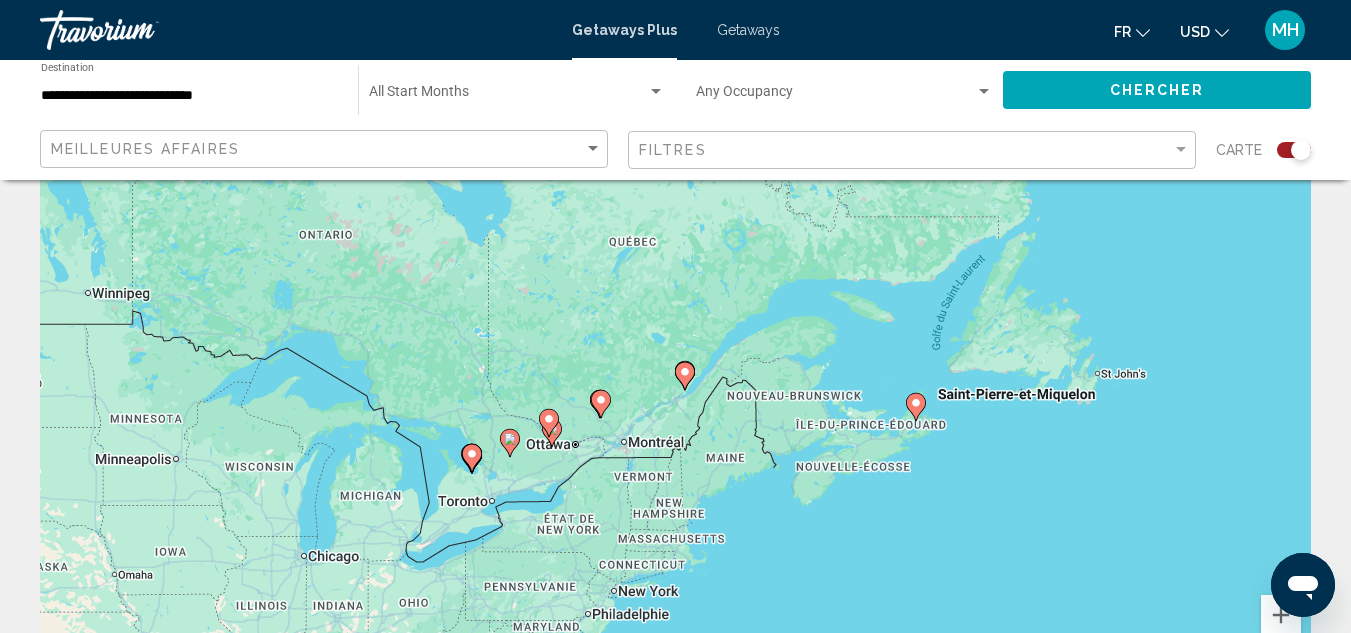 drag, startPoint x: 471, startPoint y: 376, endPoint x: 873, endPoint y: 488, distance: 417.31042 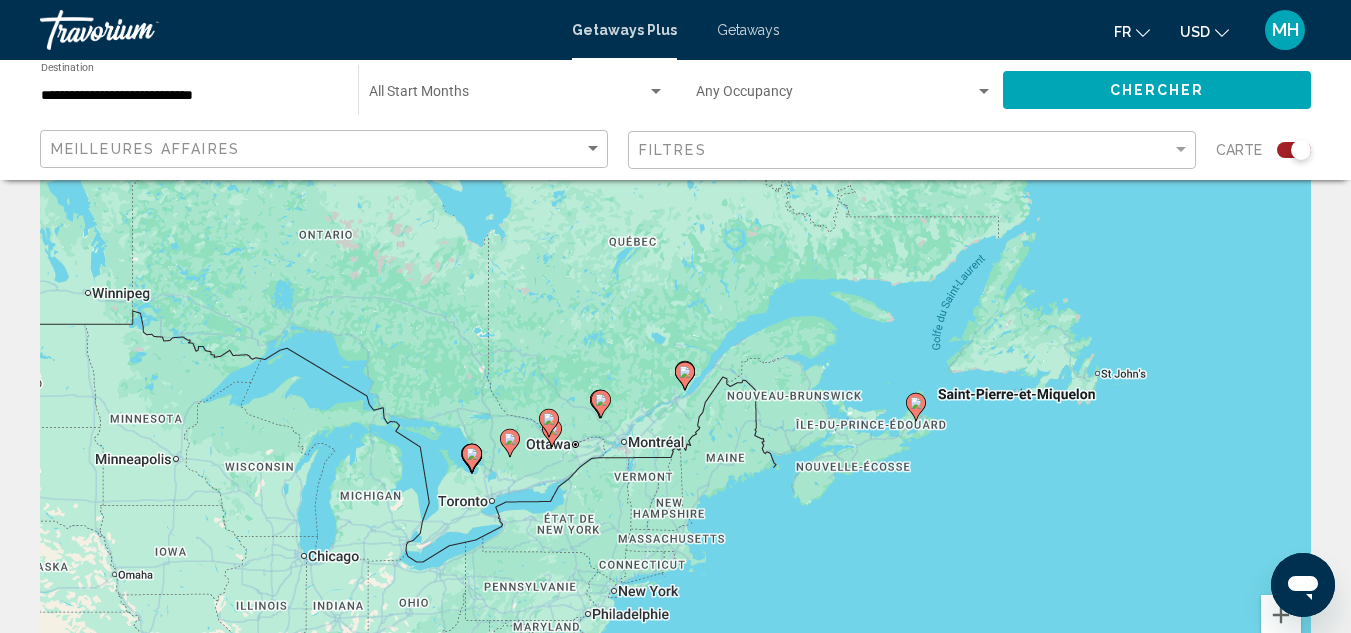 click on "Pour activer le glissement du marqueur avec le clavier, appuyez sur Alt+Entrée. Déplacez ensuite le marqueur à l'aide des touches fléchées. Pour terminer le glissement, appuyez sur la touche Entrée. Pour annuler, appuyez sur Échap." at bounding box center (675, 400) 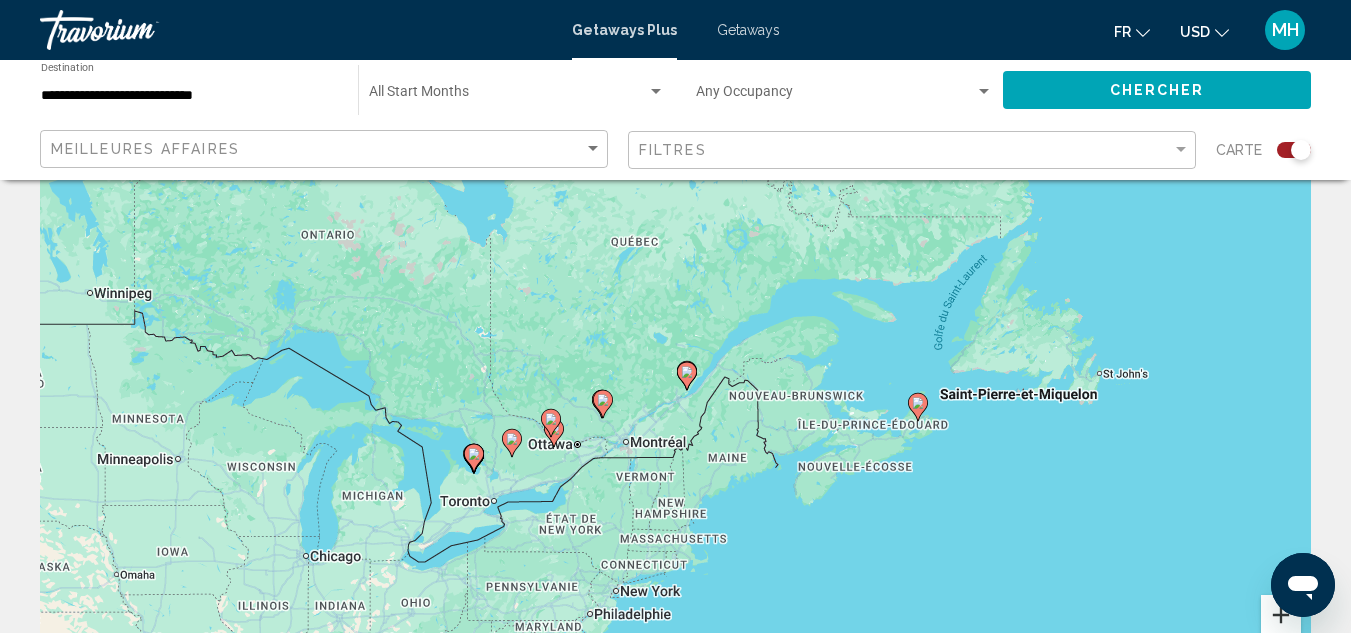 click at bounding box center [1281, 615] 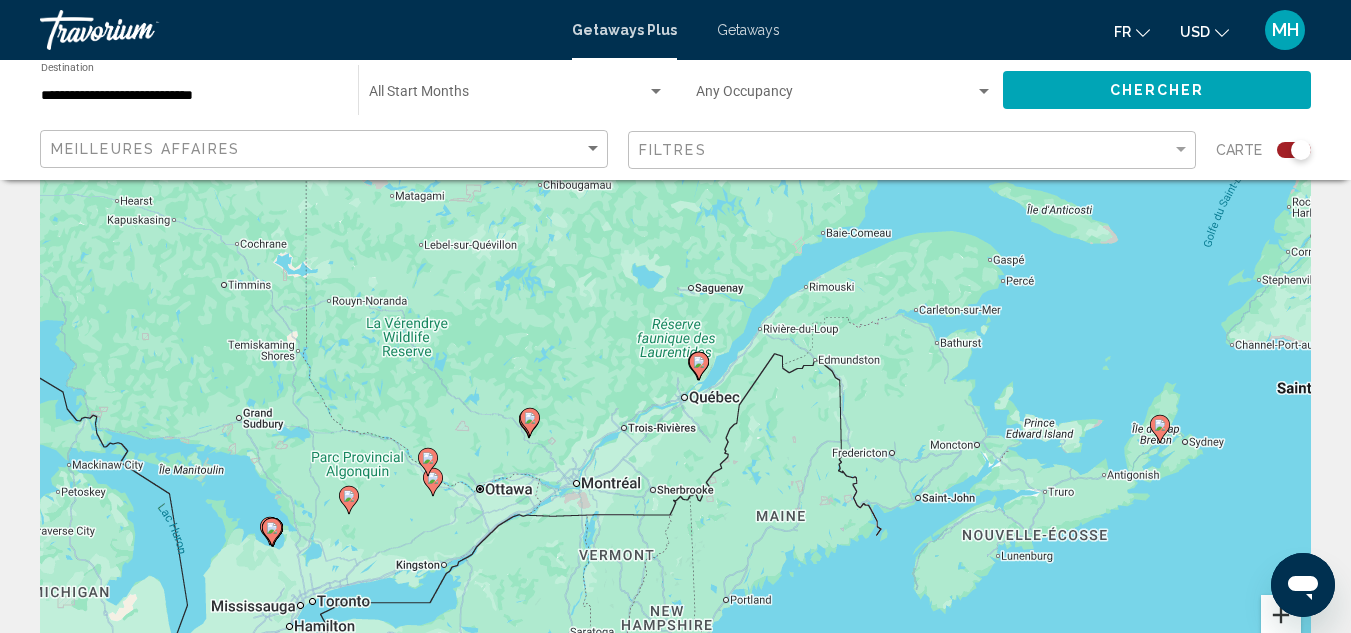 click at bounding box center (1281, 615) 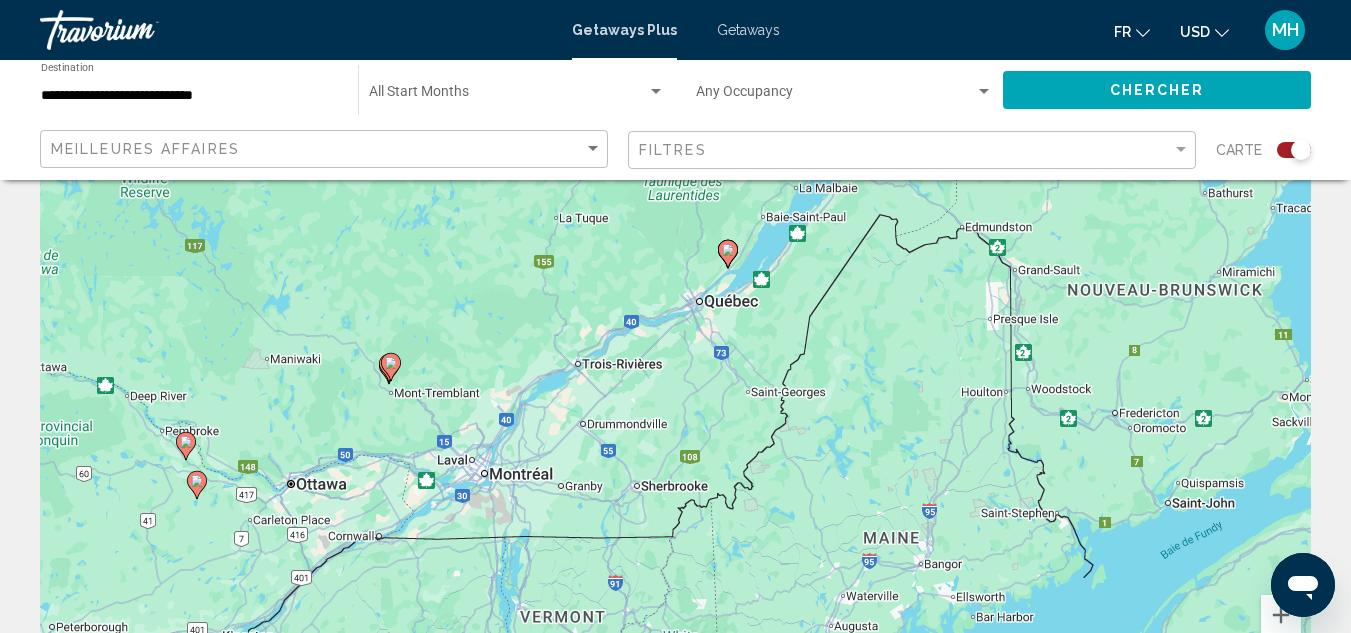drag, startPoint x: 483, startPoint y: 469, endPoint x: 491, endPoint y: 373, distance: 96.332756 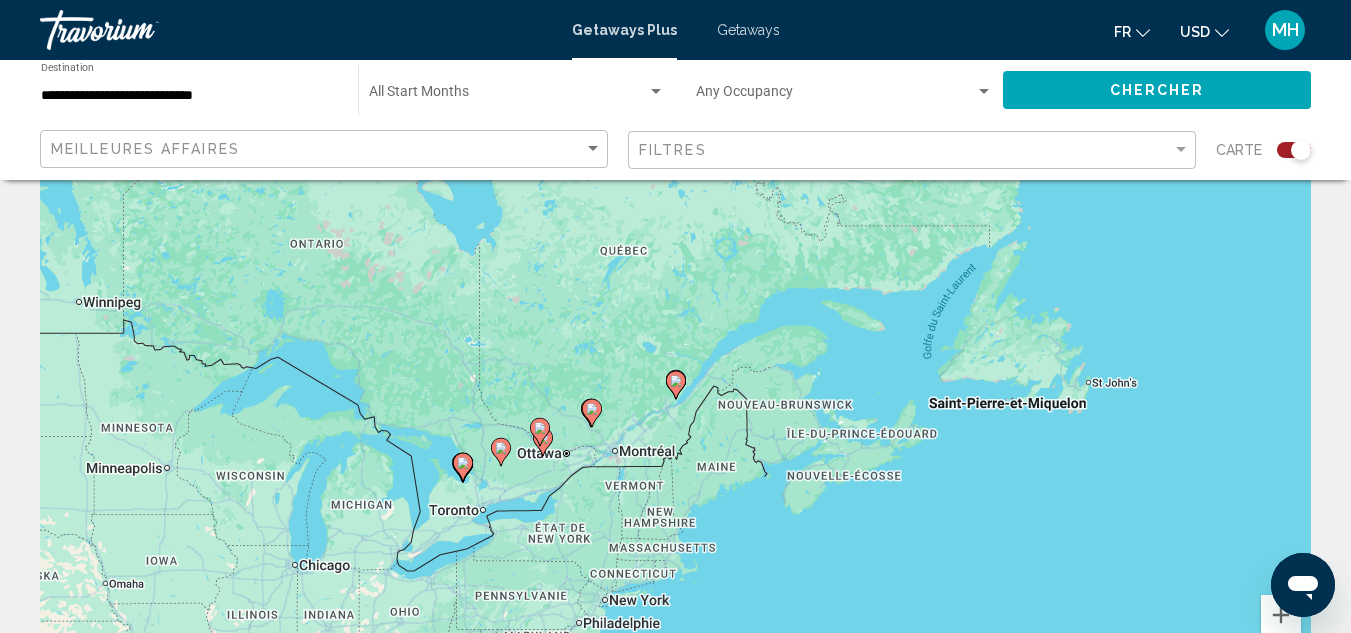 click 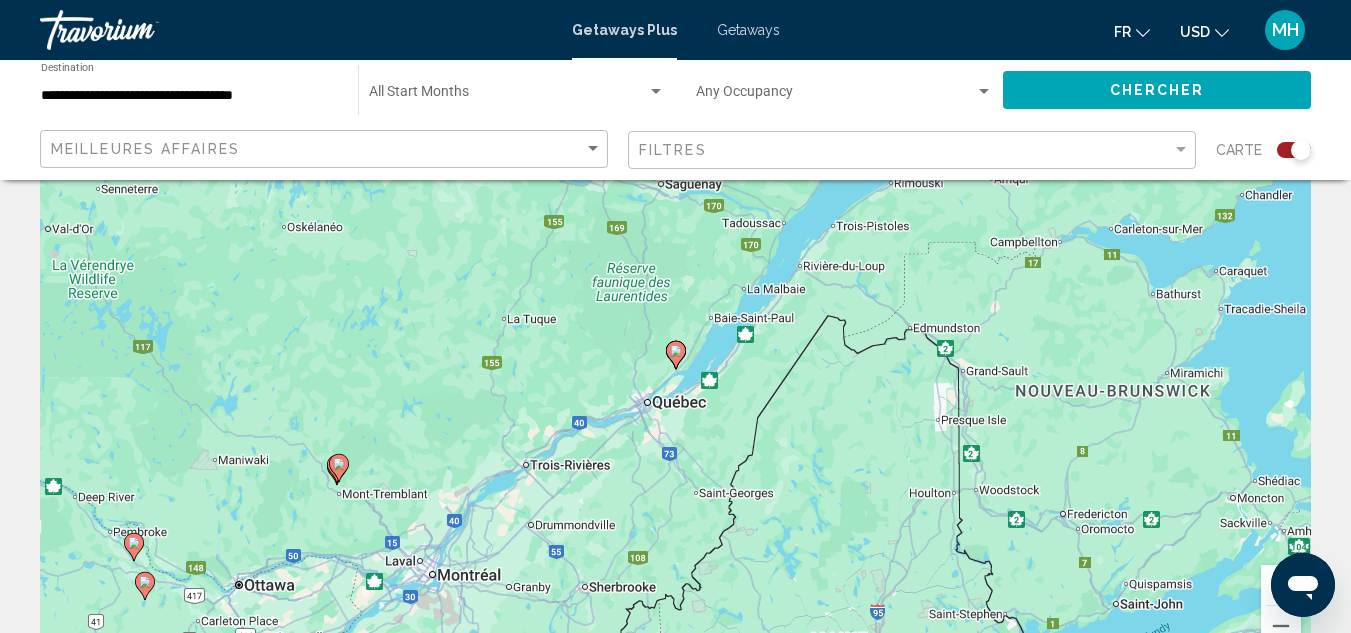 scroll, scrollTop: 0, scrollLeft: 0, axis: both 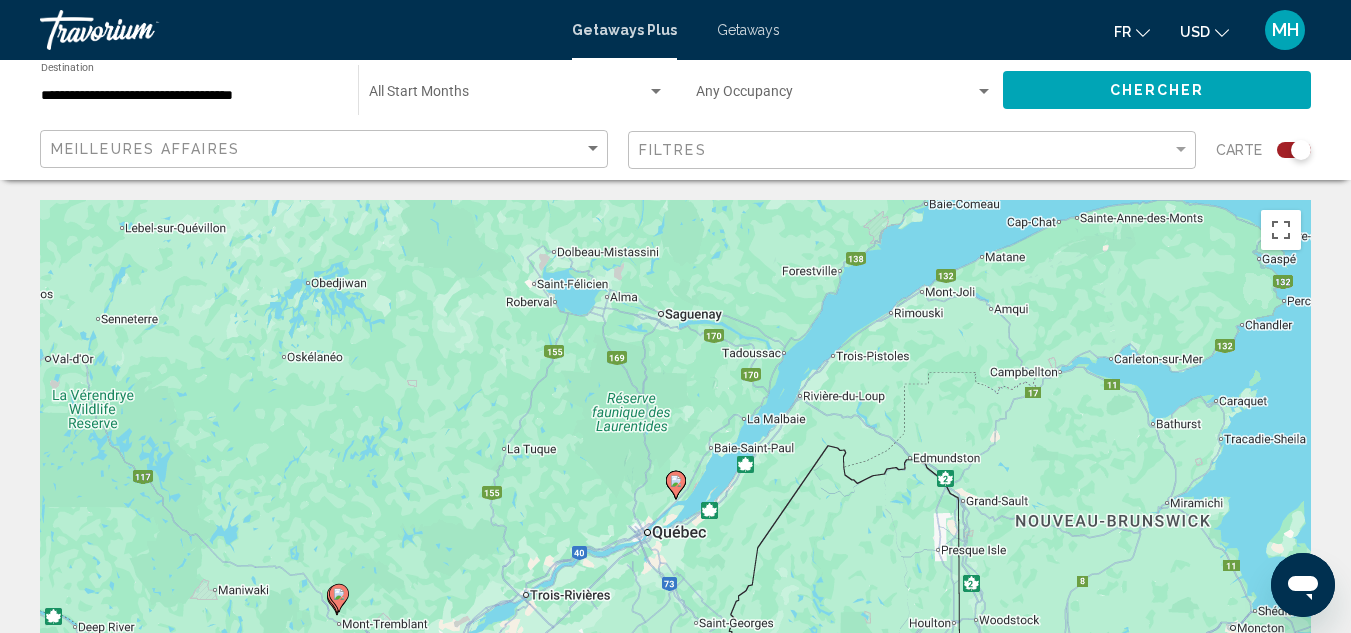 click 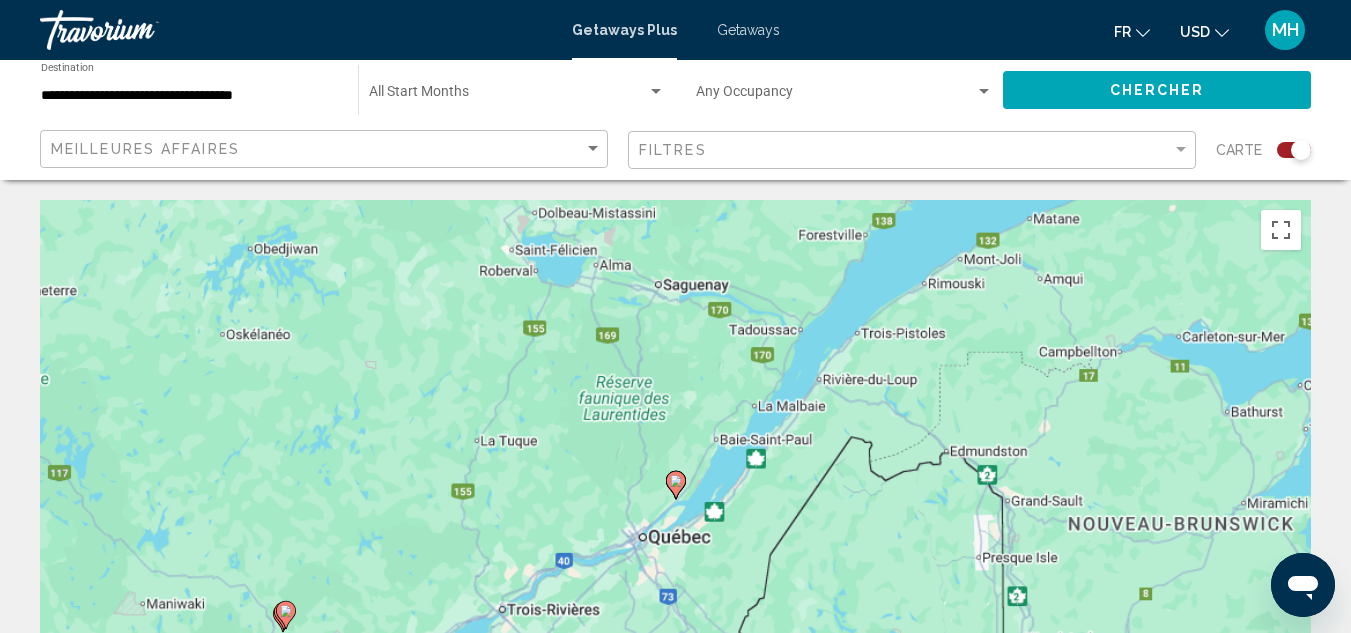 click 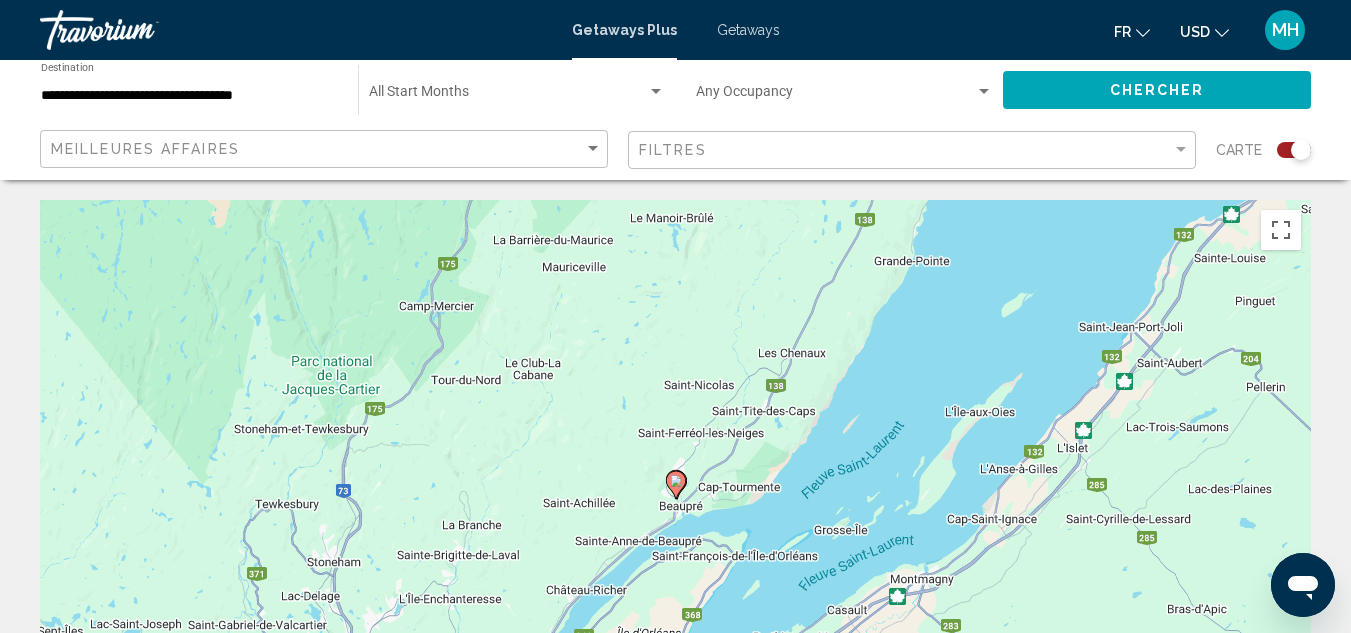 click 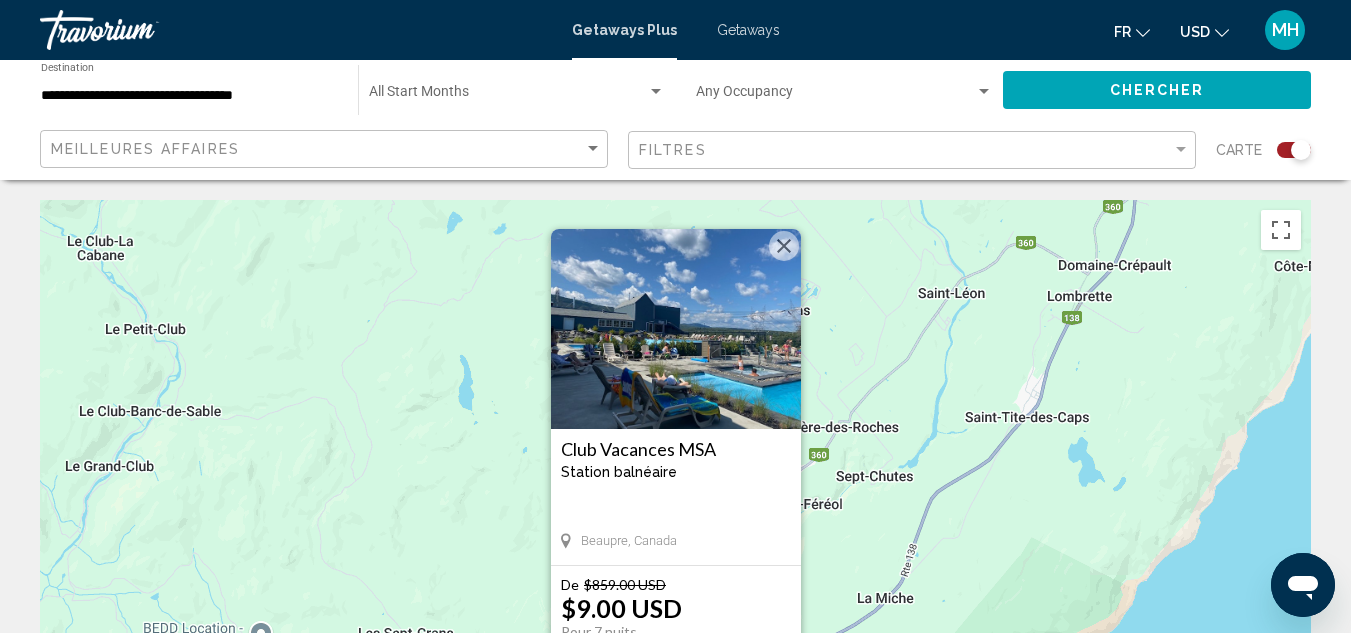 click on "Club Vacances MSA" at bounding box center (676, 449) 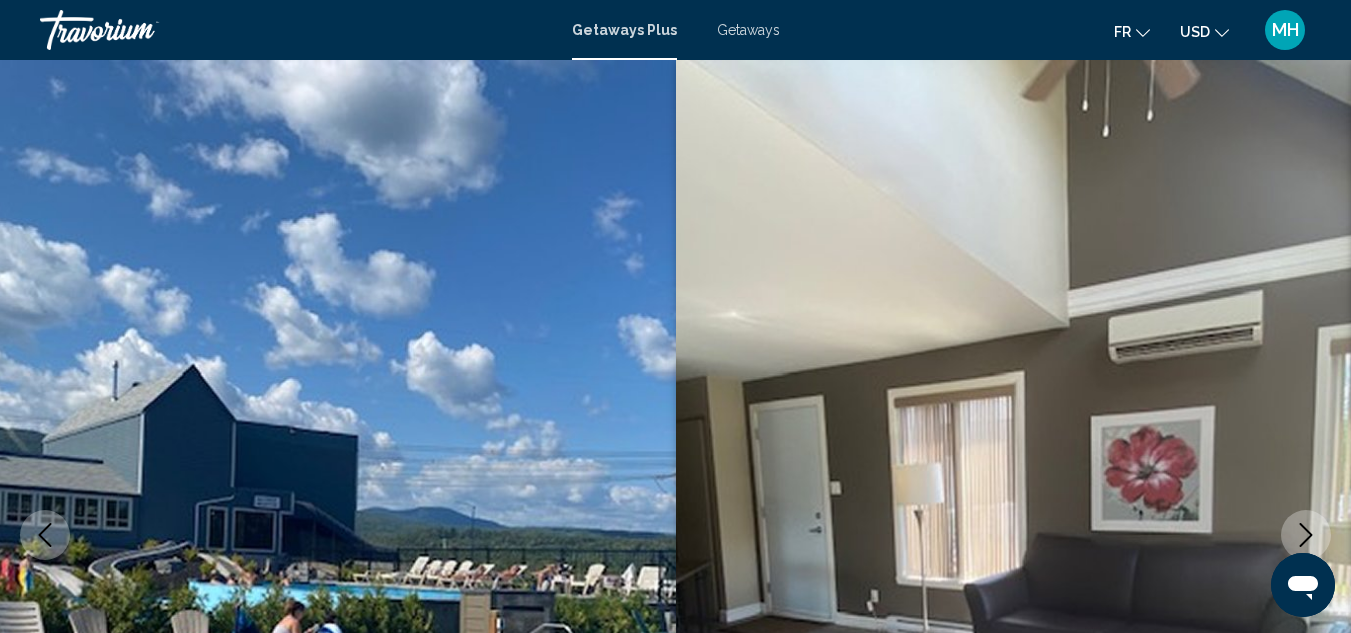 scroll, scrollTop: 219, scrollLeft: 0, axis: vertical 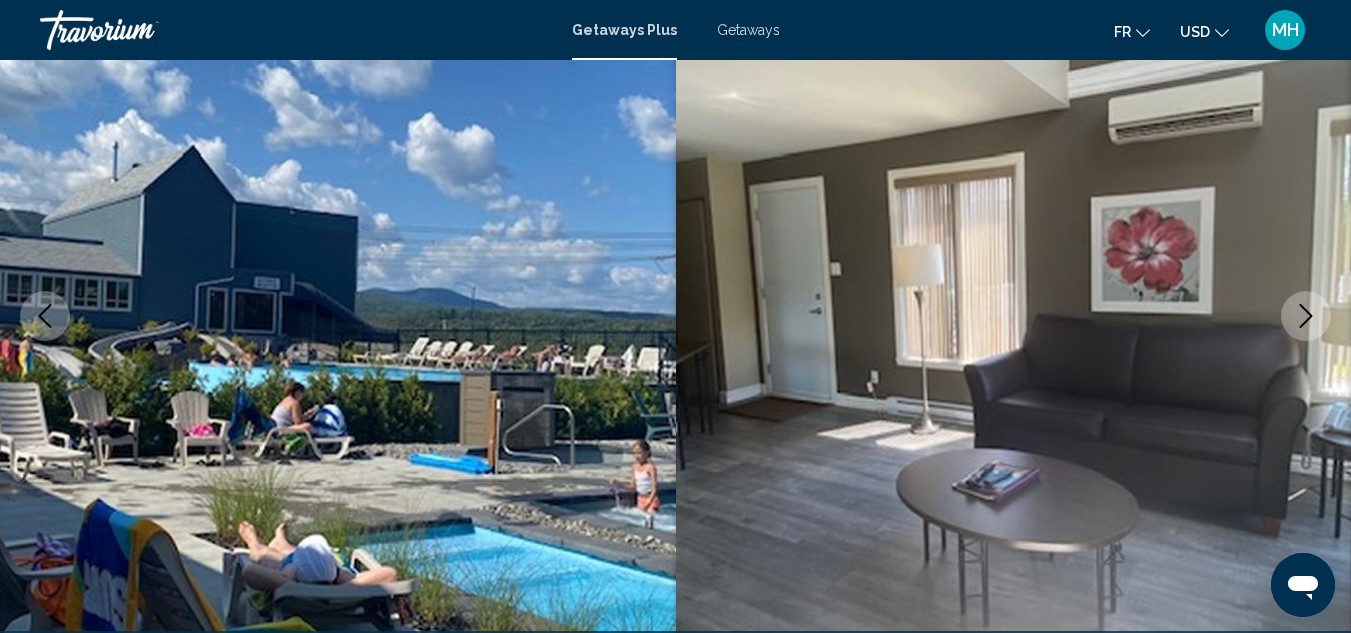 click 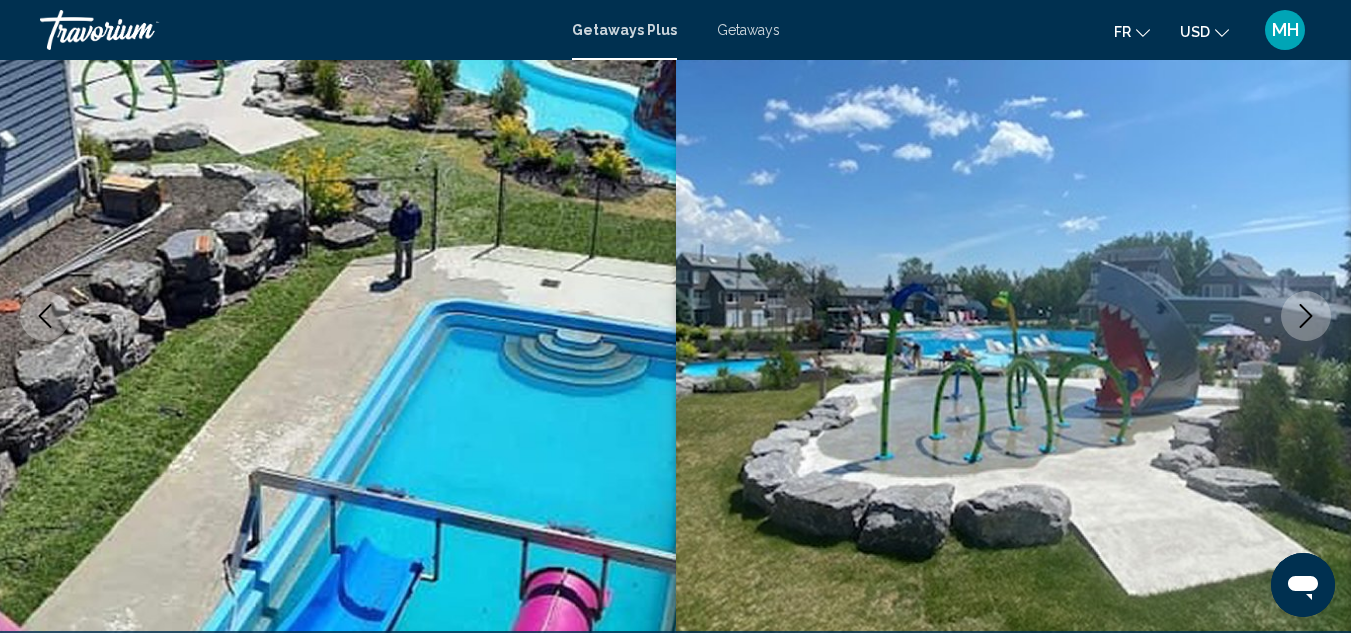 click 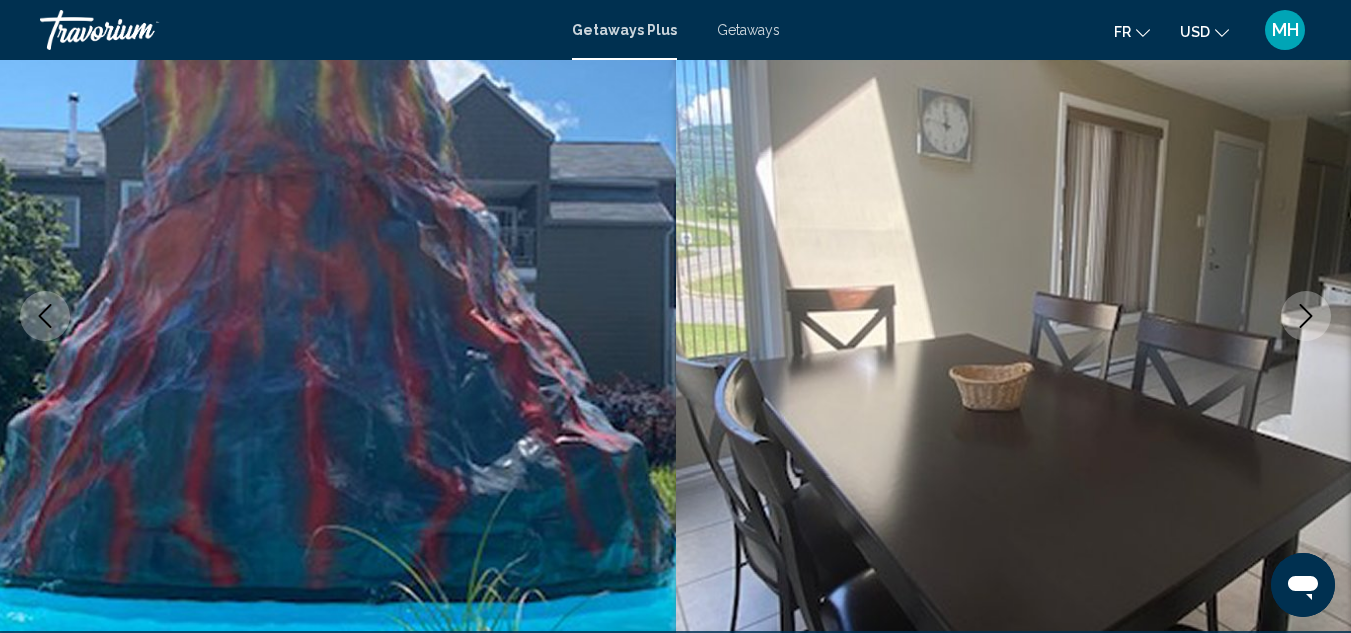 click 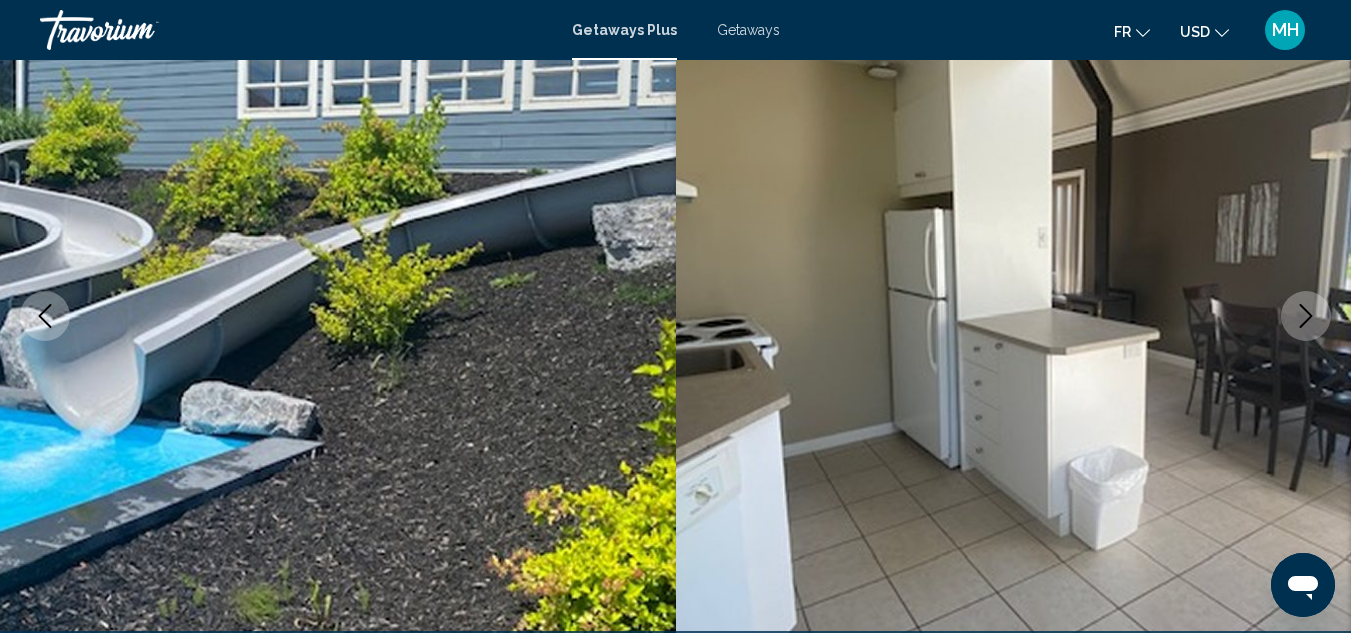 click 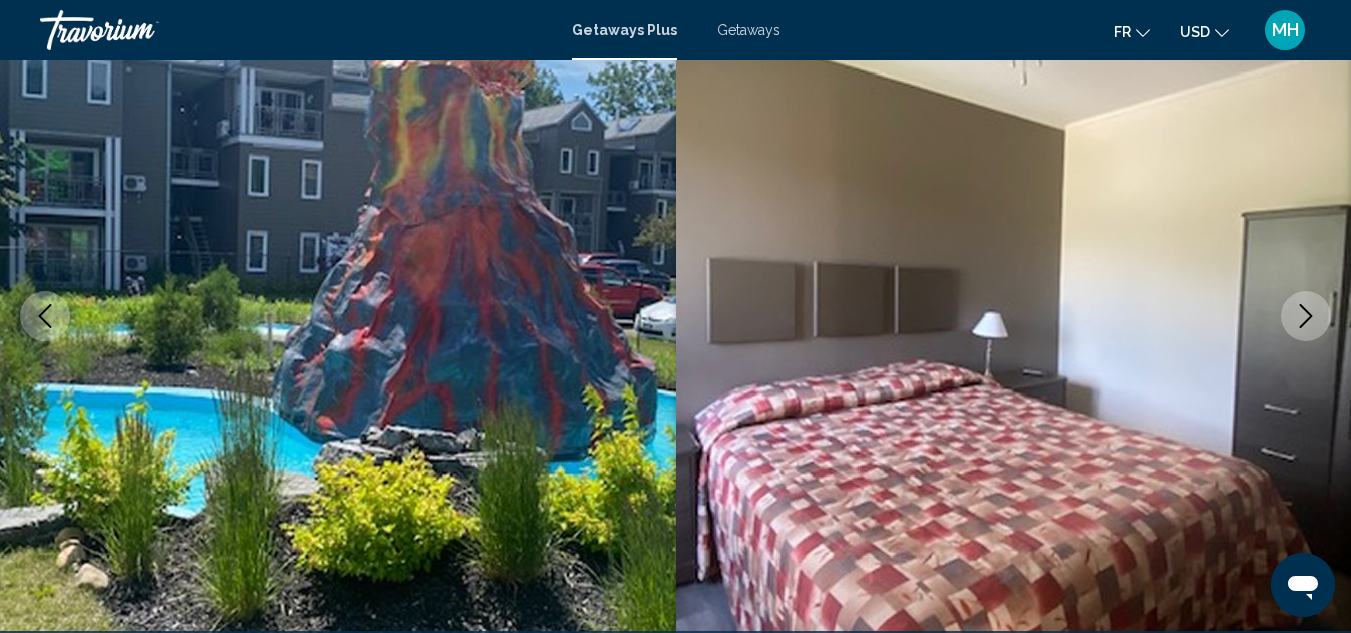 click 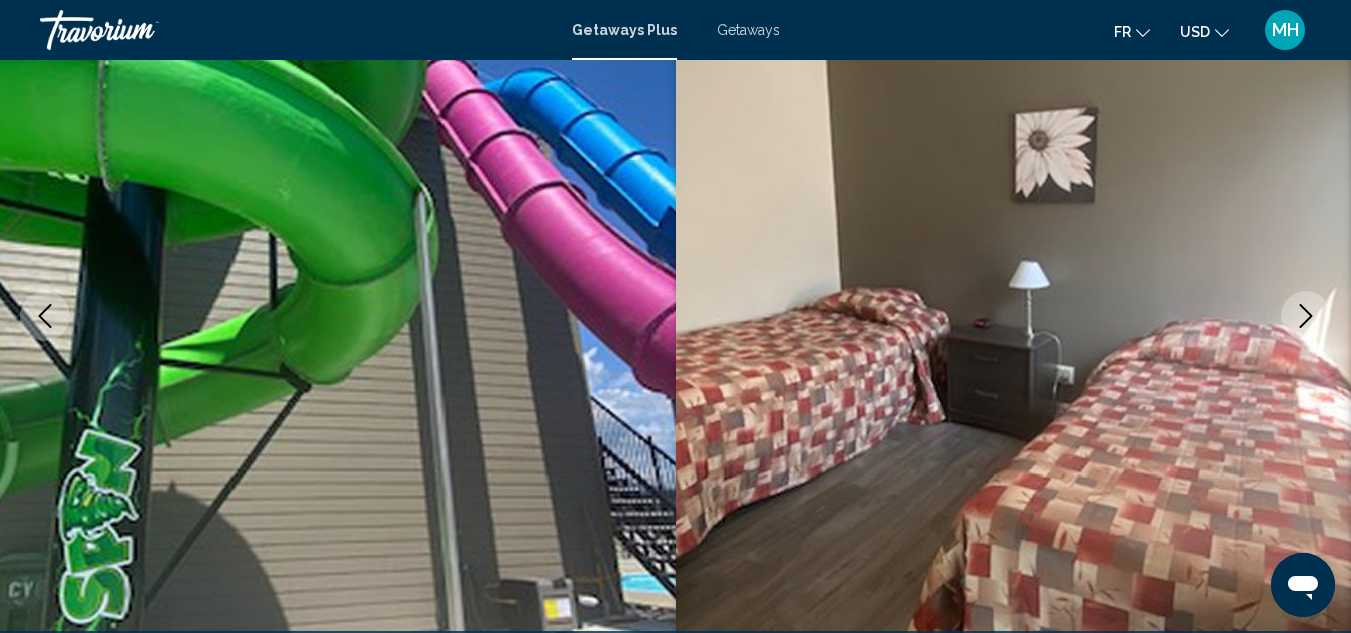 click 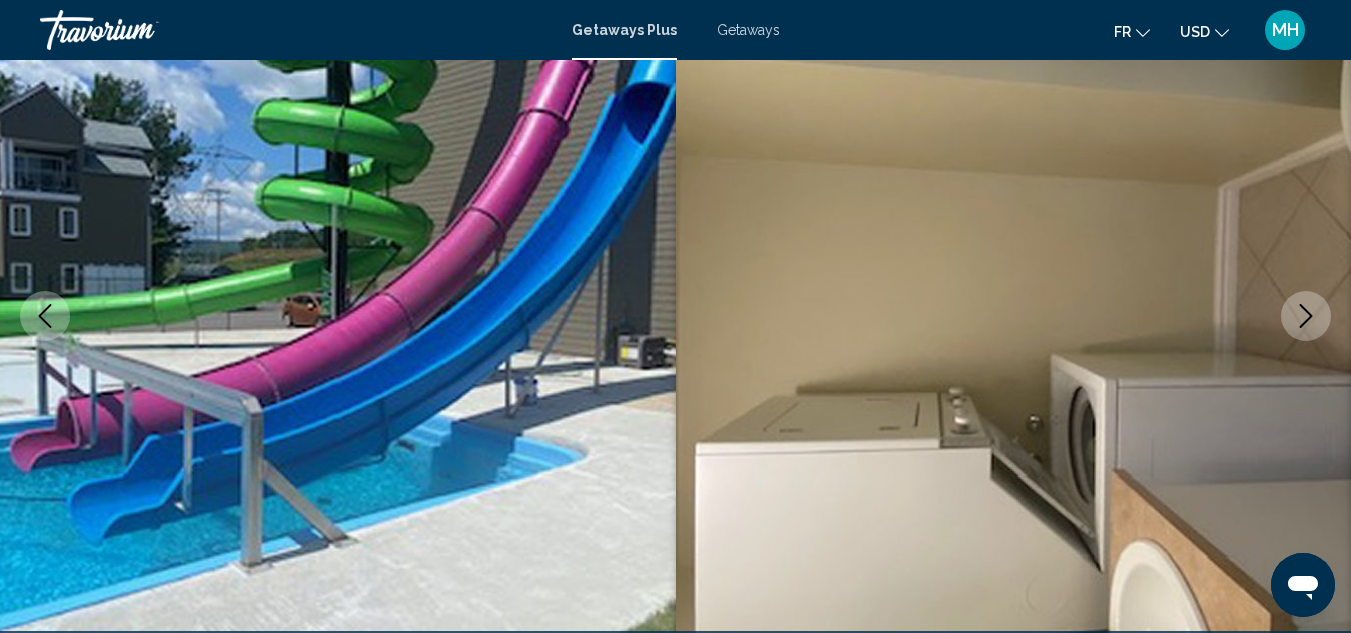 click 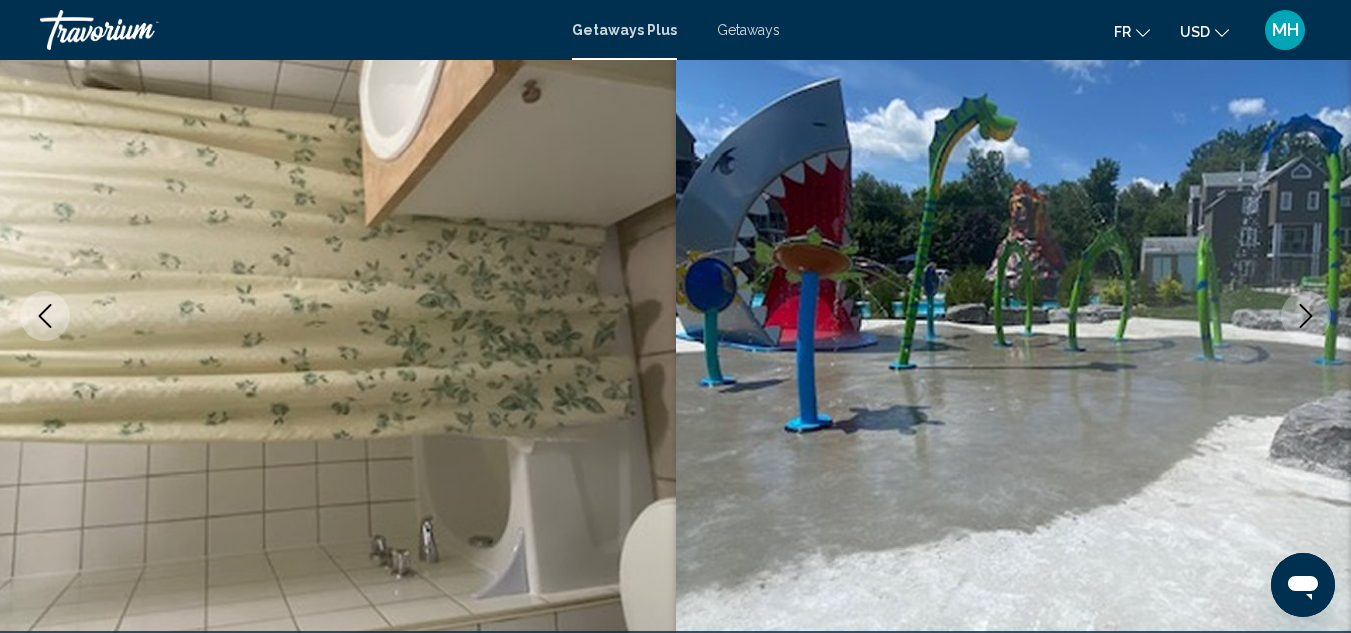 click 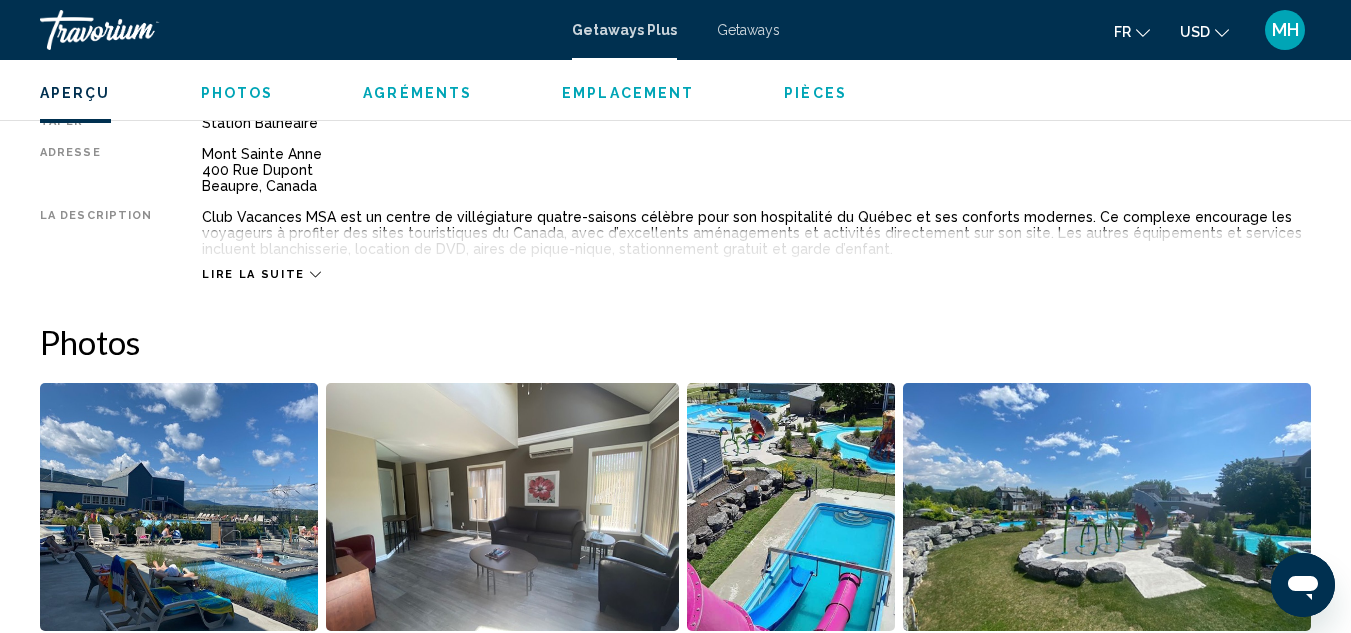 scroll, scrollTop: 1119, scrollLeft: 0, axis: vertical 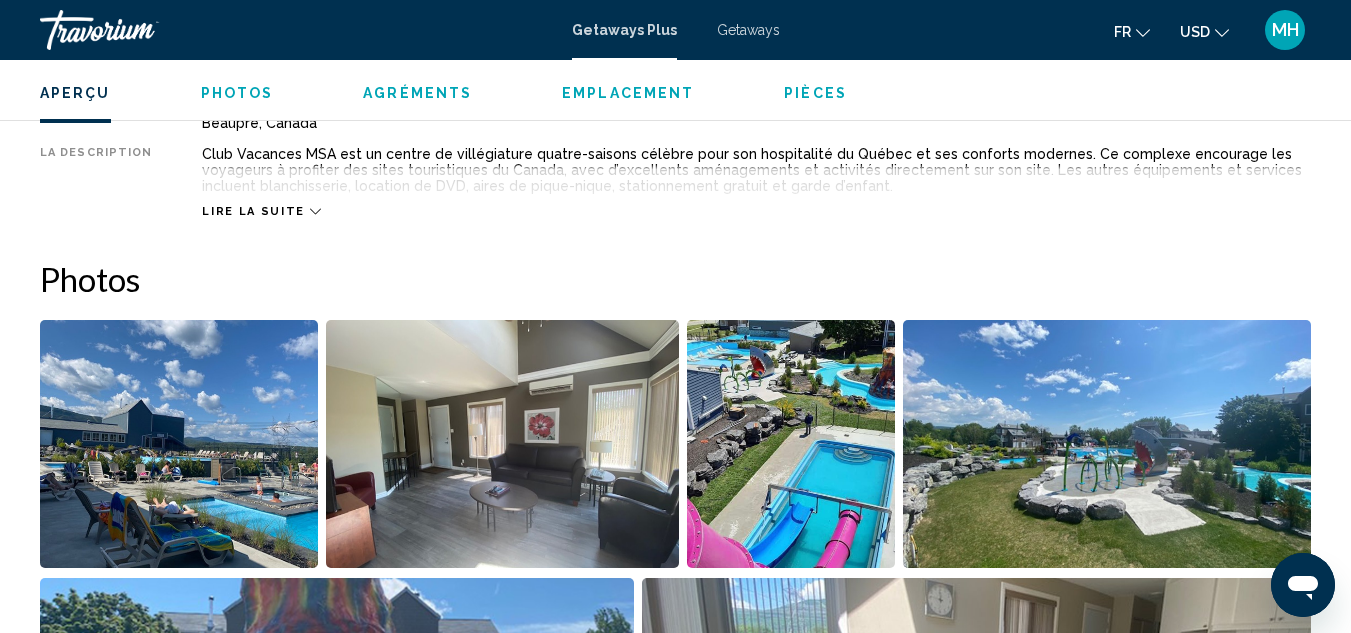 click on "Lire la suite" at bounding box center (253, 211) 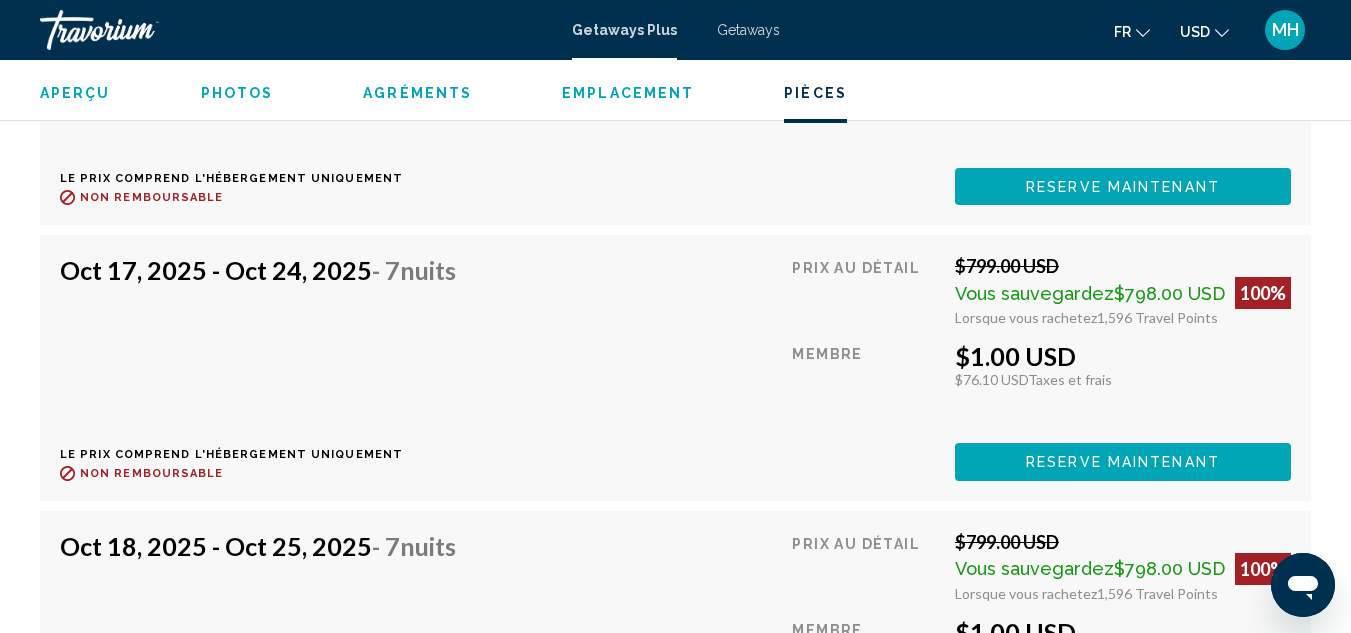 scroll, scrollTop: 9219, scrollLeft: 0, axis: vertical 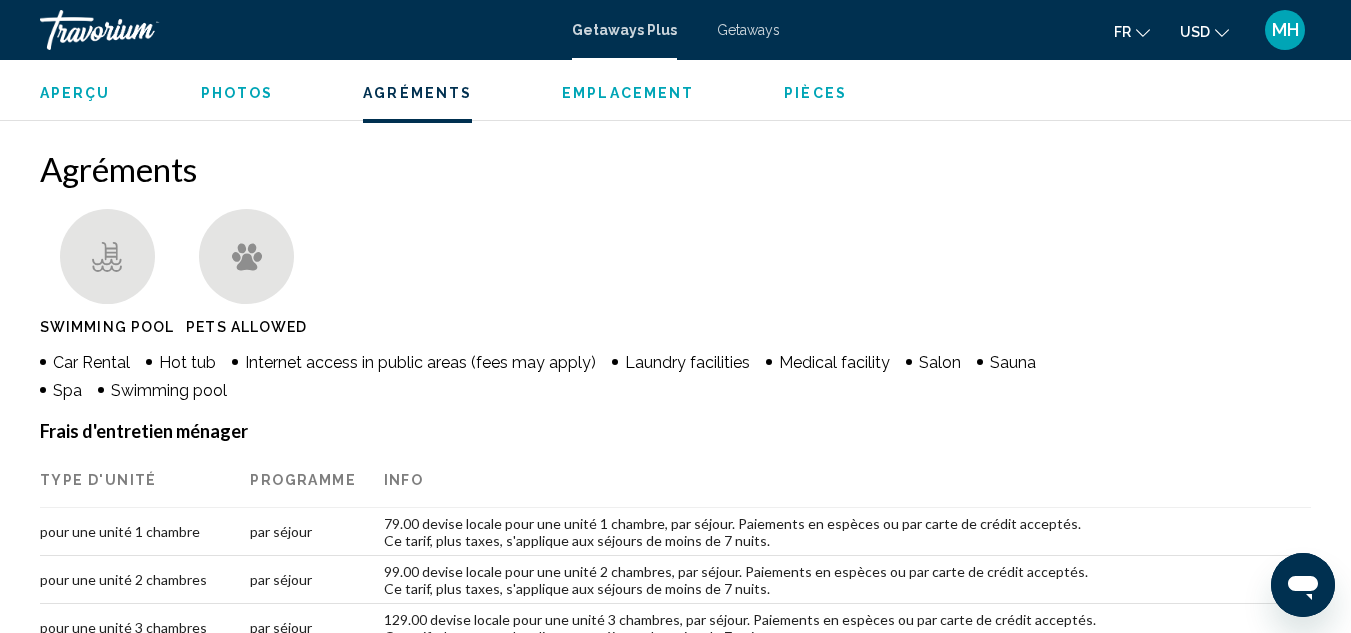 click on "Pièces" at bounding box center [815, 93] 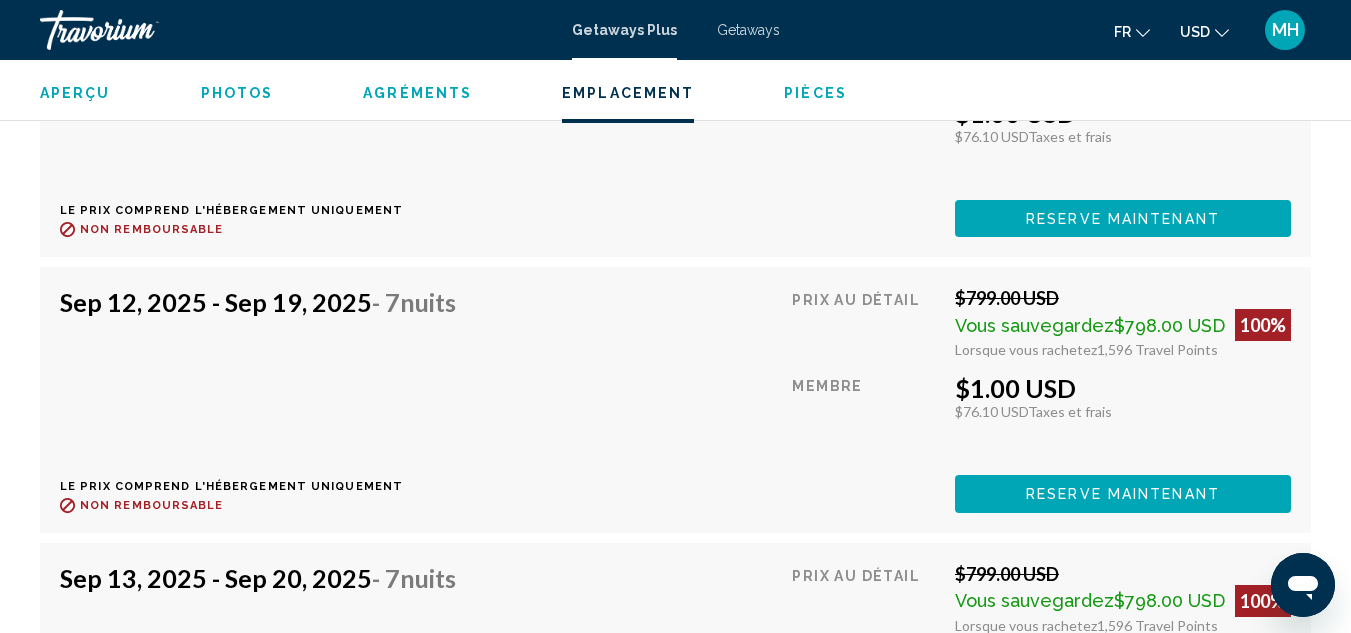 scroll, scrollTop: 4500, scrollLeft: 0, axis: vertical 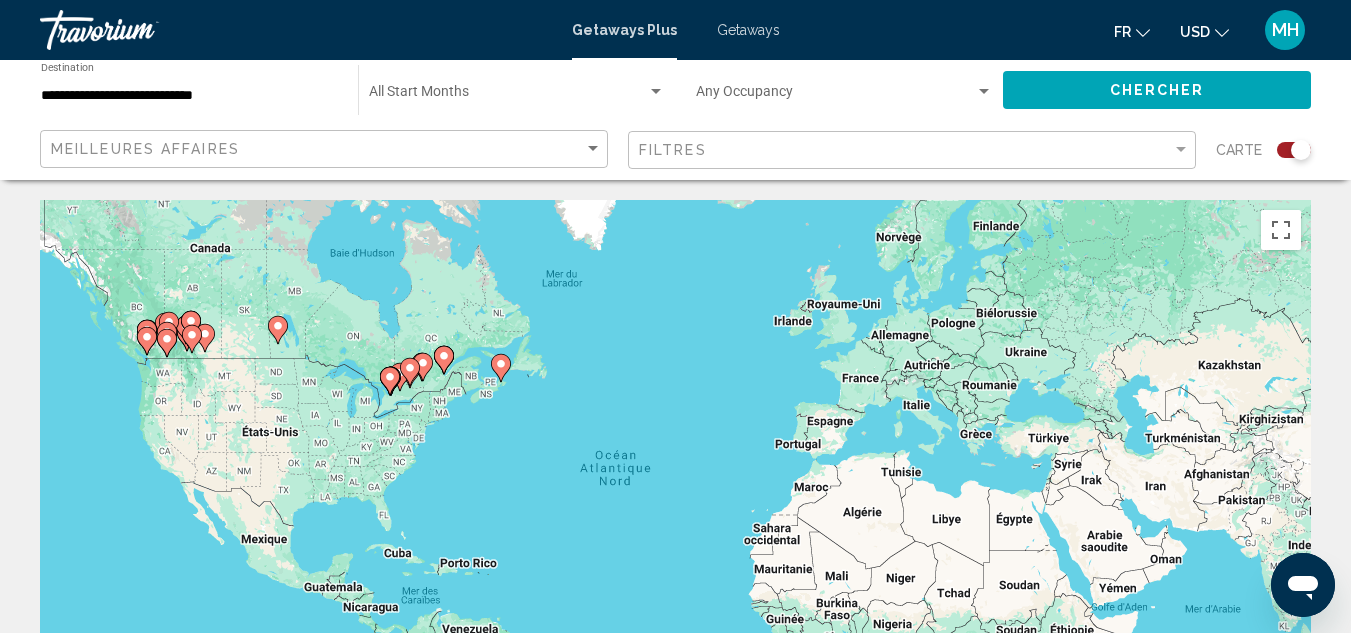 click 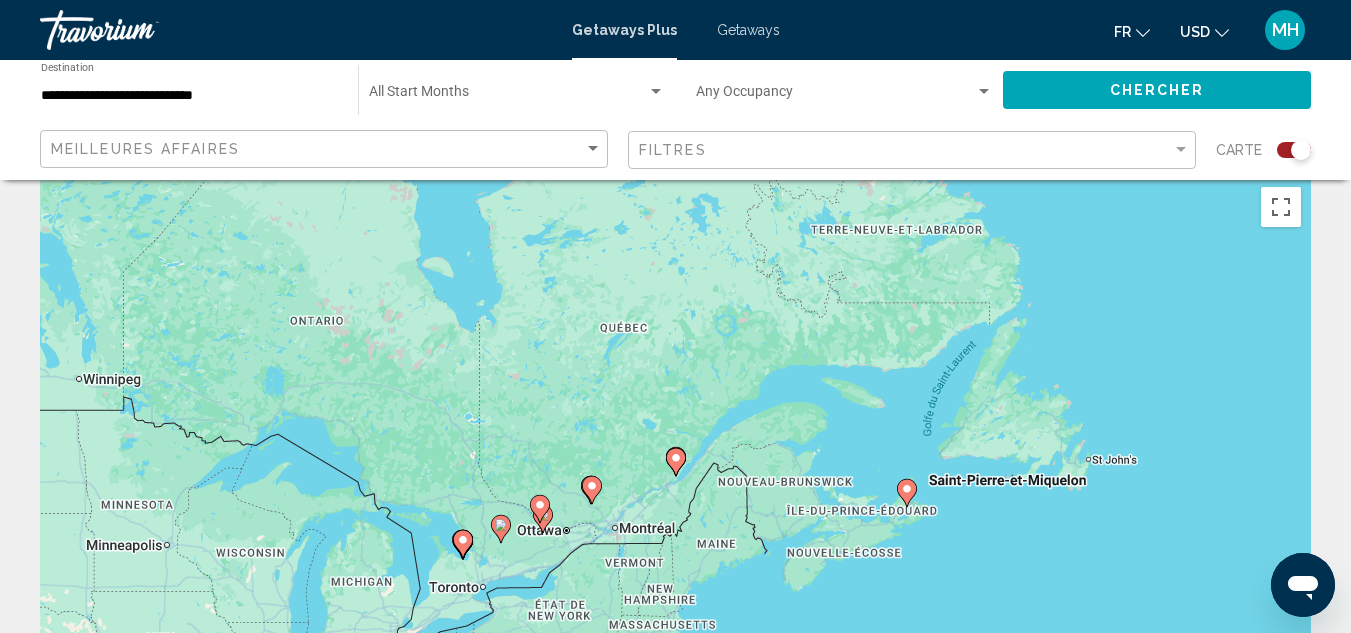 scroll, scrollTop: 0, scrollLeft: 0, axis: both 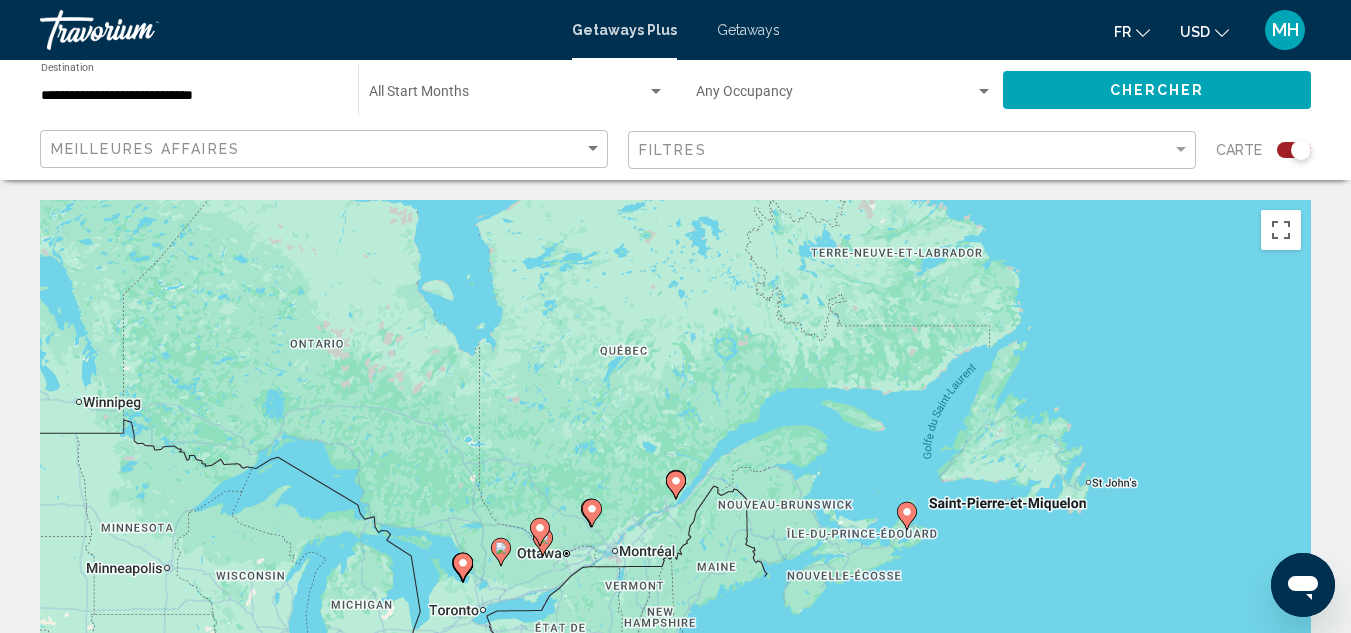 click 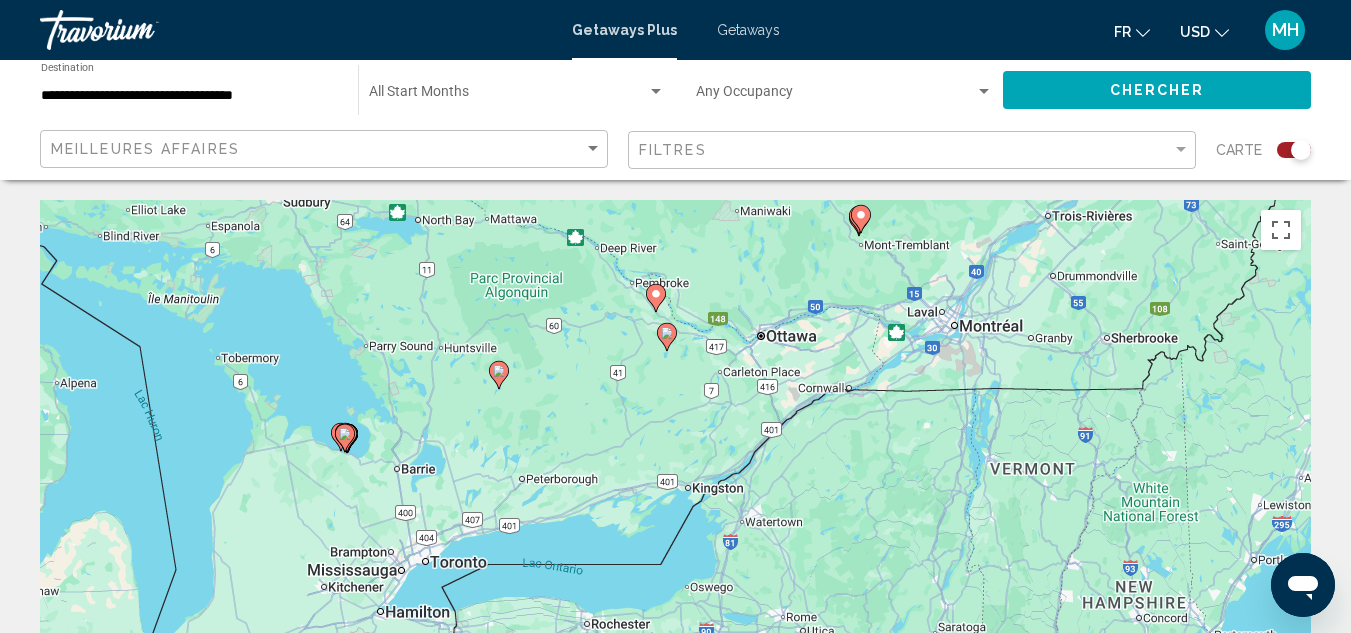 drag, startPoint x: 716, startPoint y: 589, endPoint x: 688, endPoint y: 399, distance: 192.05208 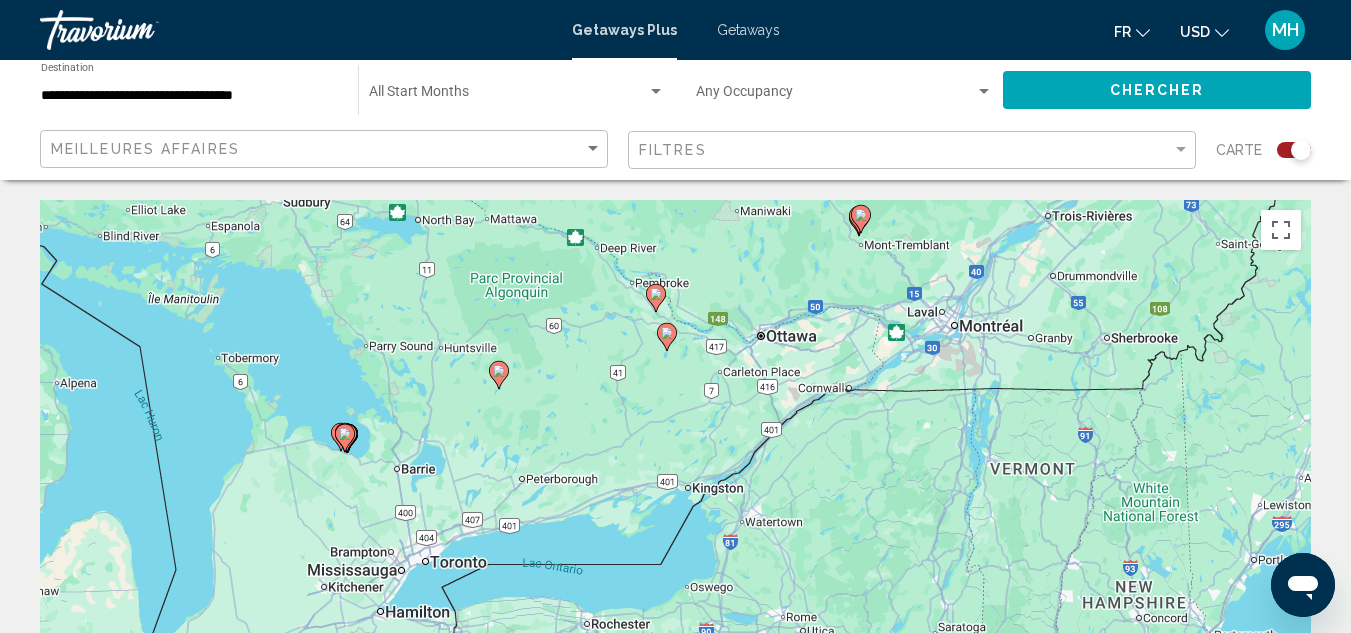 click on "Pour activer le glissement du marqueur avec le clavier, appuyez sur Alt+Entrée. Déplacez ensuite le marqueur à l'aide des touches fléchées. Pour terminer le glissement, appuyez sur la touche Entrée. Pour annuler, appuyez sur Échap." at bounding box center (675, 500) 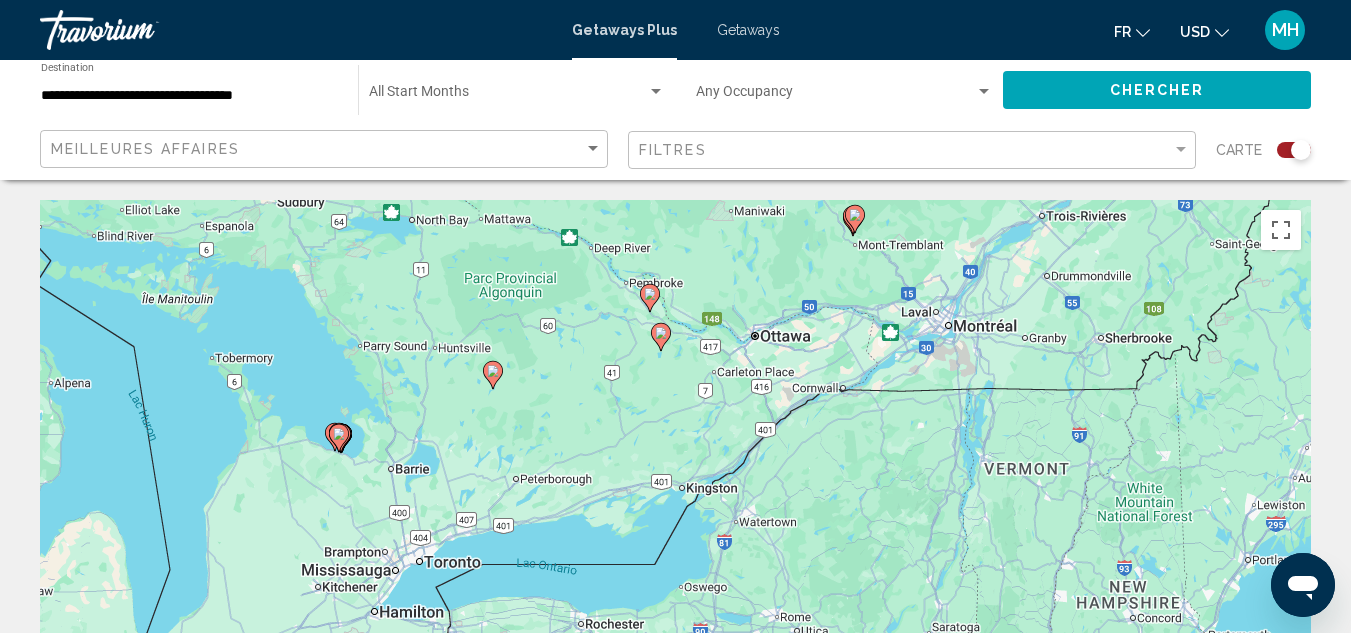 click 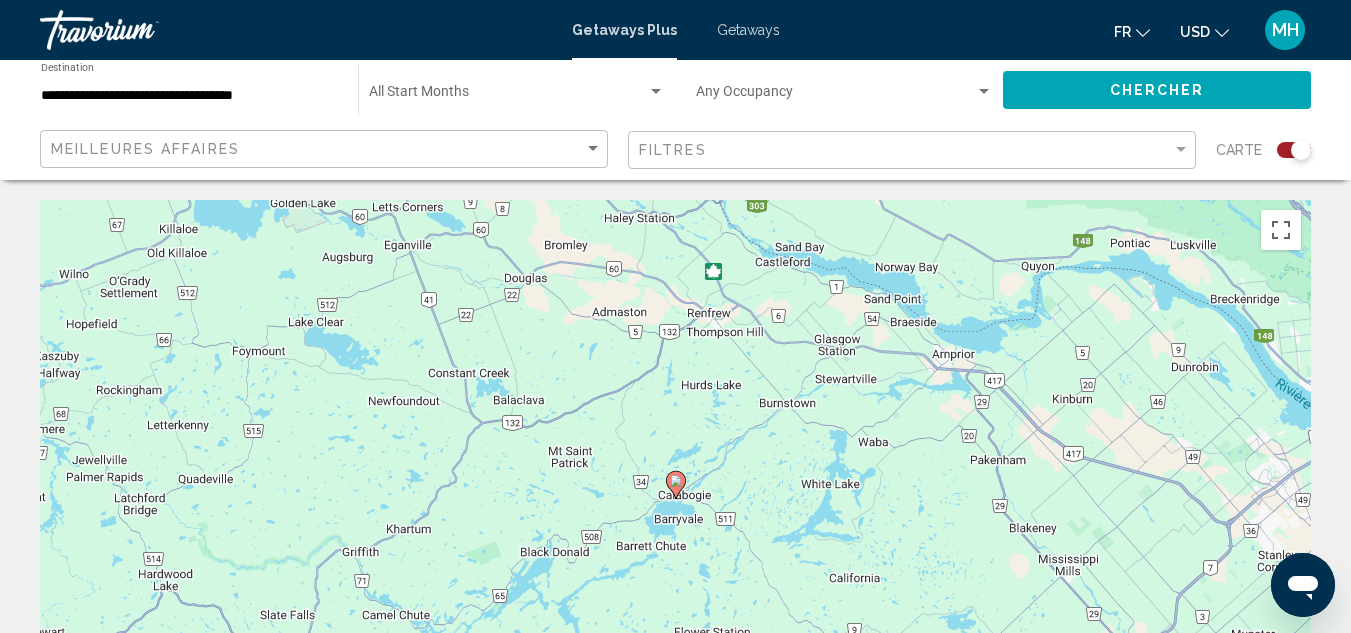 click 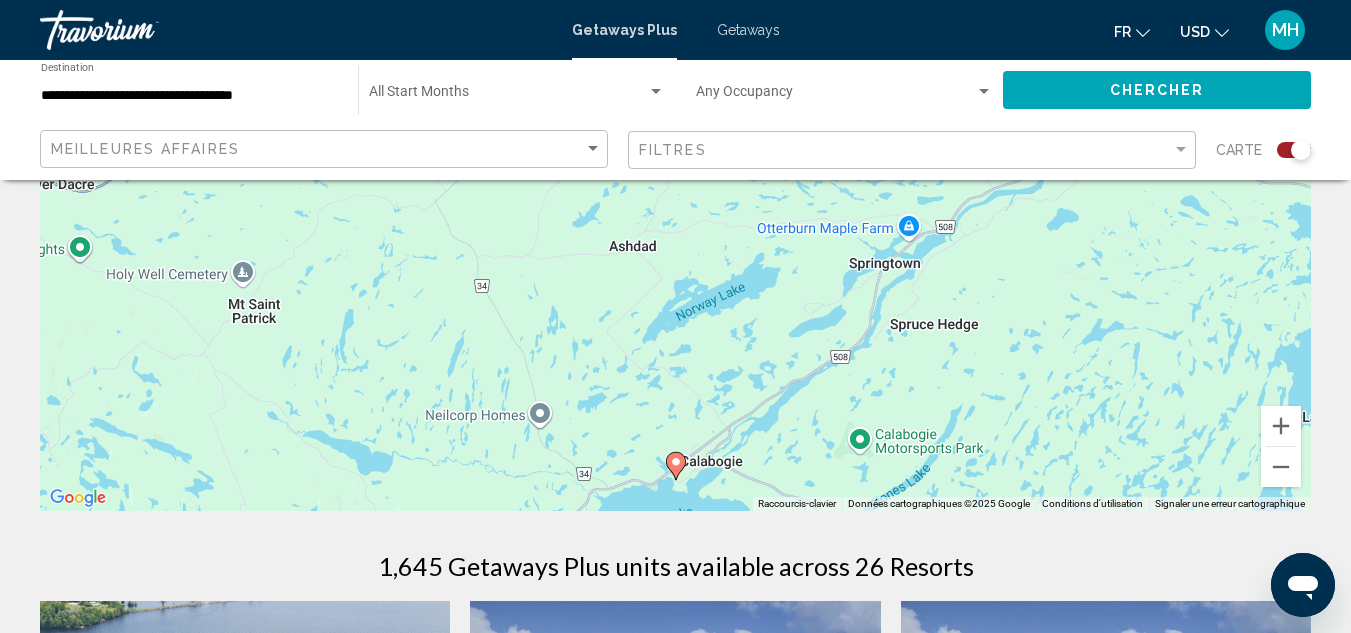 scroll, scrollTop: 300, scrollLeft: 0, axis: vertical 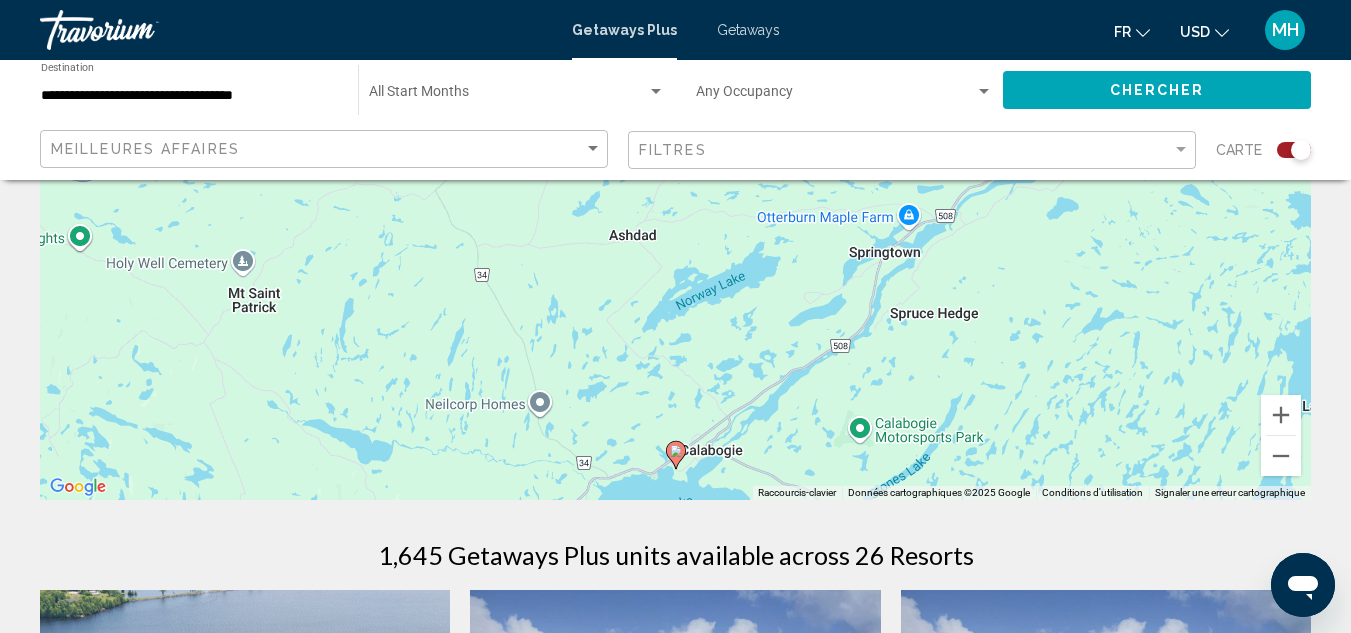 click 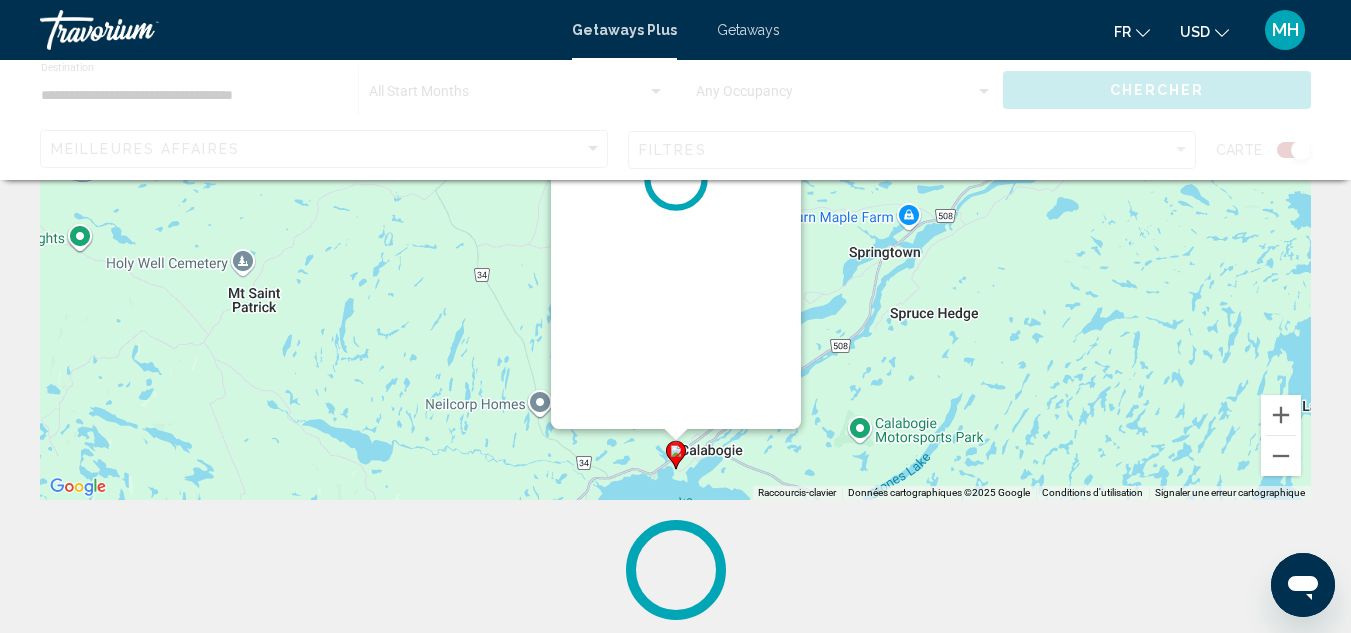 scroll, scrollTop: 59, scrollLeft: 0, axis: vertical 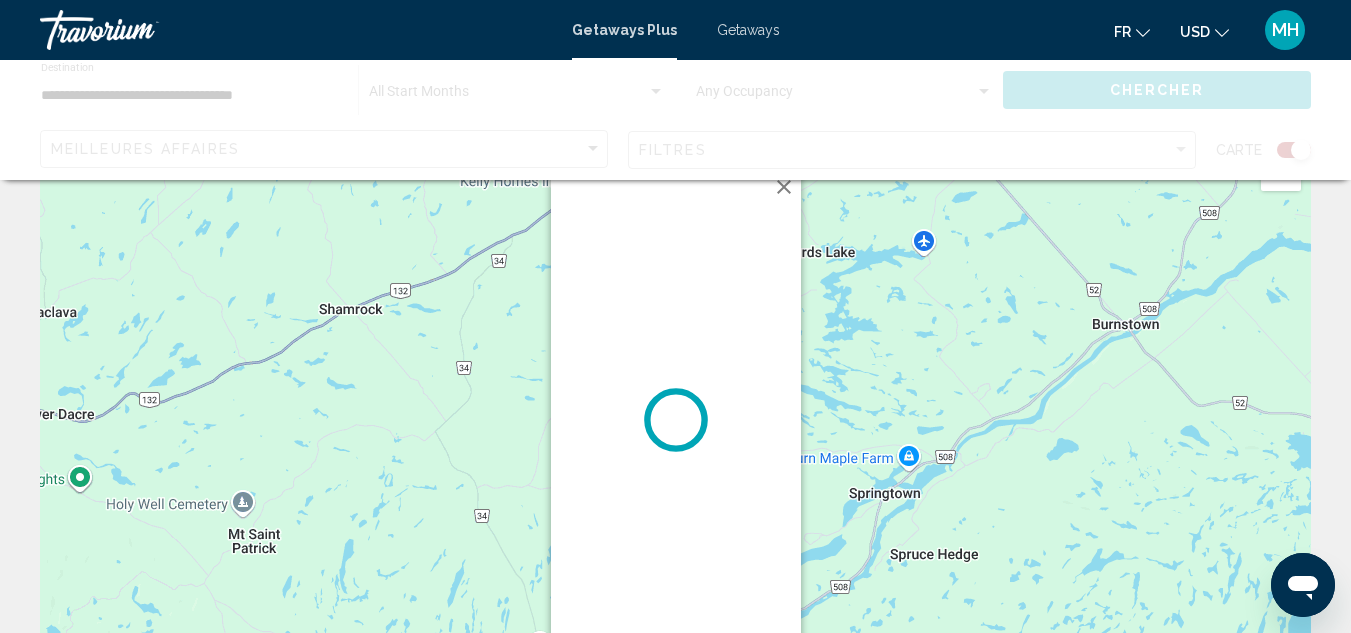 click at bounding box center [676, 420] 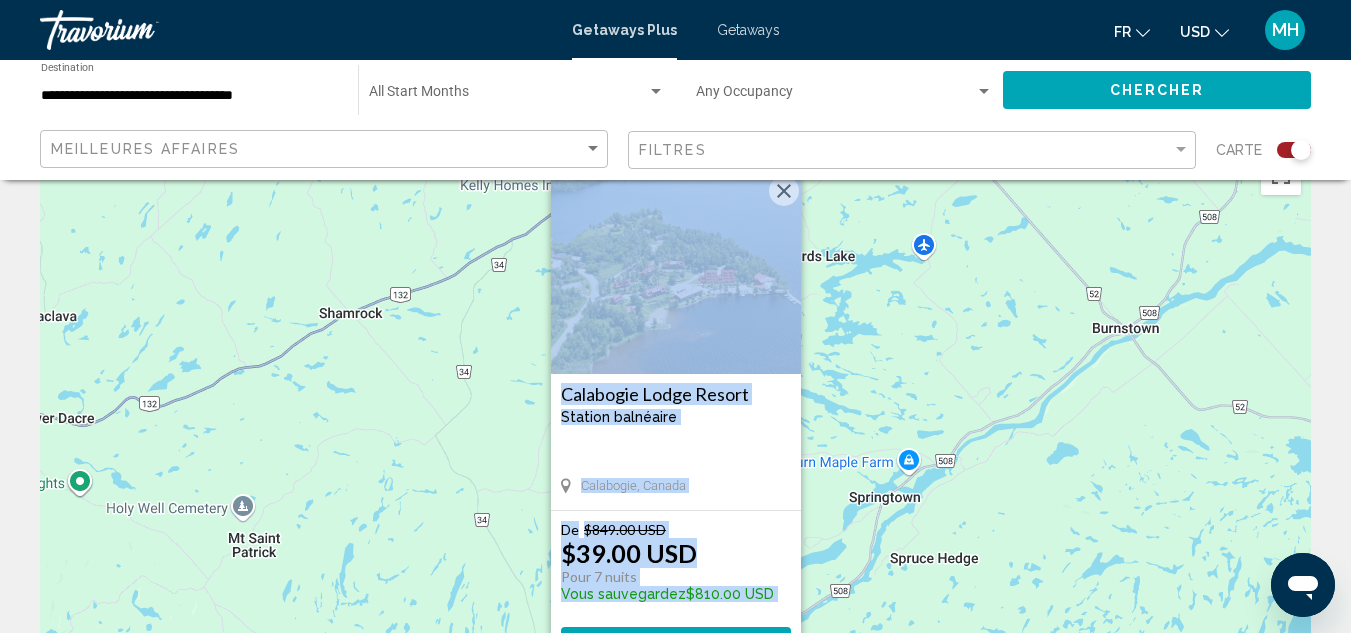 scroll, scrollTop: 100, scrollLeft: 0, axis: vertical 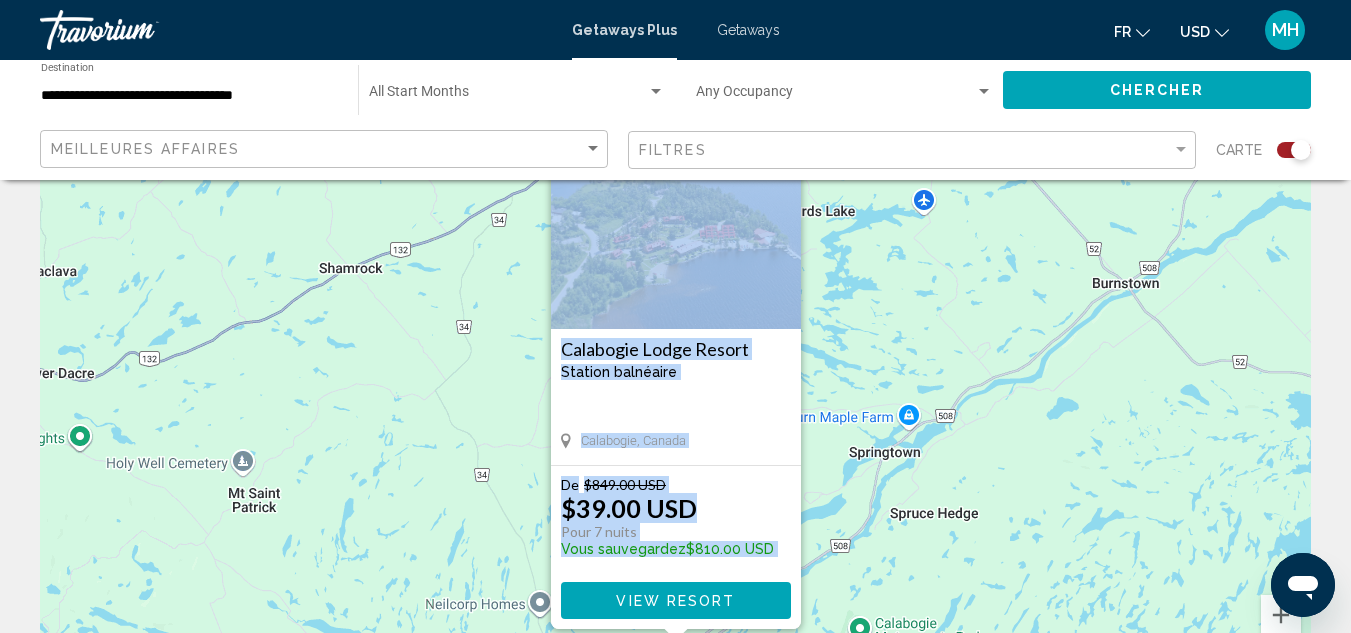 click on "View Resort" at bounding box center (675, 601) 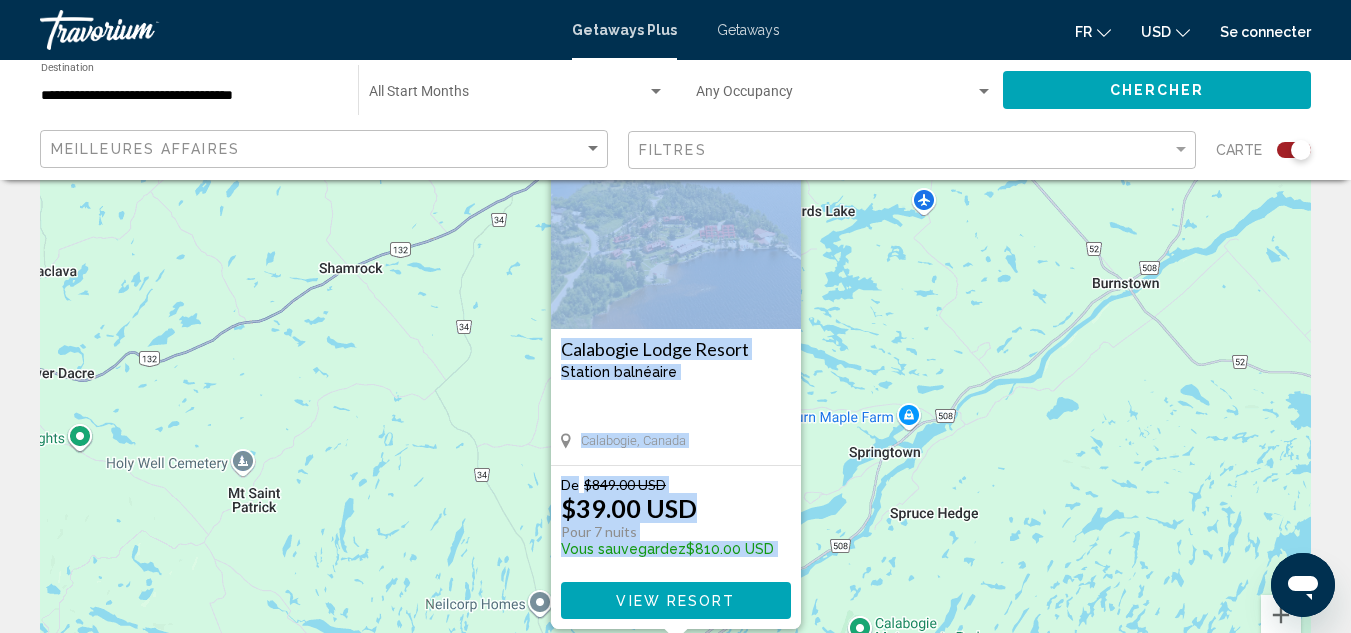 click on "Calabogie Lodge Resort" at bounding box center (676, 349) 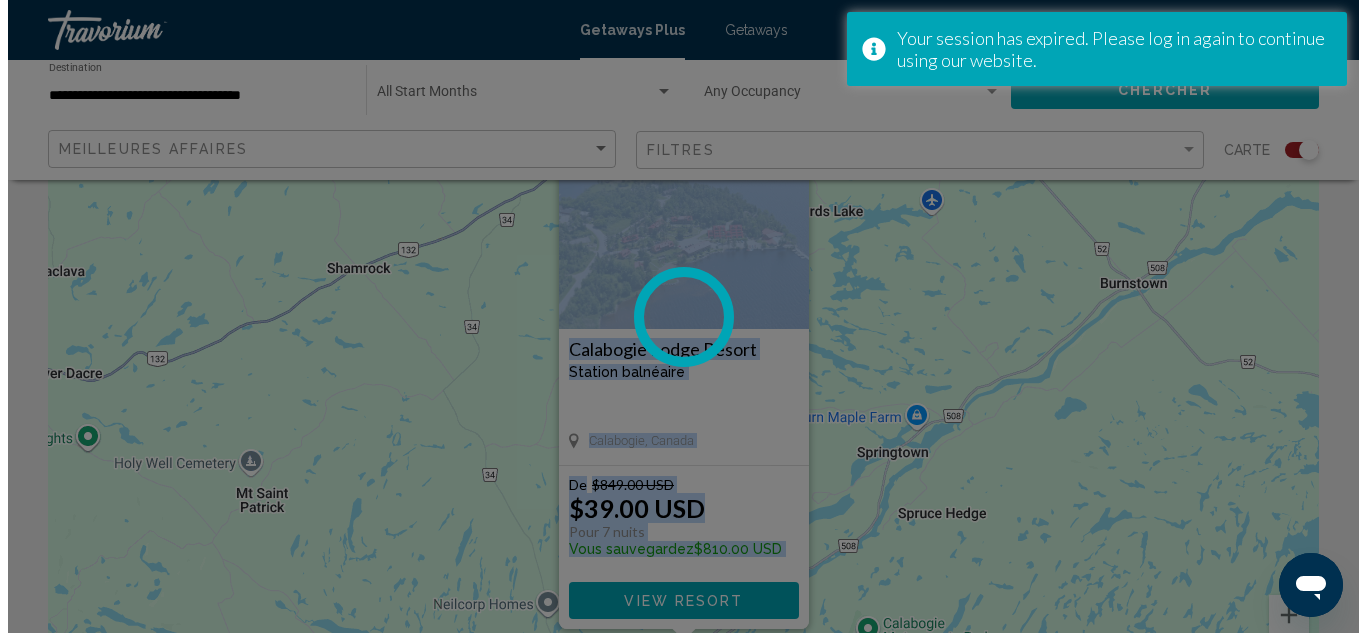 scroll, scrollTop: 0, scrollLeft: 0, axis: both 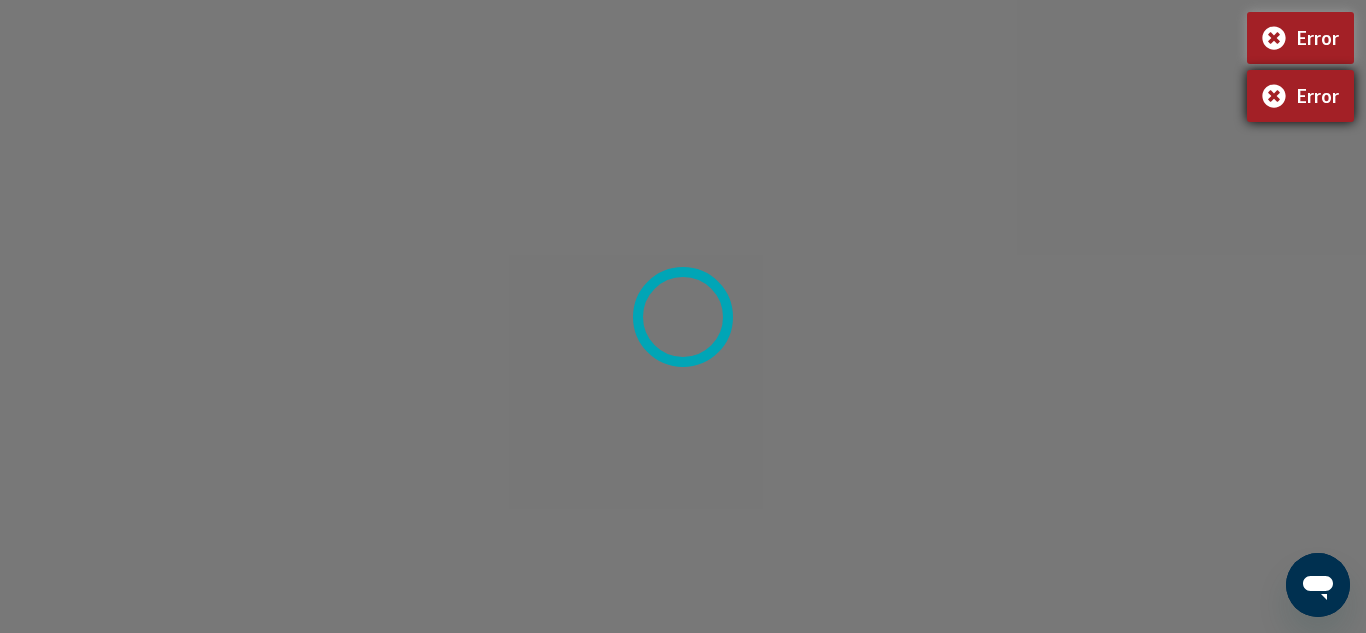 click on "Error" at bounding box center (1300, 96) 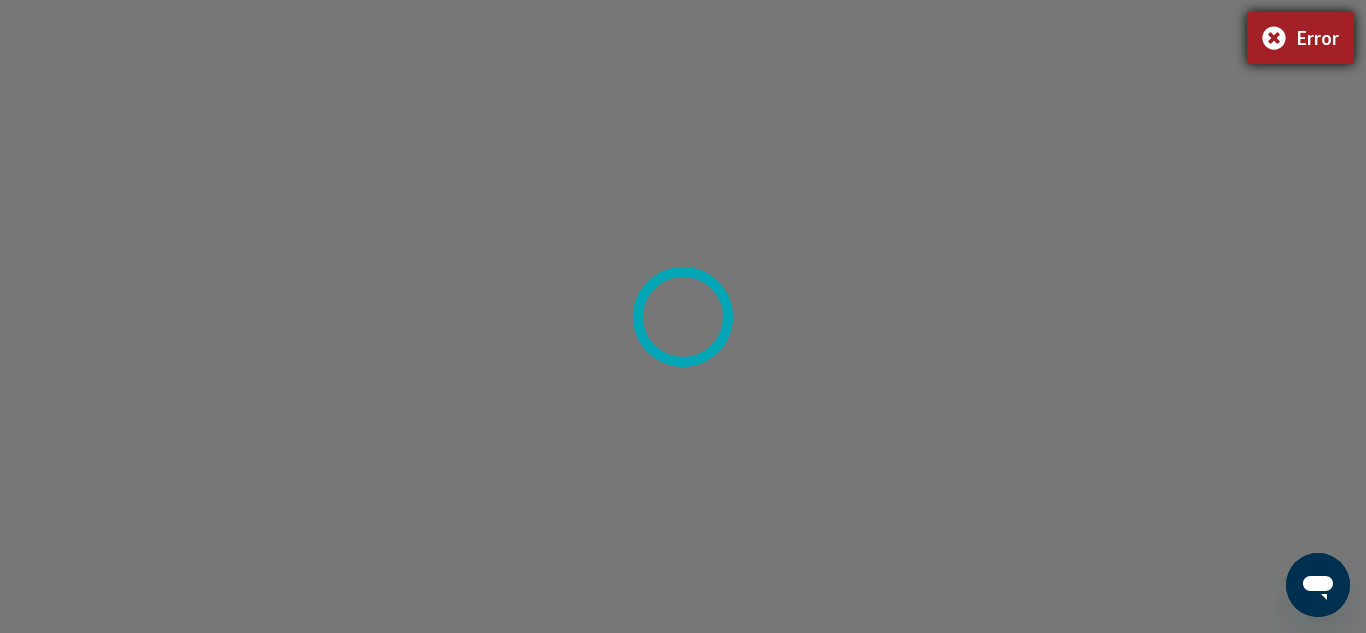click on "Error" at bounding box center (1300, 38) 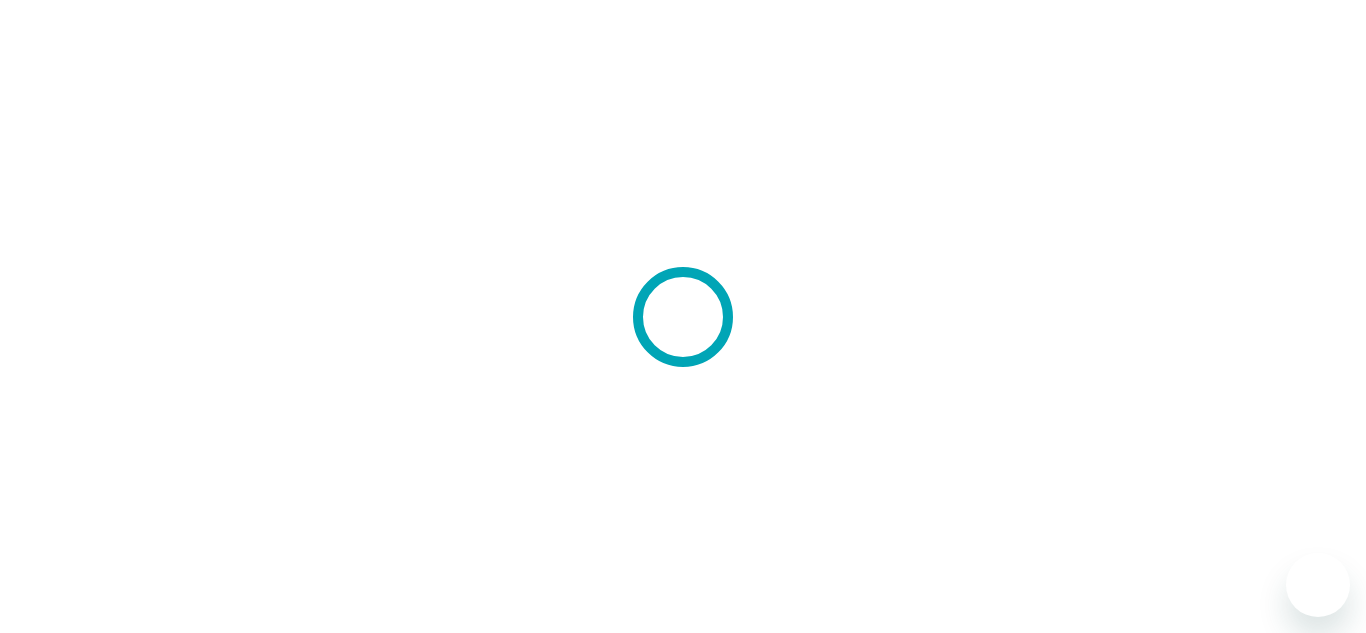 scroll, scrollTop: 0, scrollLeft: 0, axis: both 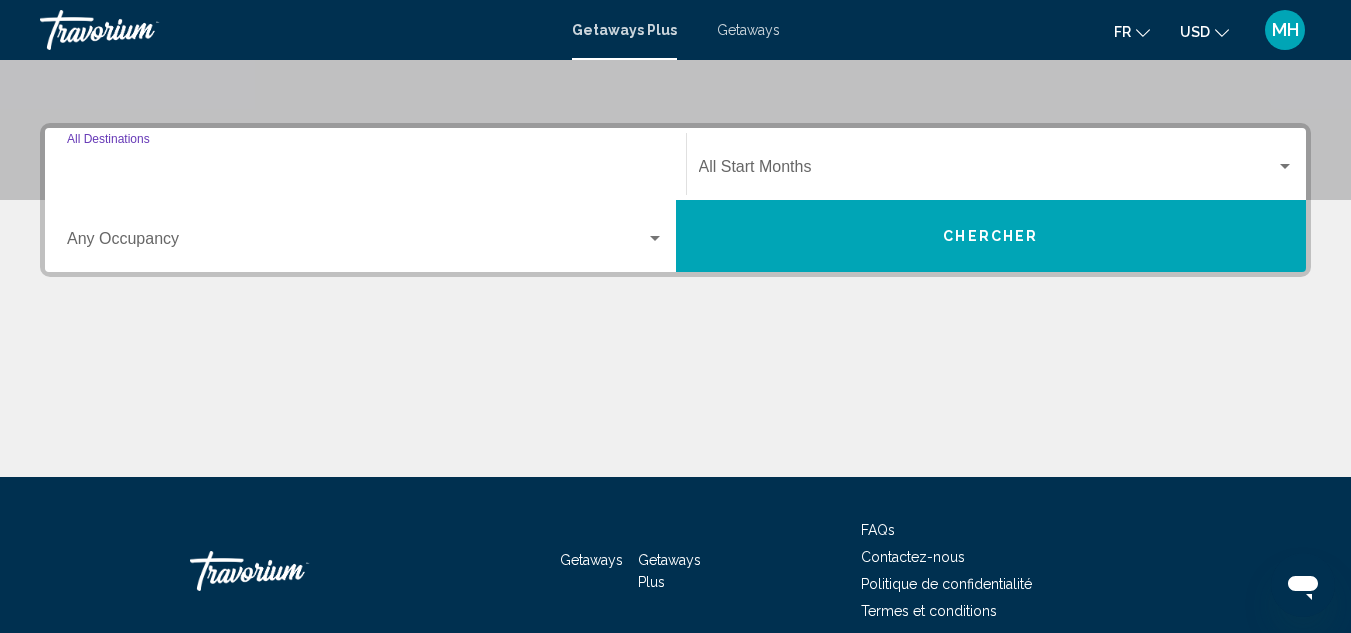 click on "Destination All Destinations" at bounding box center (365, 171) 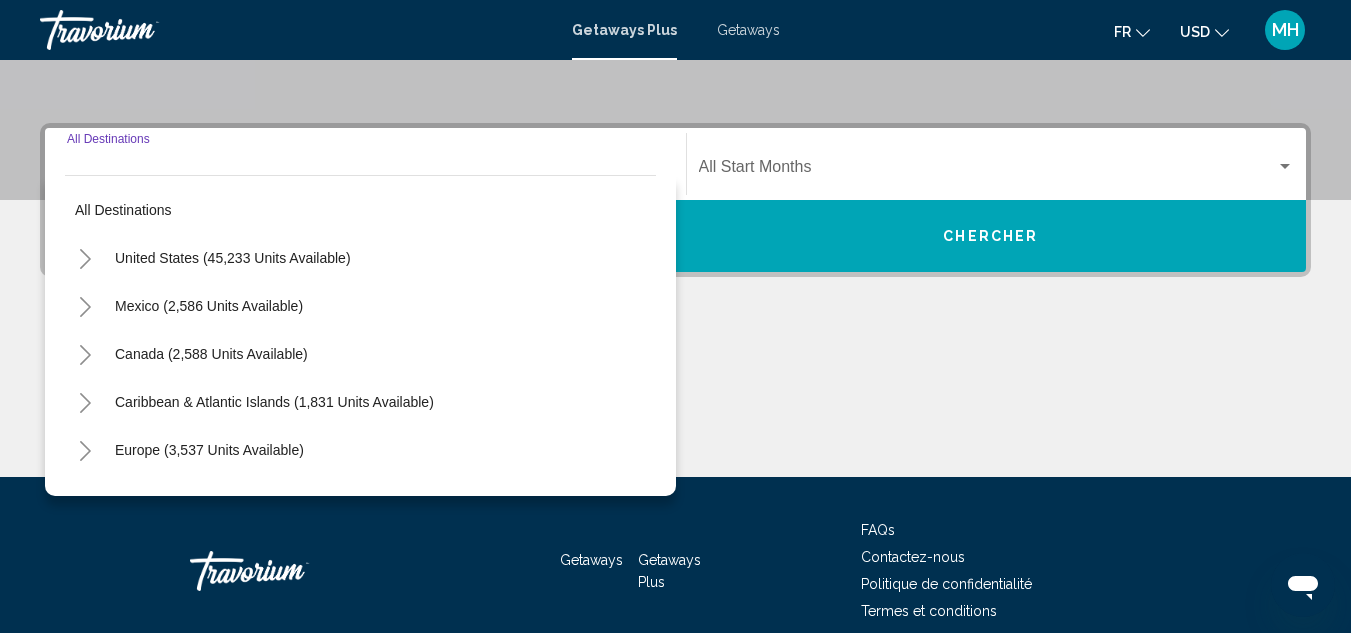 scroll, scrollTop: 458, scrollLeft: 0, axis: vertical 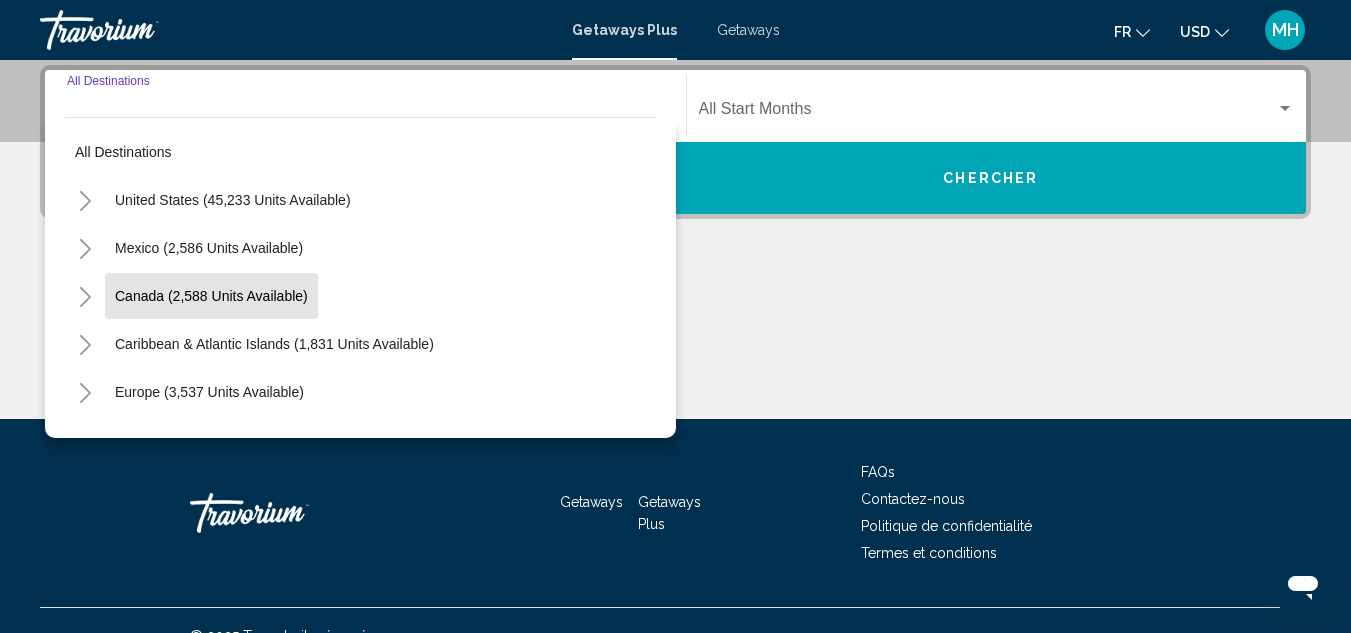 click on "Canada (2,588 units available)" at bounding box center (274, 344) 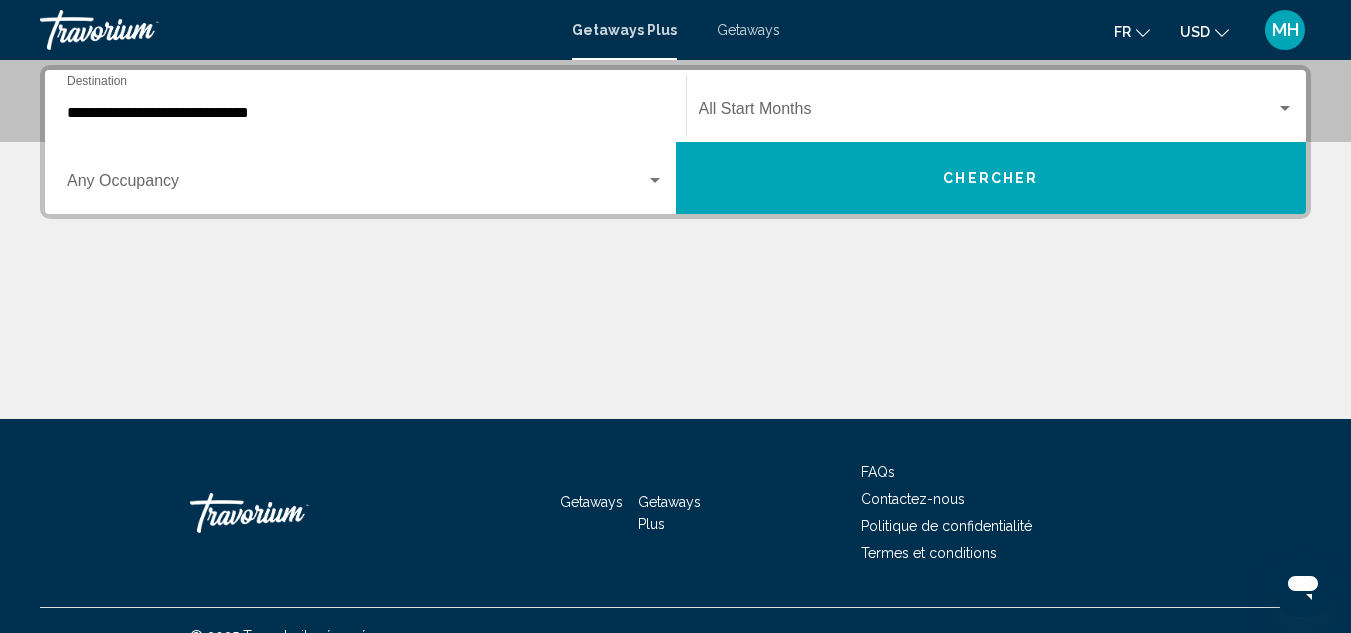 click on "Occupancy Any Occupancy" at bounding box center (365, 178) 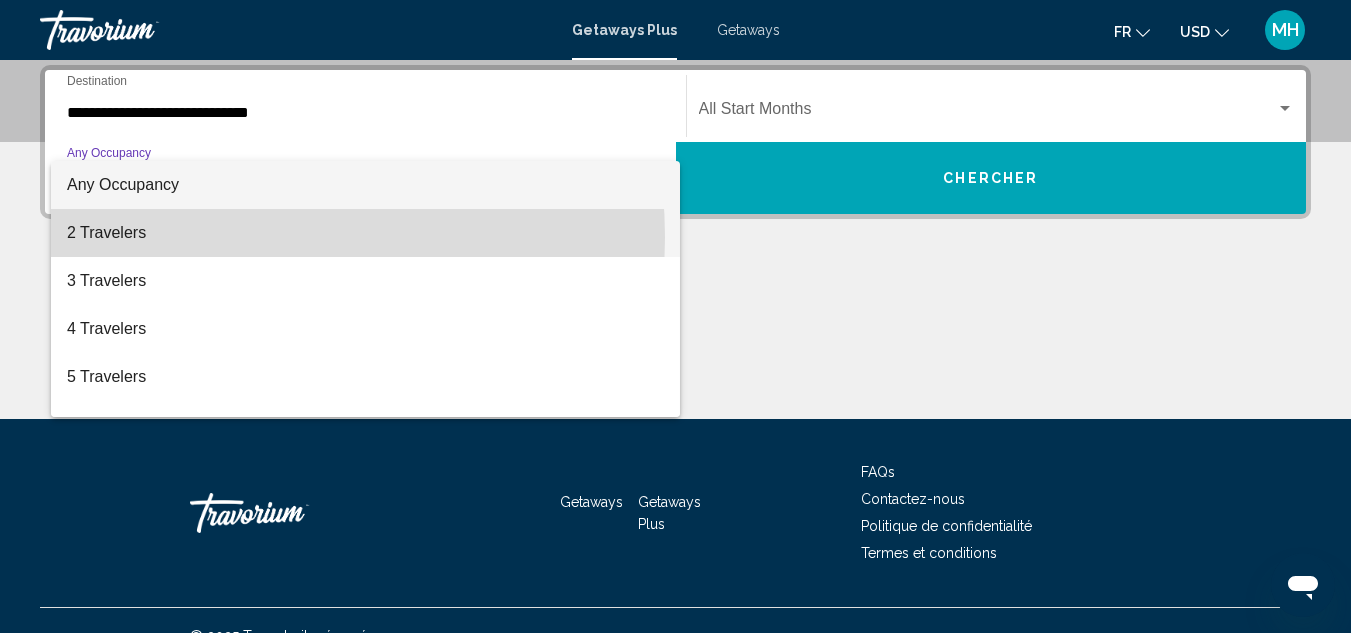 click on "2 Travelers" at bounding box center [365, 233] 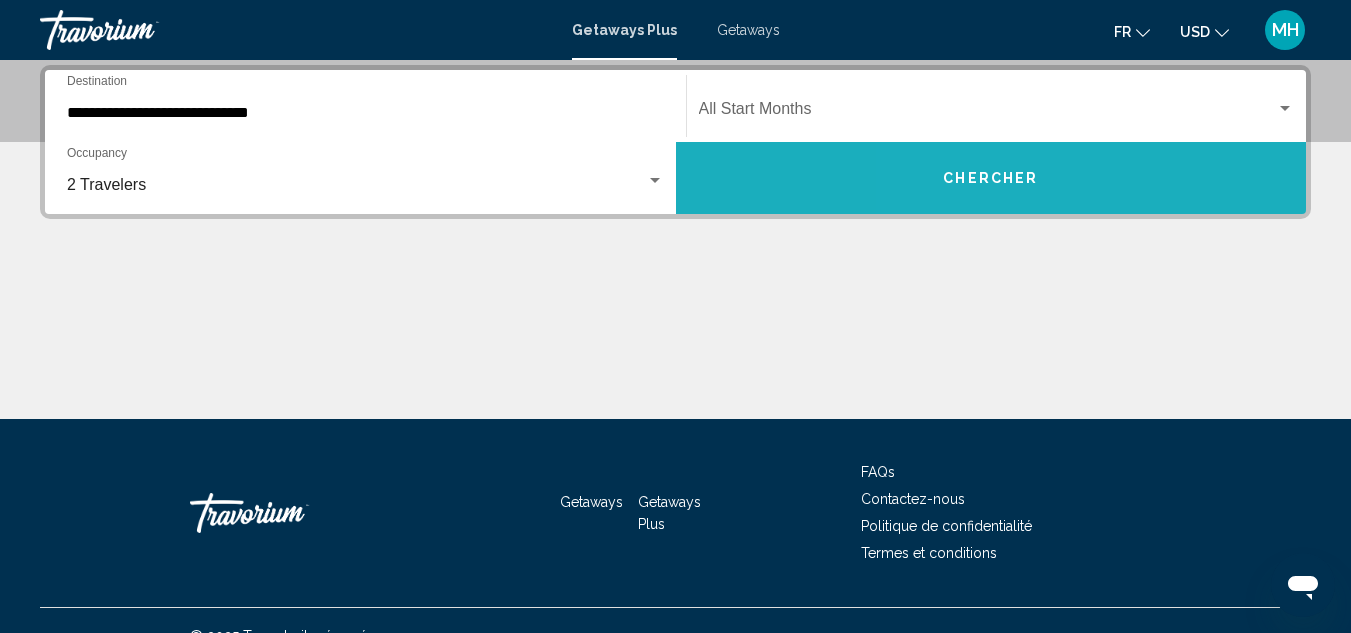 click on "Chercher" at bounding box center (991, 178) 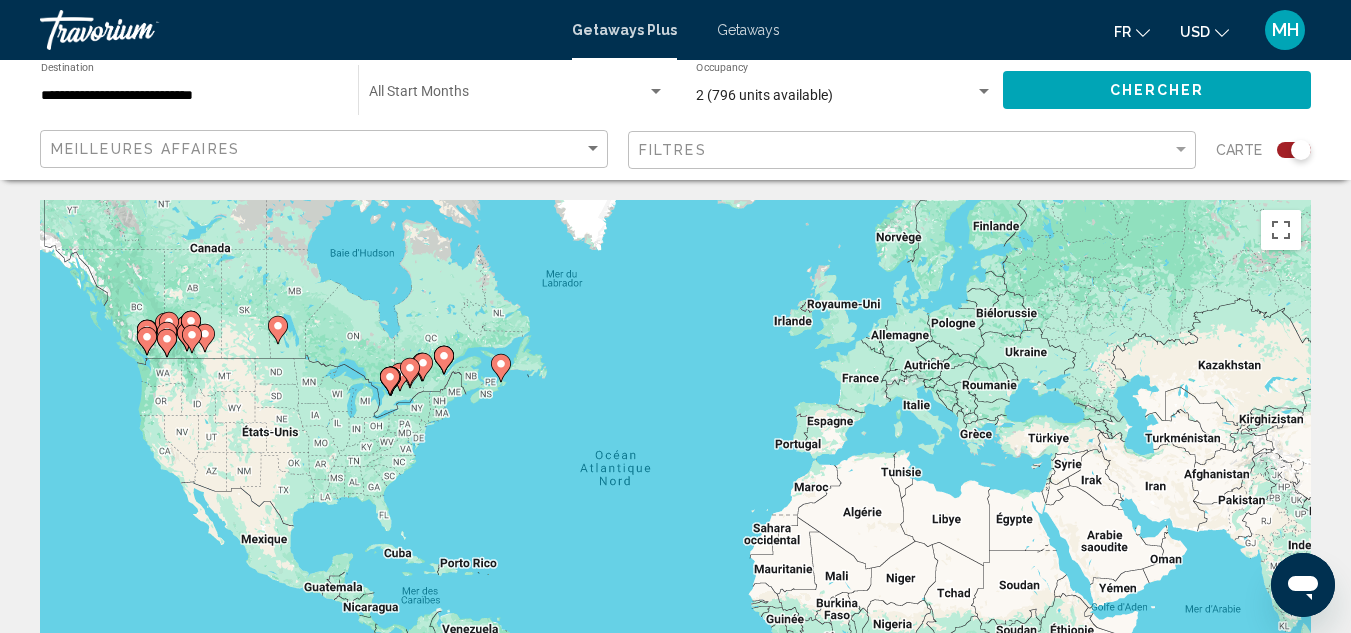 click on "Pour activer le glissement du marqueur avec le clavier, appuyez sur Alt+Entrée. Déplacez ensuite le marqueur à l'aide des touches fléchées. Pour terminer le glissement, appuyez sur la touche Entrée. Pour annuler, appuyez sur Échap." at bounding box center [675, 500] 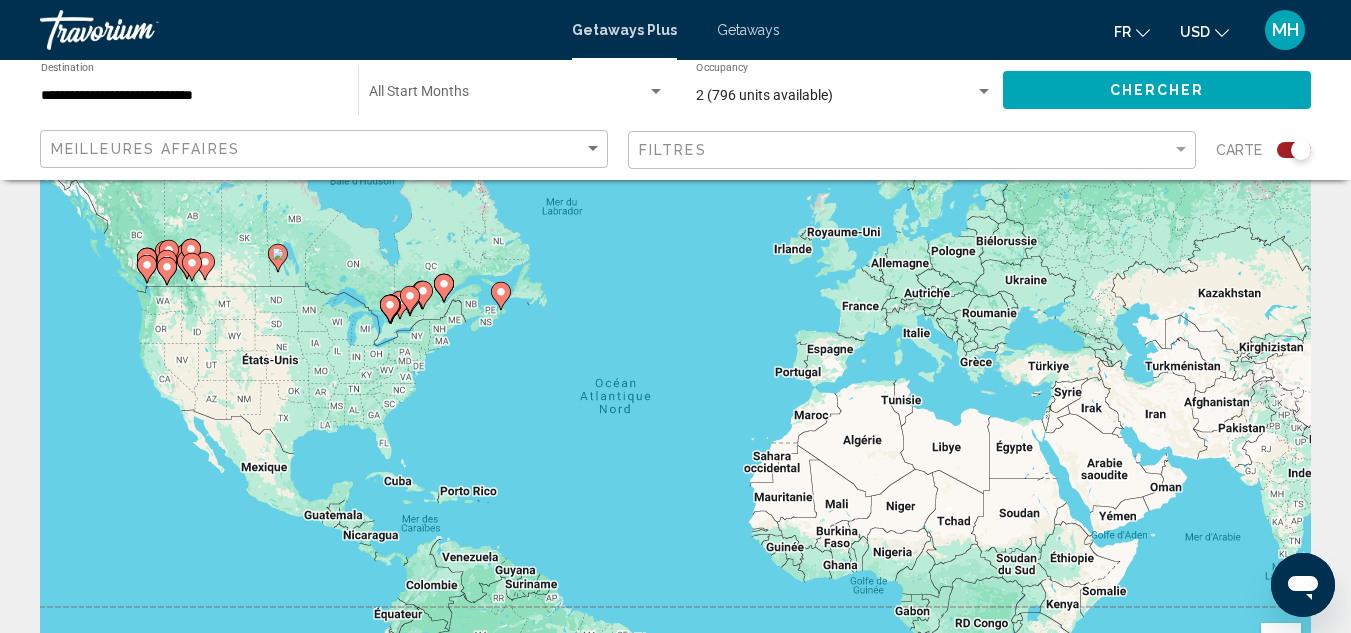 scroll, scrollTop: 200, scrollLeft: 0, axis: vertical 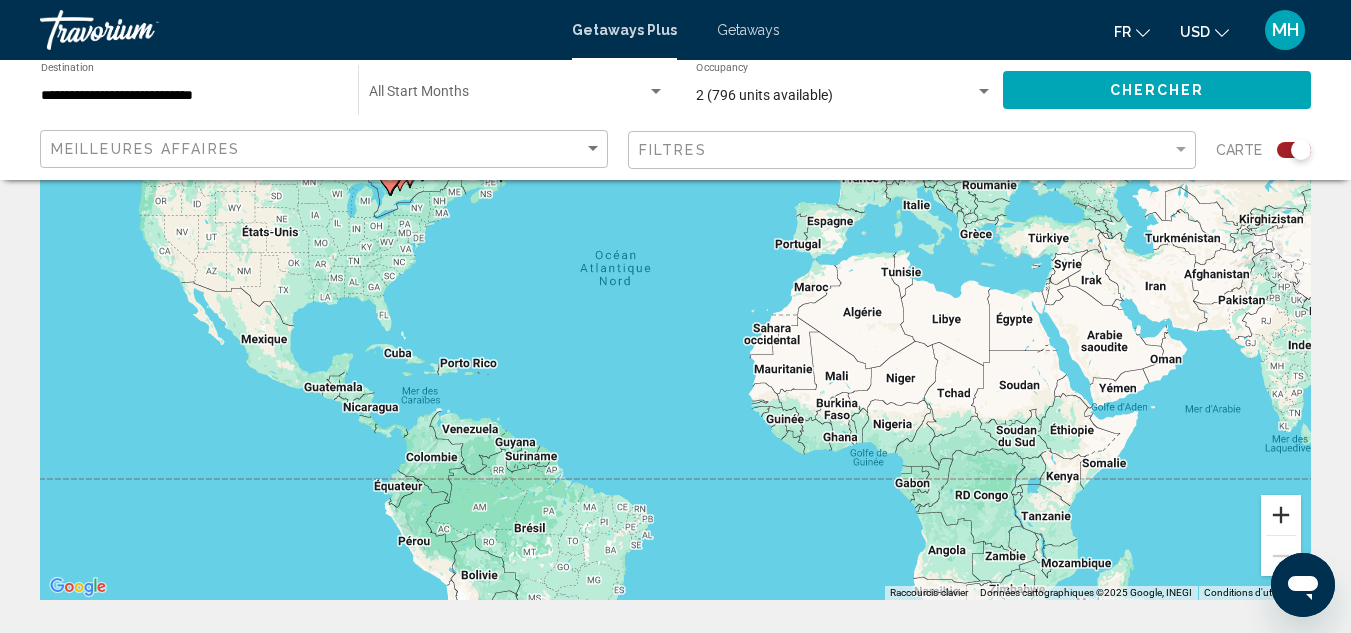click at bounding box center (1281, 515) 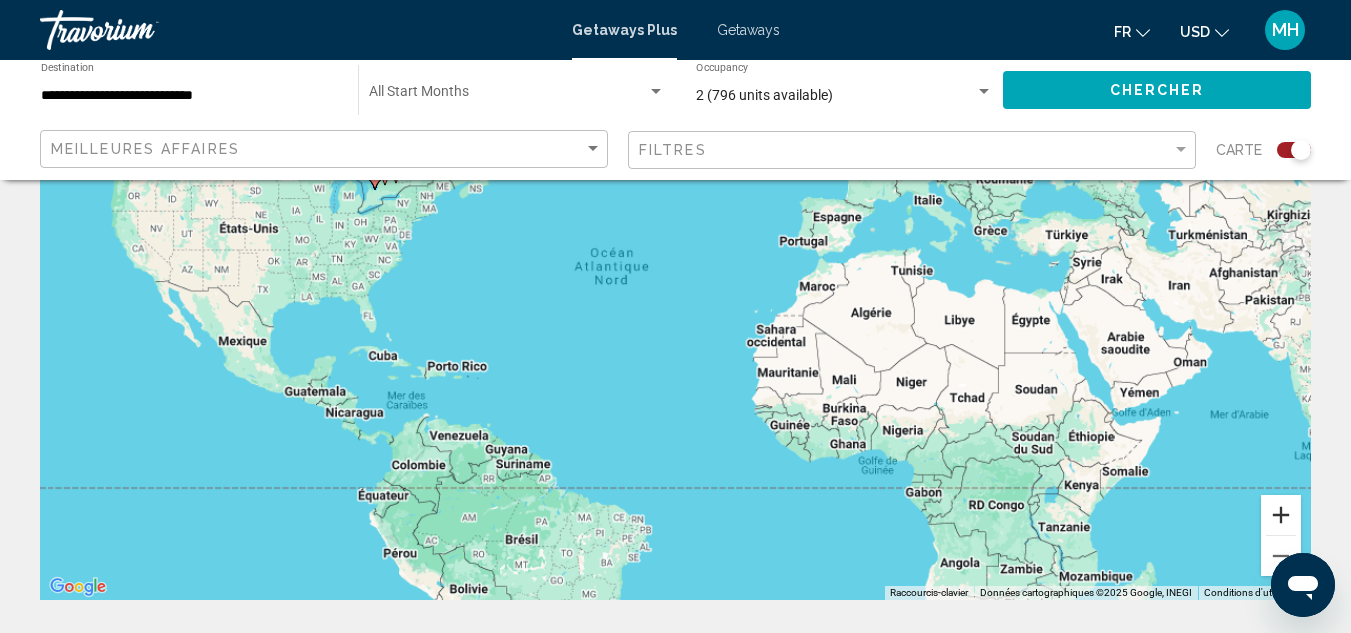 click at bounding box center [1281, 515] 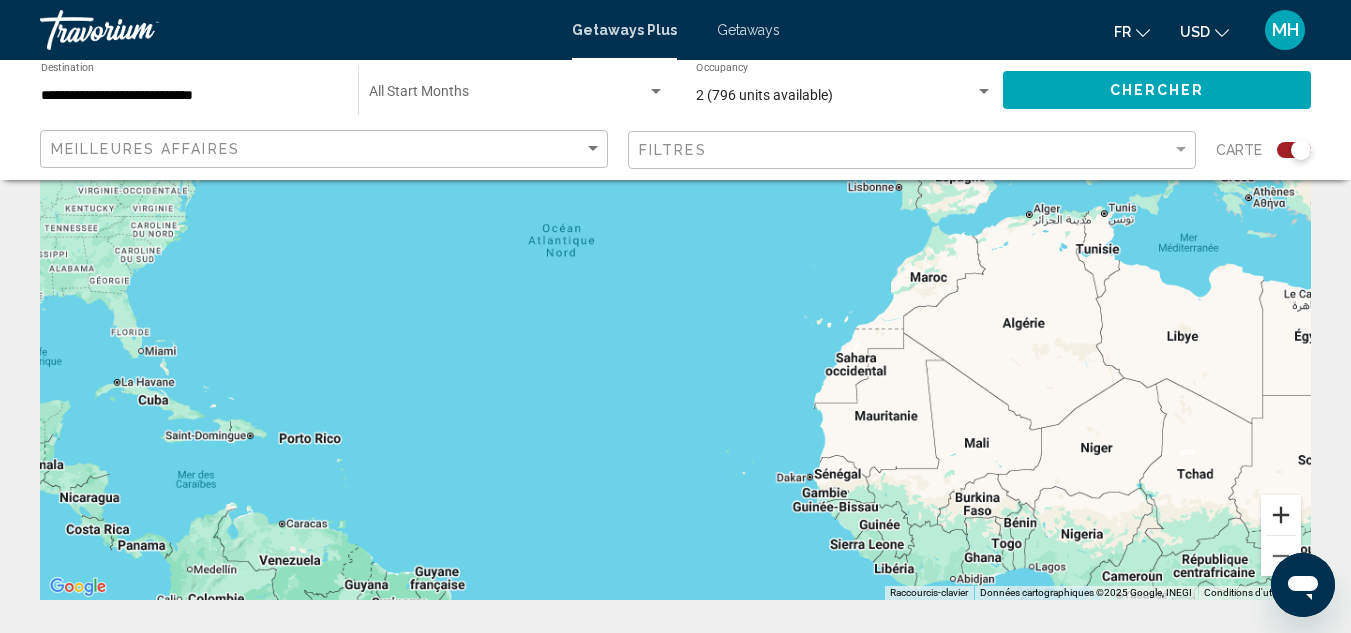 click at bounding box center (1281, 515) 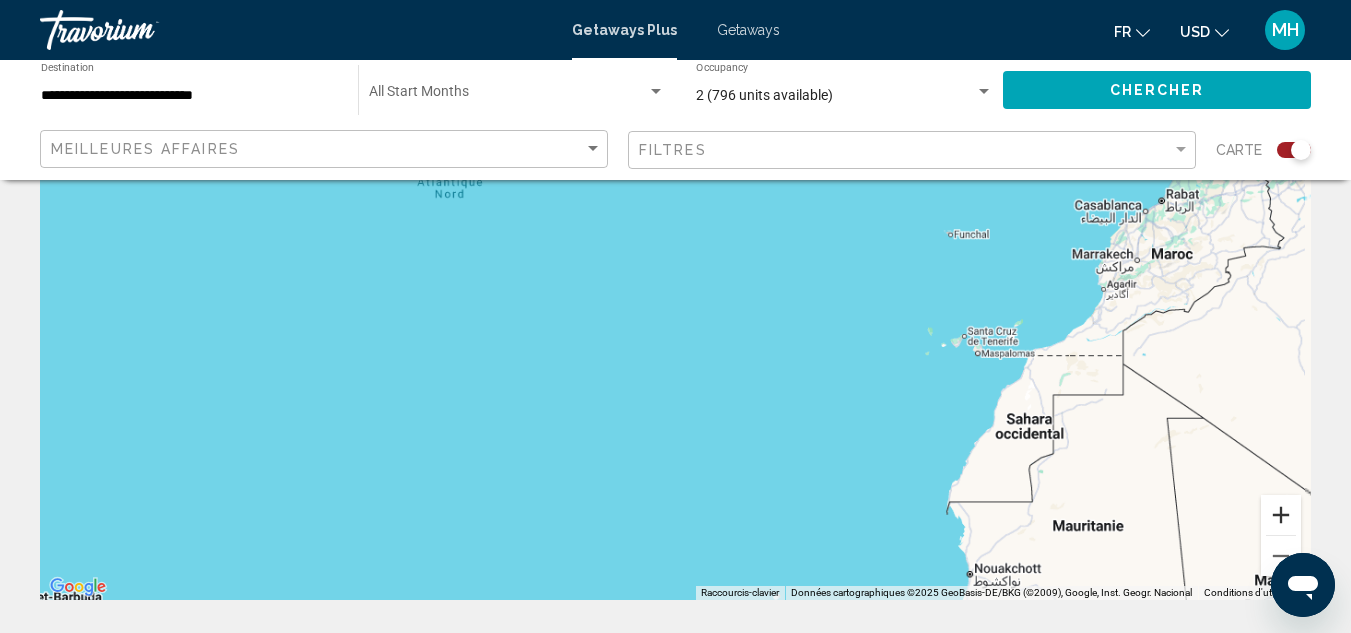click at bounding box center (1281, 515) 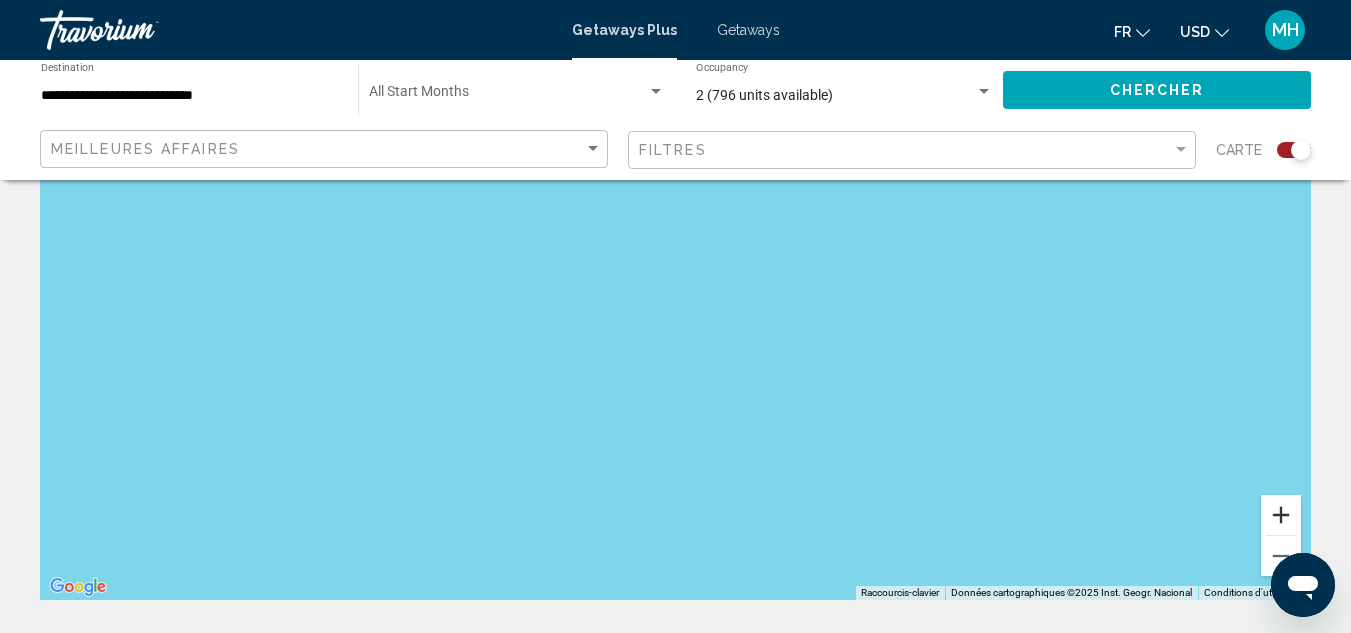 scroll, scrollTop: 100, scrollLeft: 0, axis: vertical 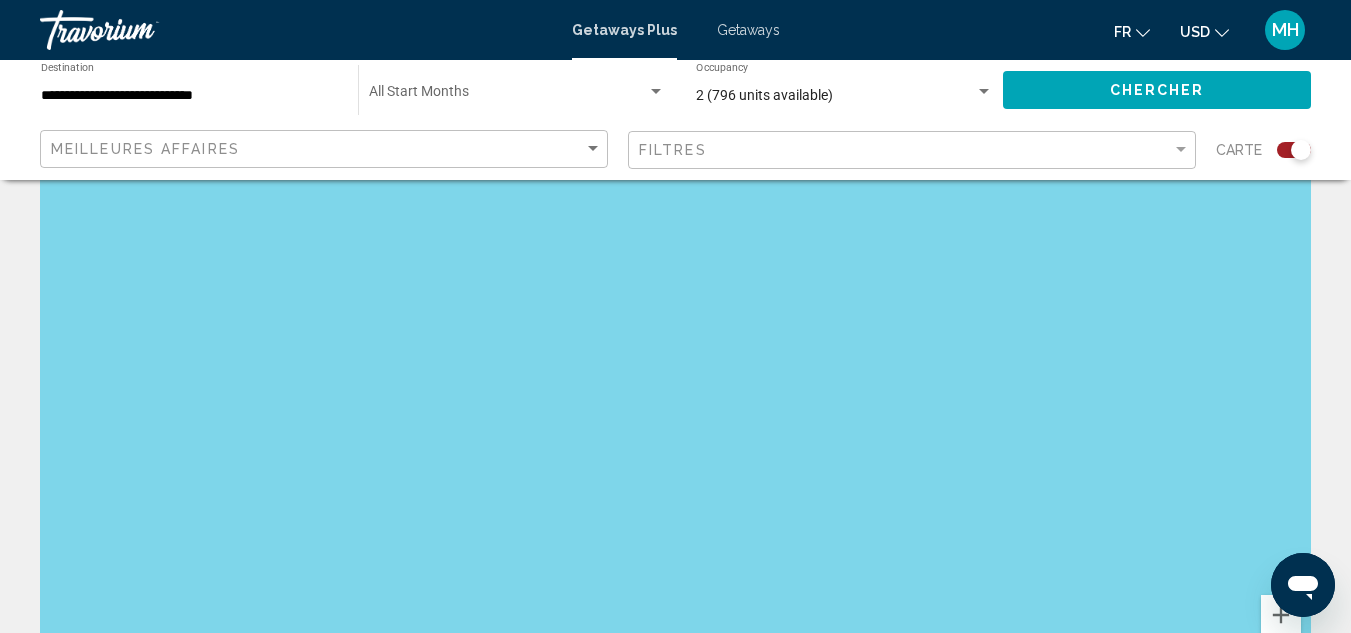 drag, startPoint x: 495, startPoint y: 403, endPoint x: 1183, endPoint y: 582, distance: 710.90436 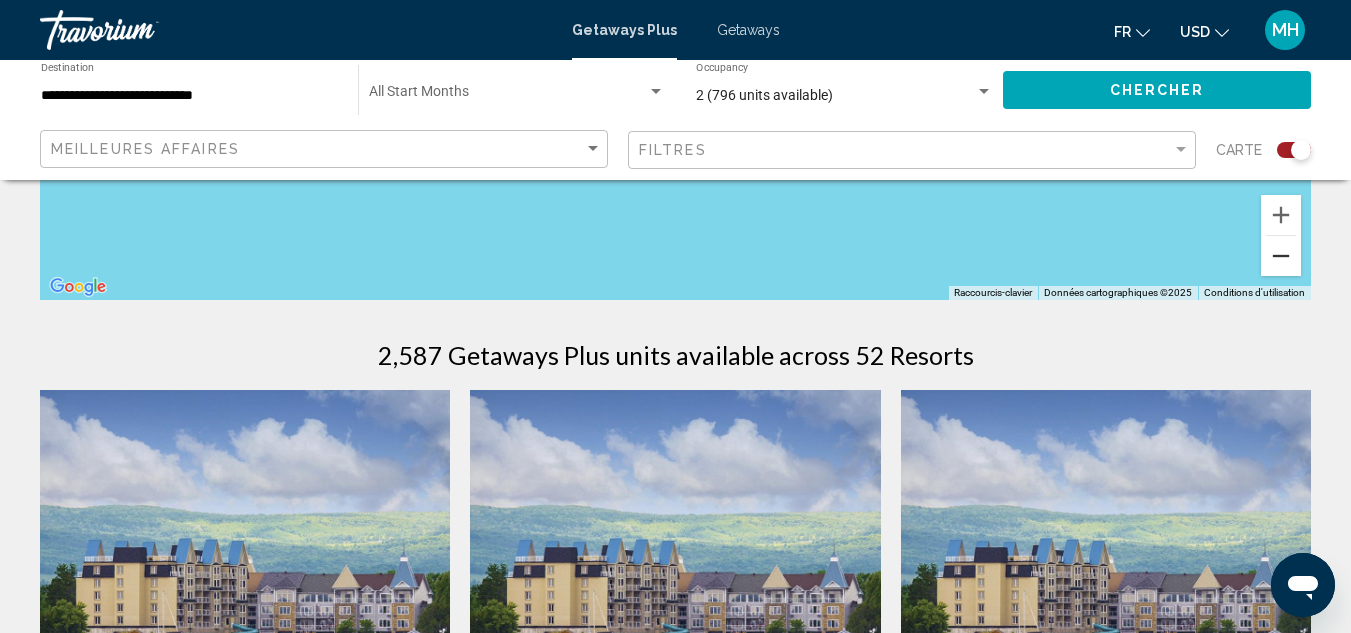 click at bounding box center (1281, 256) 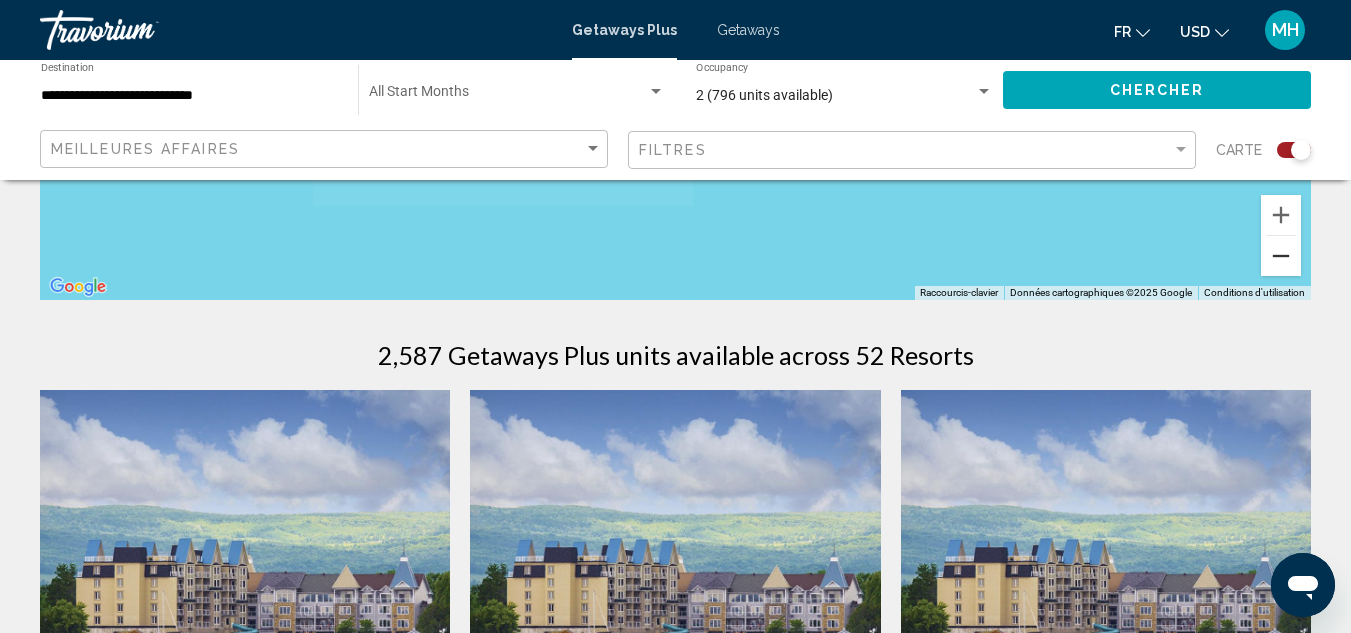 click at bounding box center [1281, 256] 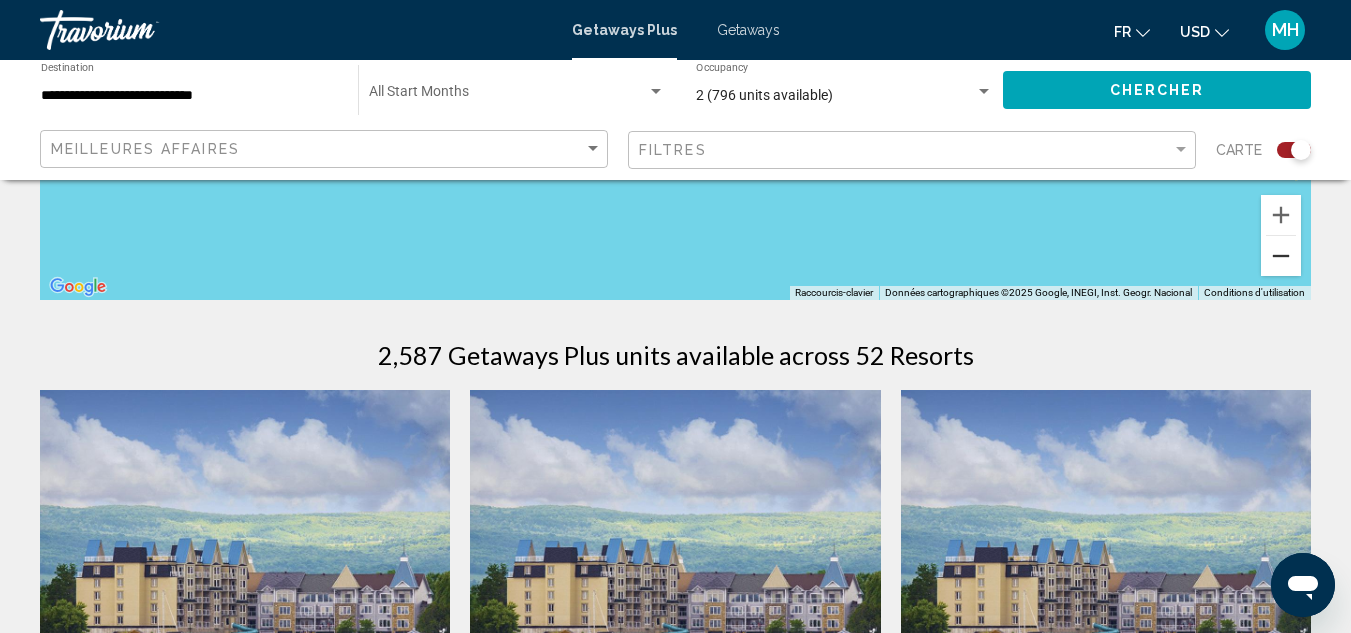 click at bounding box center [1281, 256] 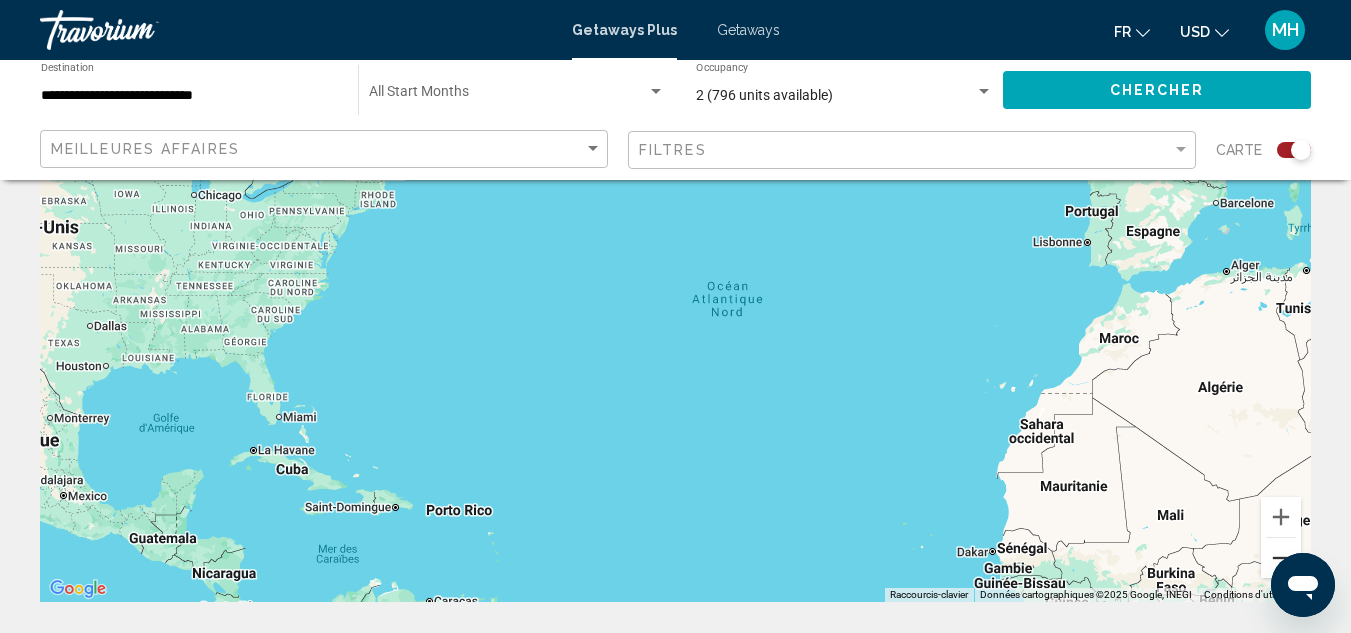 scroll, scrollTop: 100, scrollLeft: 0, axis: vertical 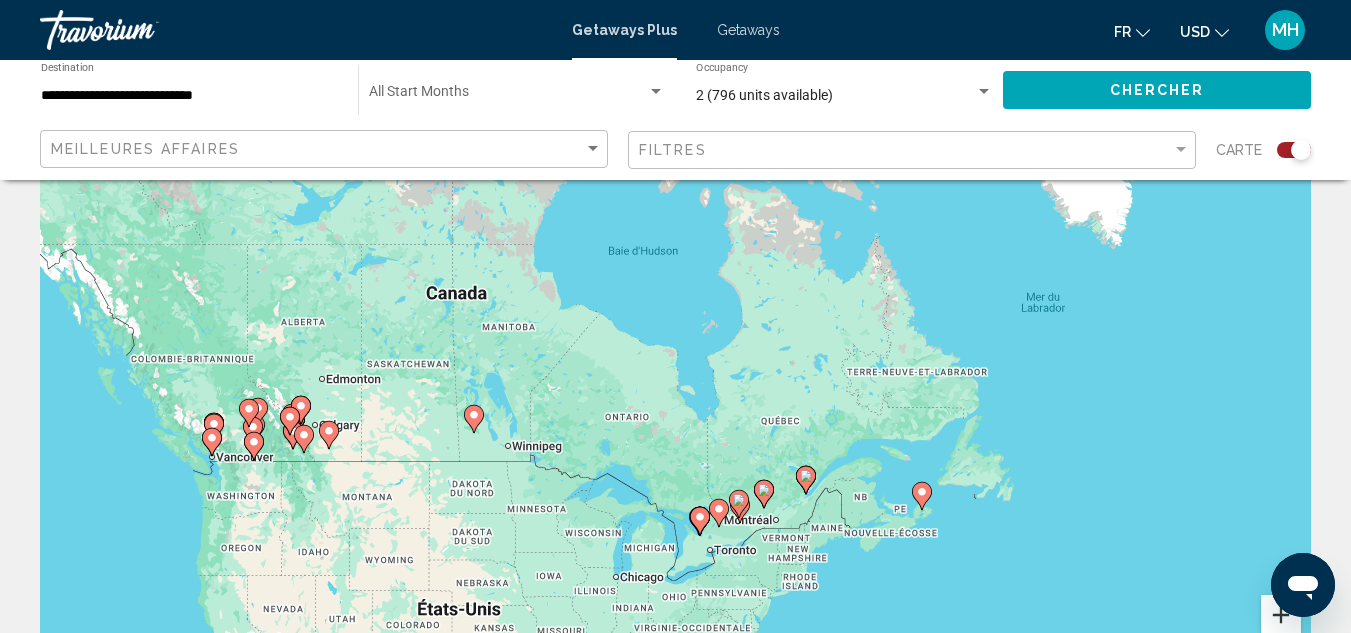 drag, startPoint x: 839, startPoint y: 334, endPoint x: 1263, endPoint y: 617, distance: 509.76956 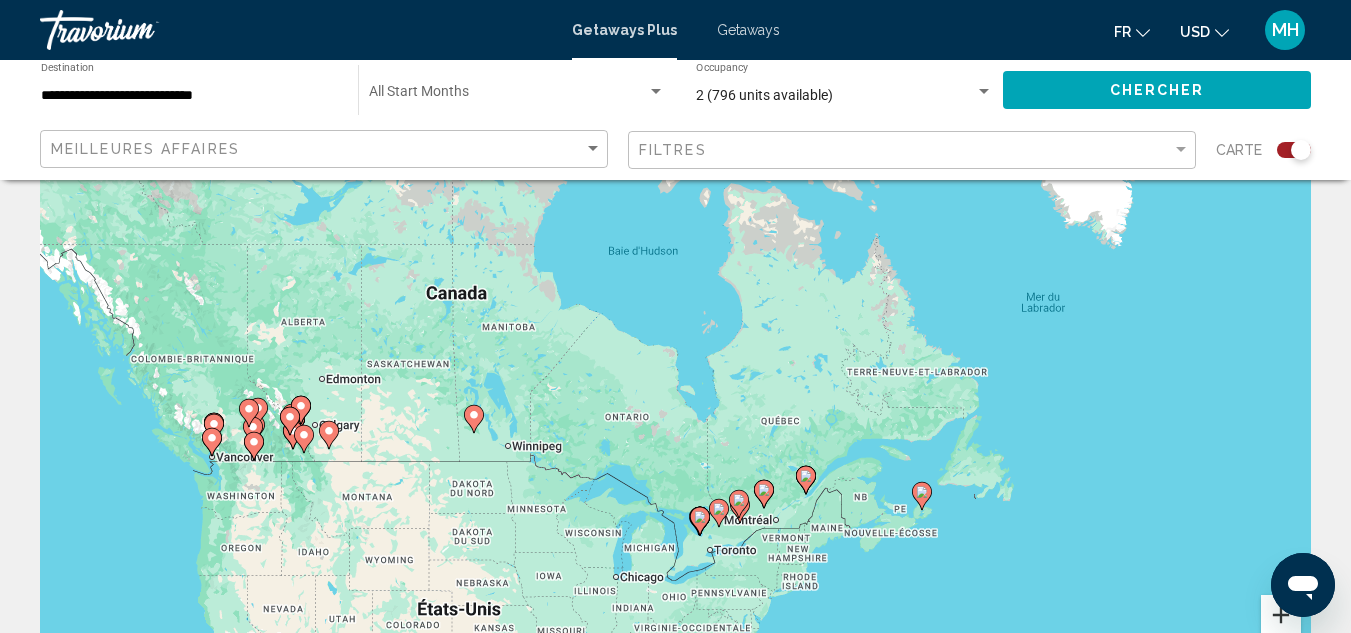 click on "Pour activer le glissement du marqueur avec le clavier, appuyez sur Alt+Entrée. Déplacez ensuite le marqueur à l'aide des touches fléchées. Pour terminer le glissement, appuyez sur la touche Entrée. Pour annuler, appuyez sur Échap. Raccourcis-clavier Données de la carte Données cartographiques ©2025 Google, INEGI Données cartographiques ©2025 Google, INEGI 500 km  Cliquer pour basculer entre les unités métriques et impériales Conditions d'utilisation Signaler une erreur cartographique" at bounding box center (675, 400) 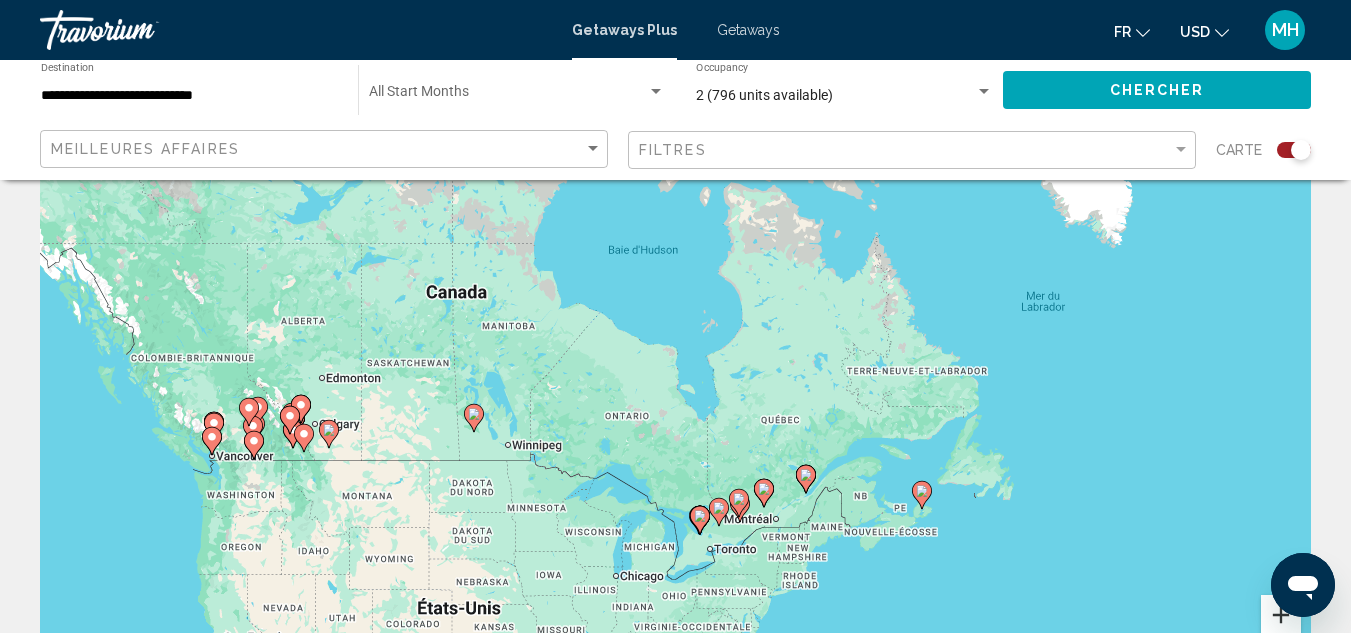 click at bounding box center (1281, 615) 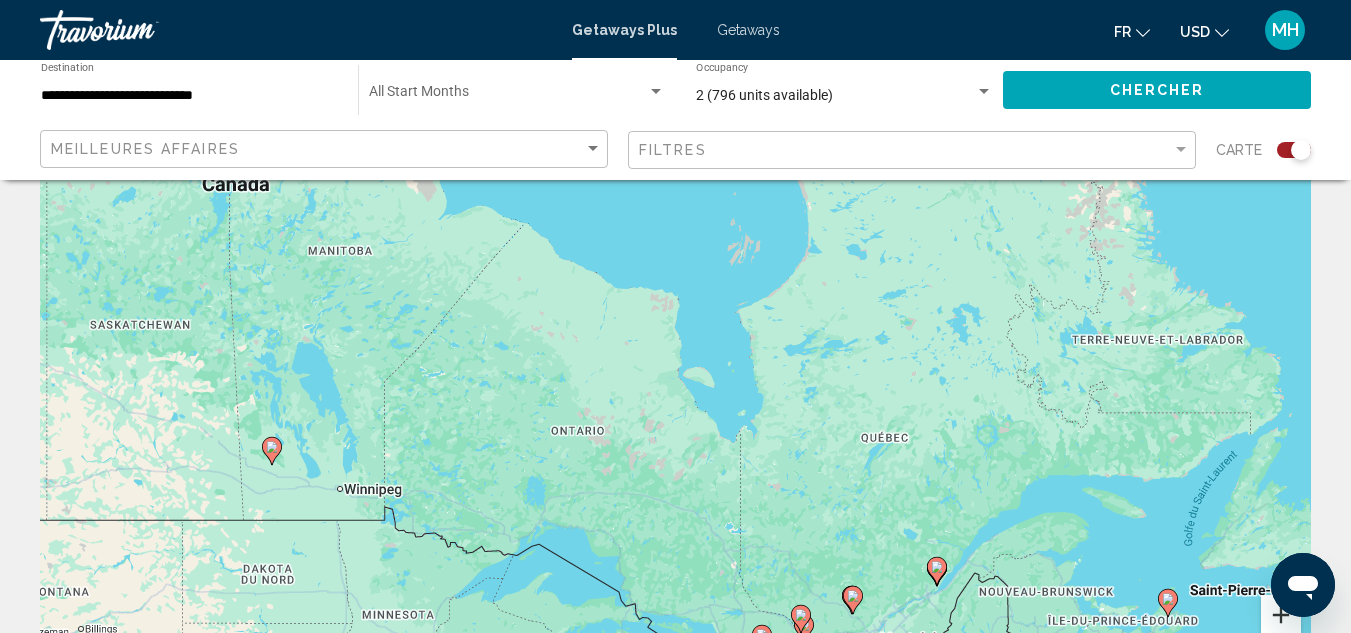 click at bounding box center [1281, 615] 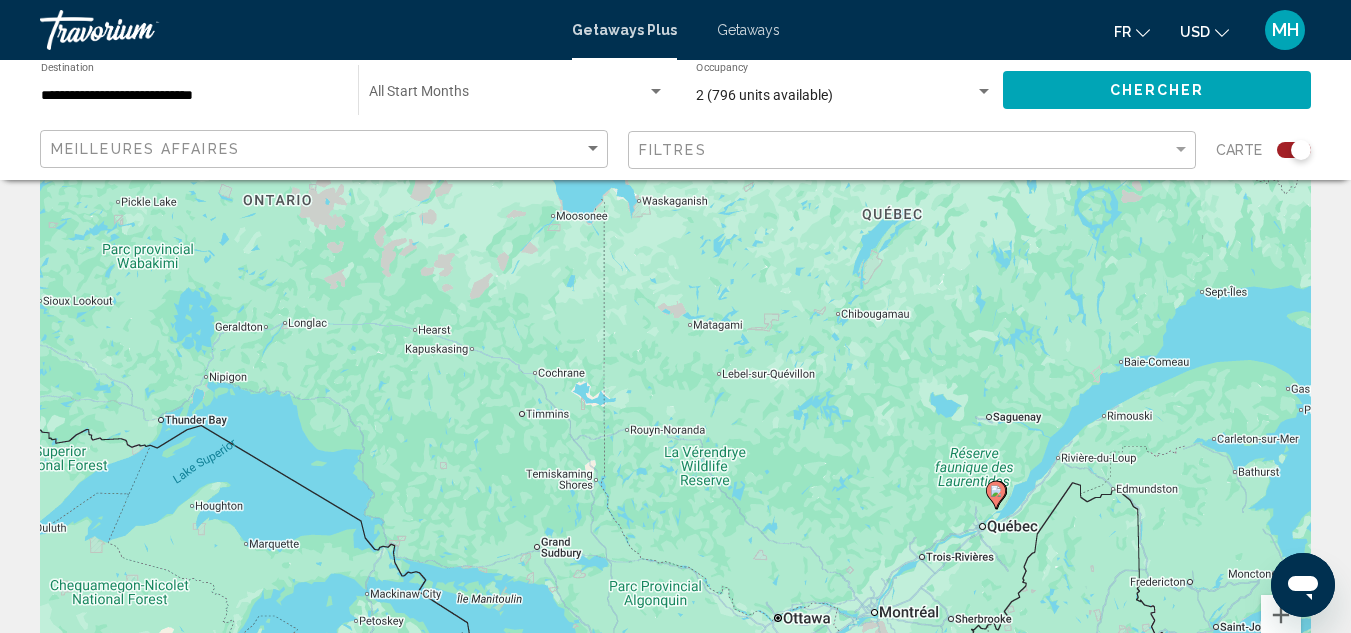 drag, startPoint x: 895, startPoint y: 523, endPoint x: 691, endPoint y: 257, distance: 335.21933 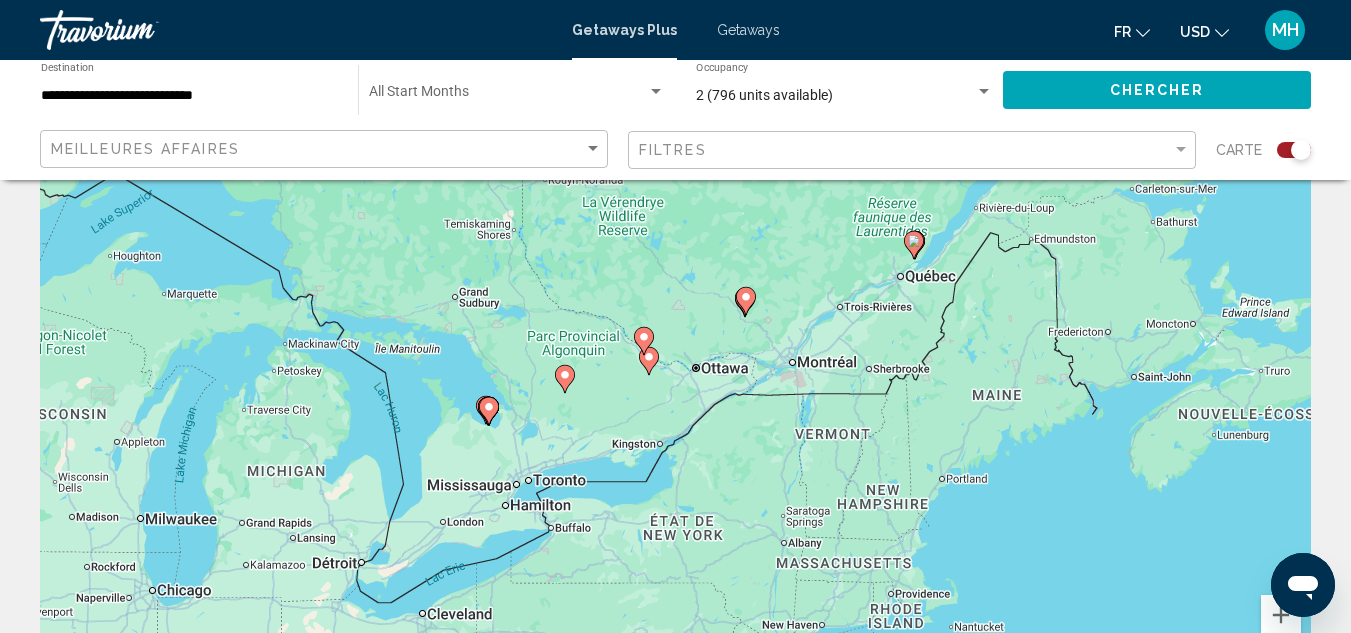 drag, startPoint x: 829, startPoint y: 520, endPoint x: 745, endPoint y: 275, distance: 259 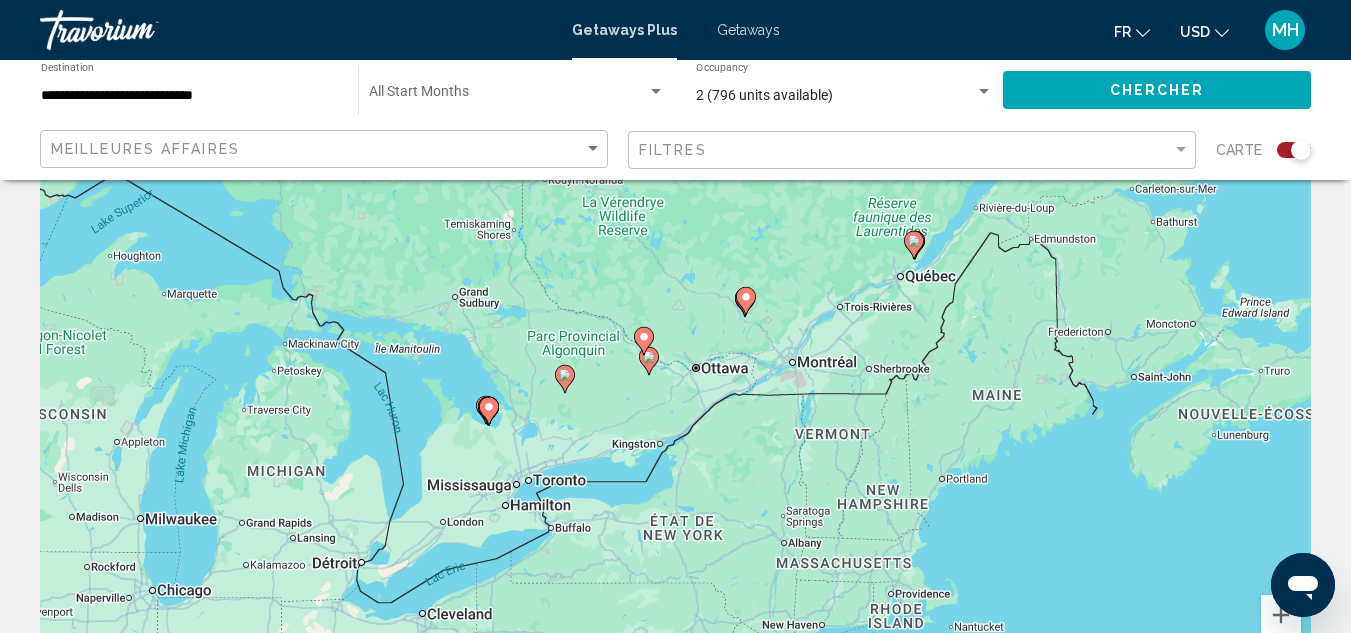 click on "Pour activer le glissement du marqueur avec le clavier, appuyez sur Alt+Entrée. Déplacez ensuite le marqueur à l'aide des touches fléchées. Pour terminer le glissement, appuyez sur la touche Entrée. Pour annuler, appuyez sur Échap." at bounding box center (675, 400) 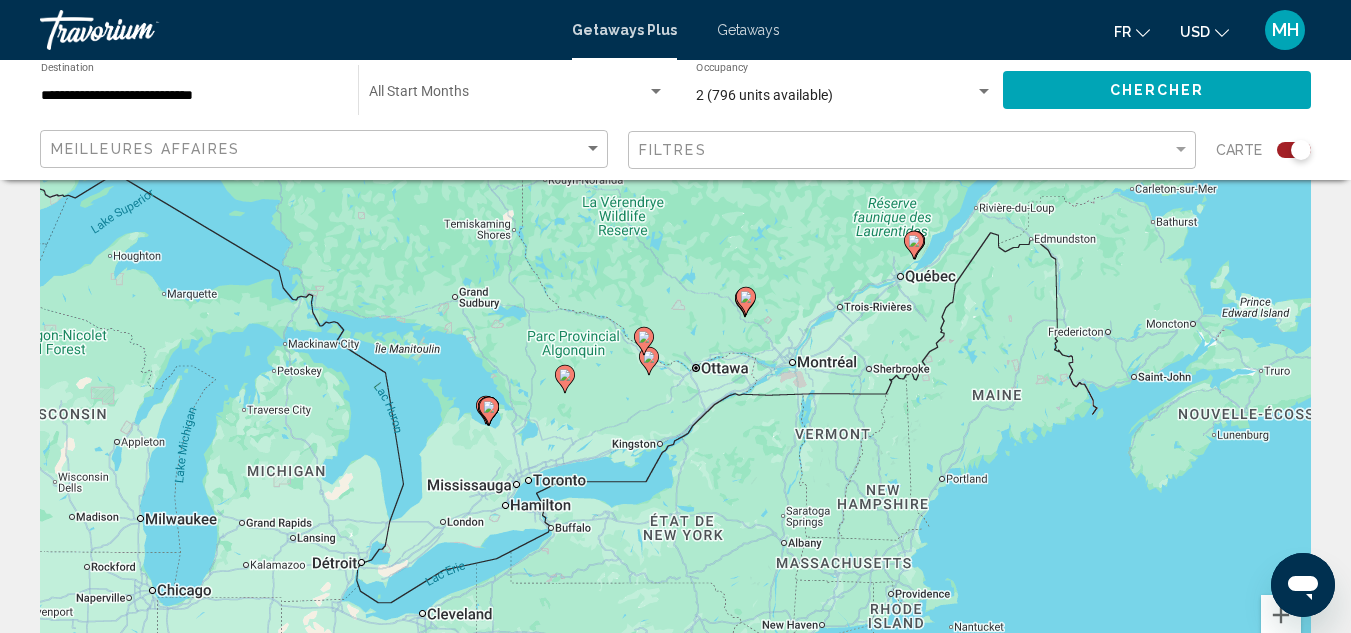 click 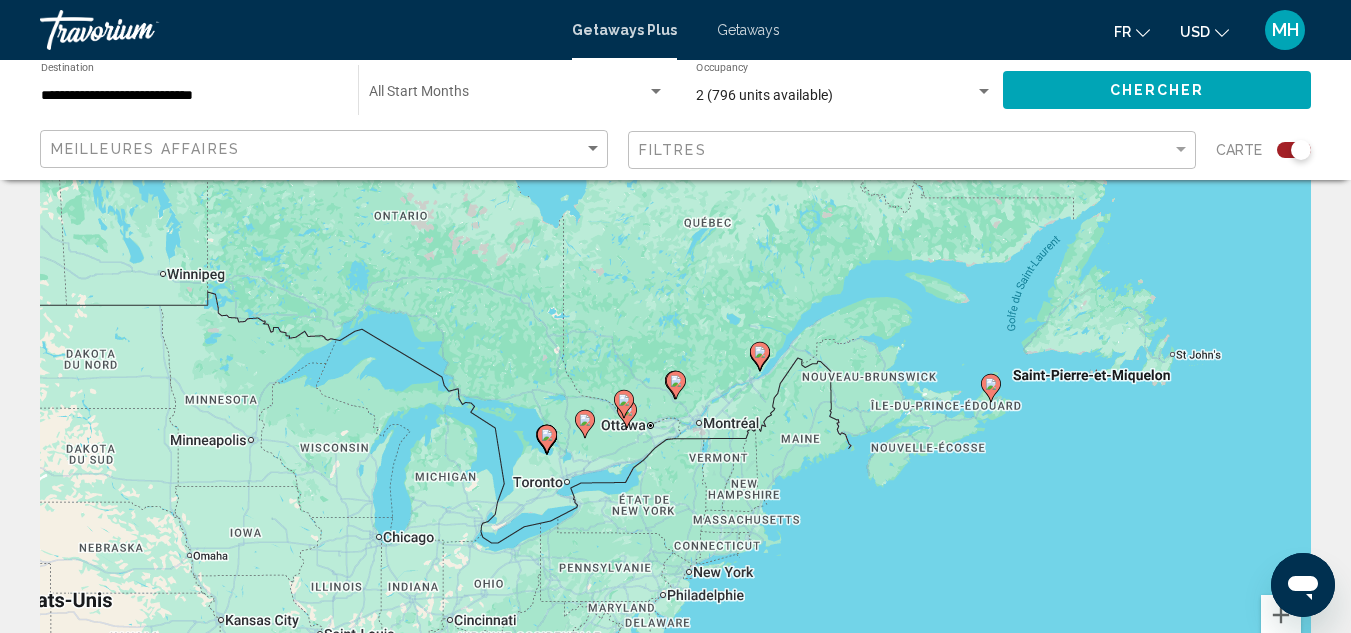 click 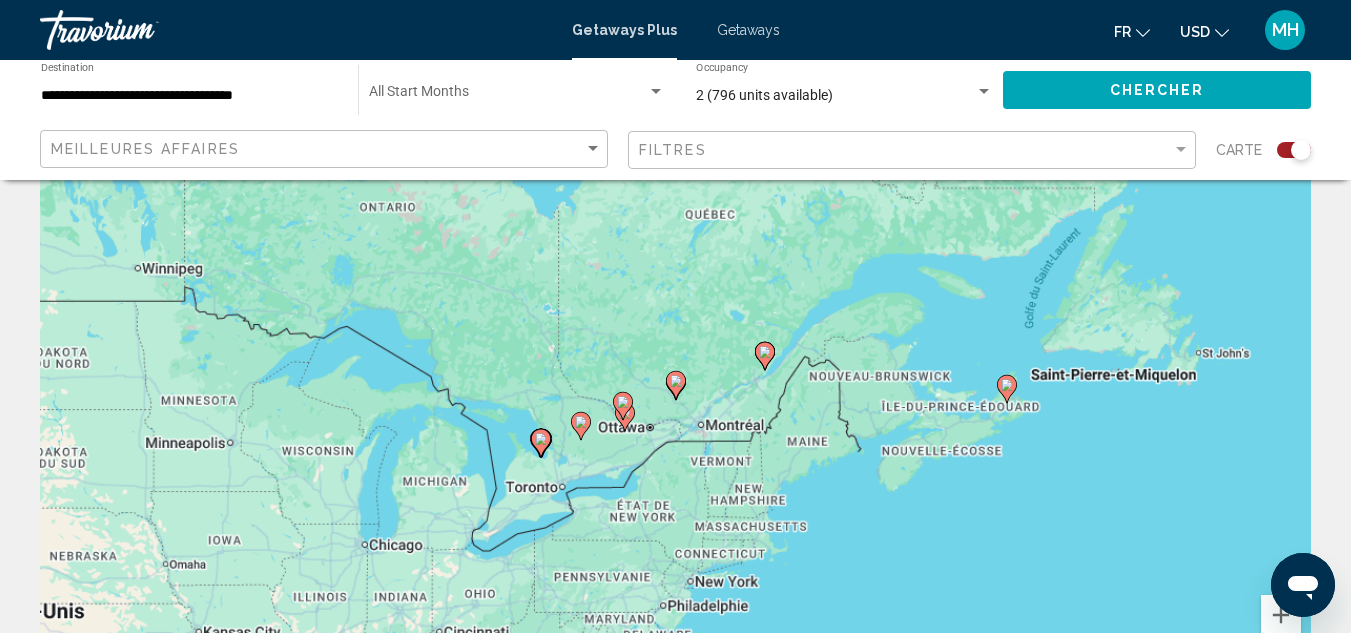 click 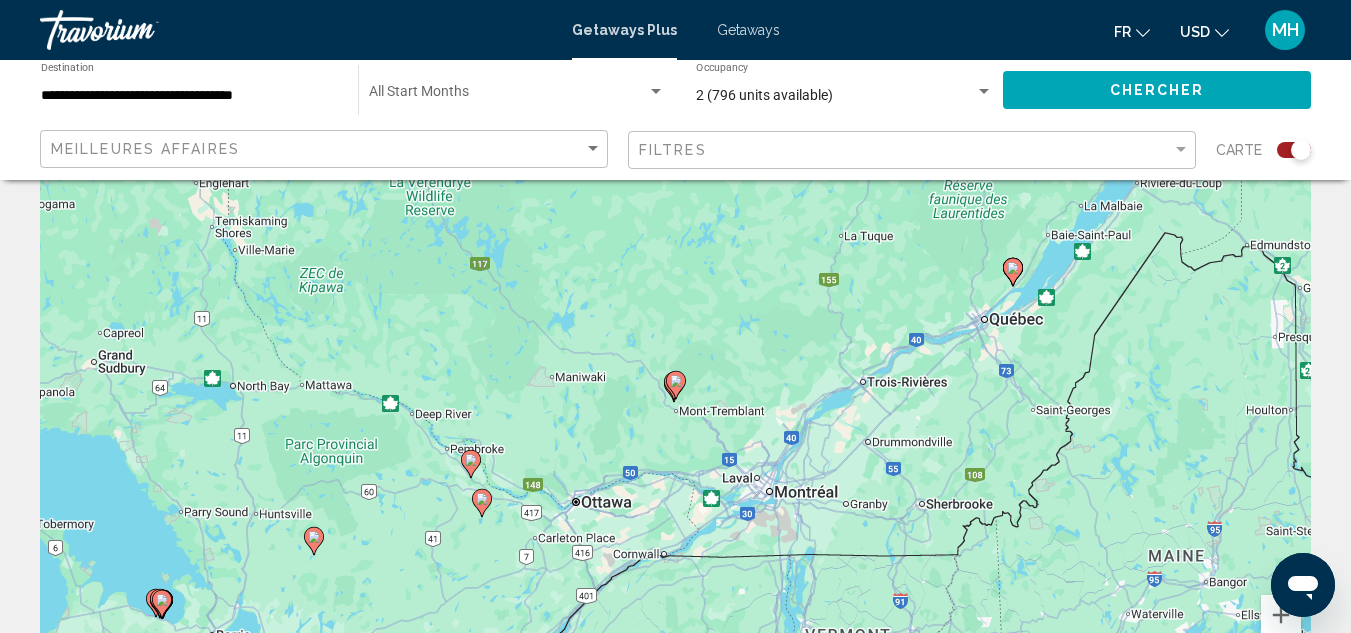 click on "Pour activer le glissement du marqueur avec le clavier, appuyez sur Alt+Entrée. Déplacez ensuite le marqueur à l'aide des touches fléchées. Pour terminer le glissement, appuyez sur la touche Entrée. Pour annuler, appuyez sur Échap." at bounding box center [675, 400] 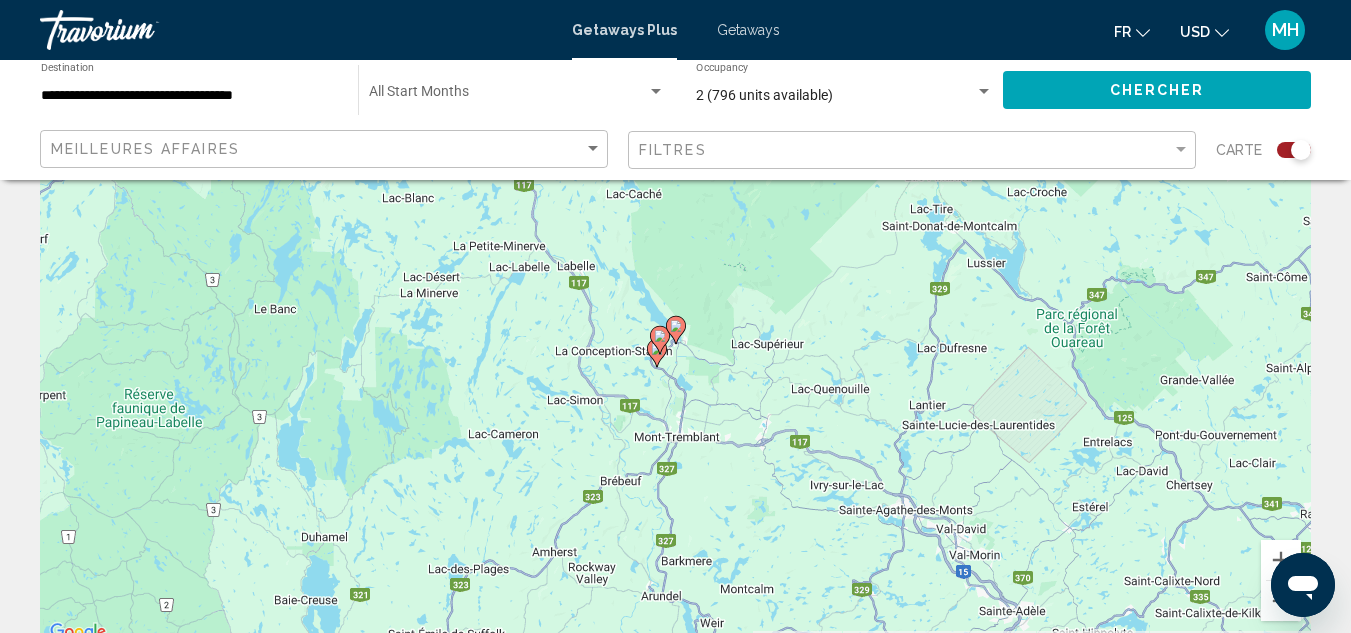 scroll, scrollTop: 200, scrollLeft: 0, axis: vertical 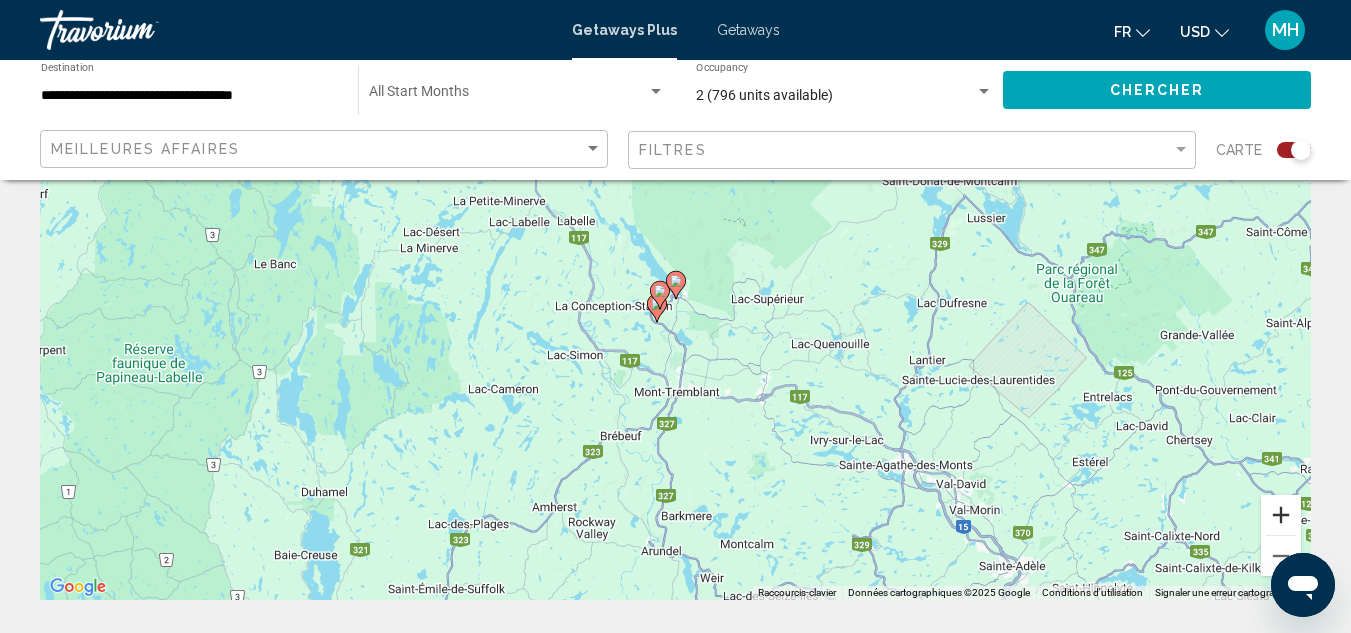 click at bounding box center [1281, 515] 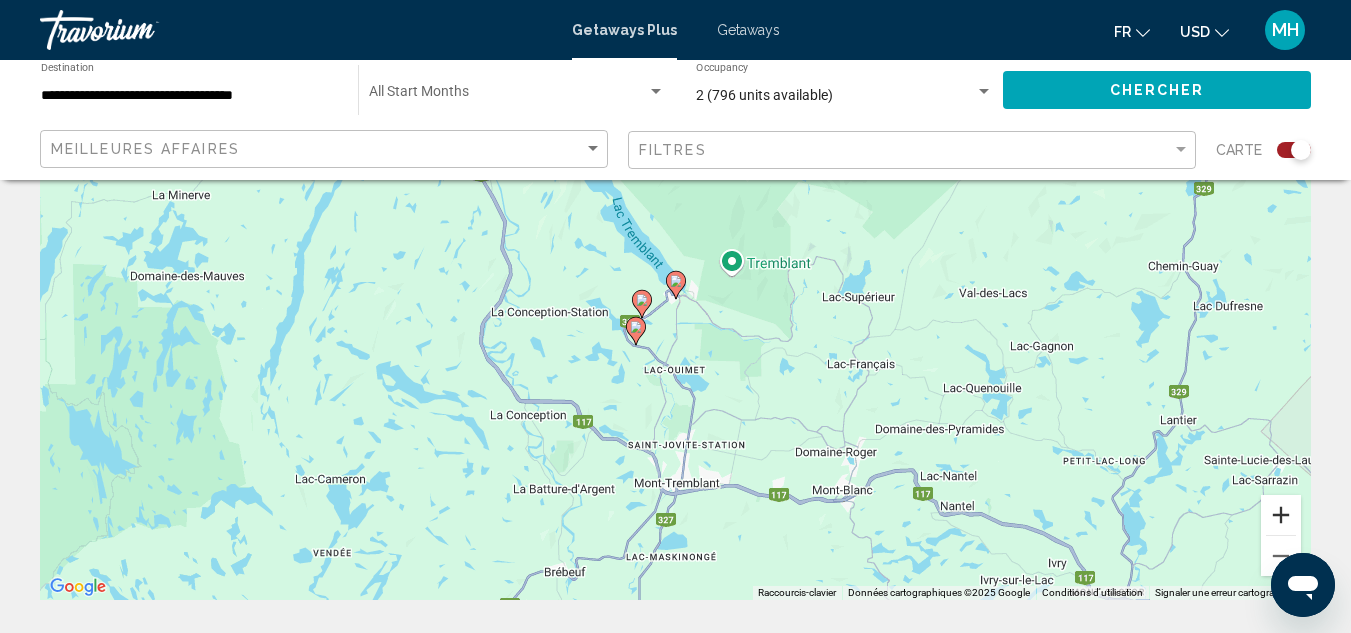 click at bounding box center (1281, 515) 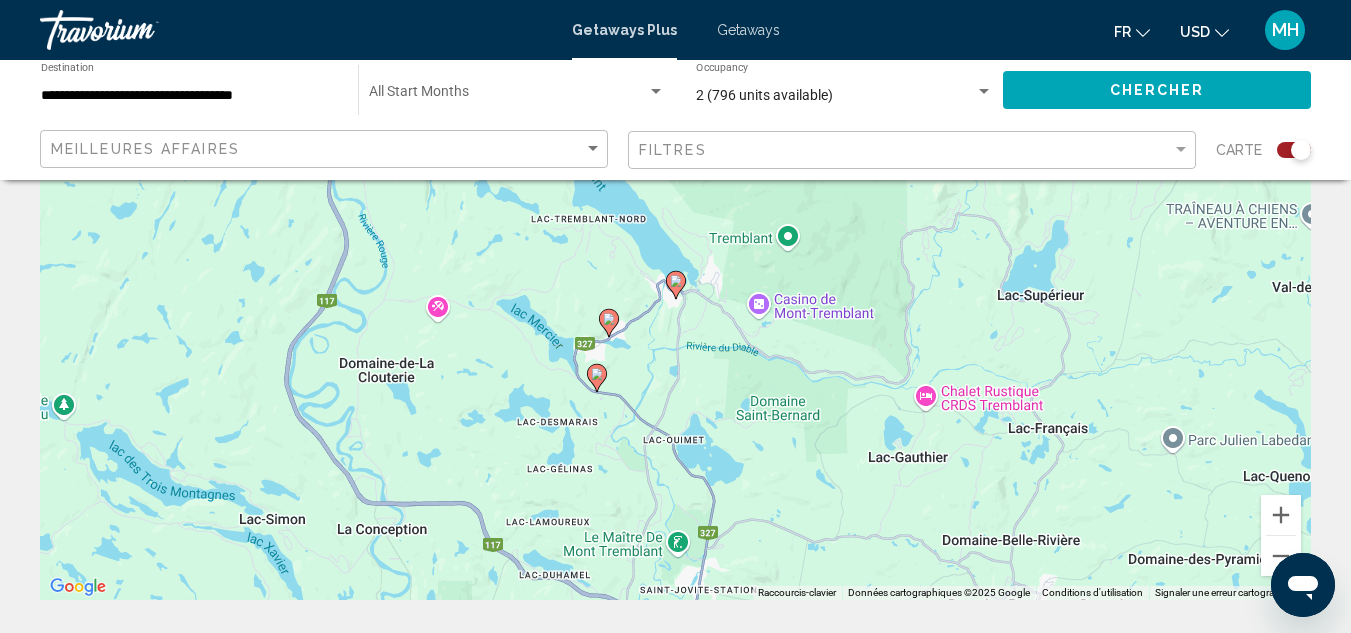 click 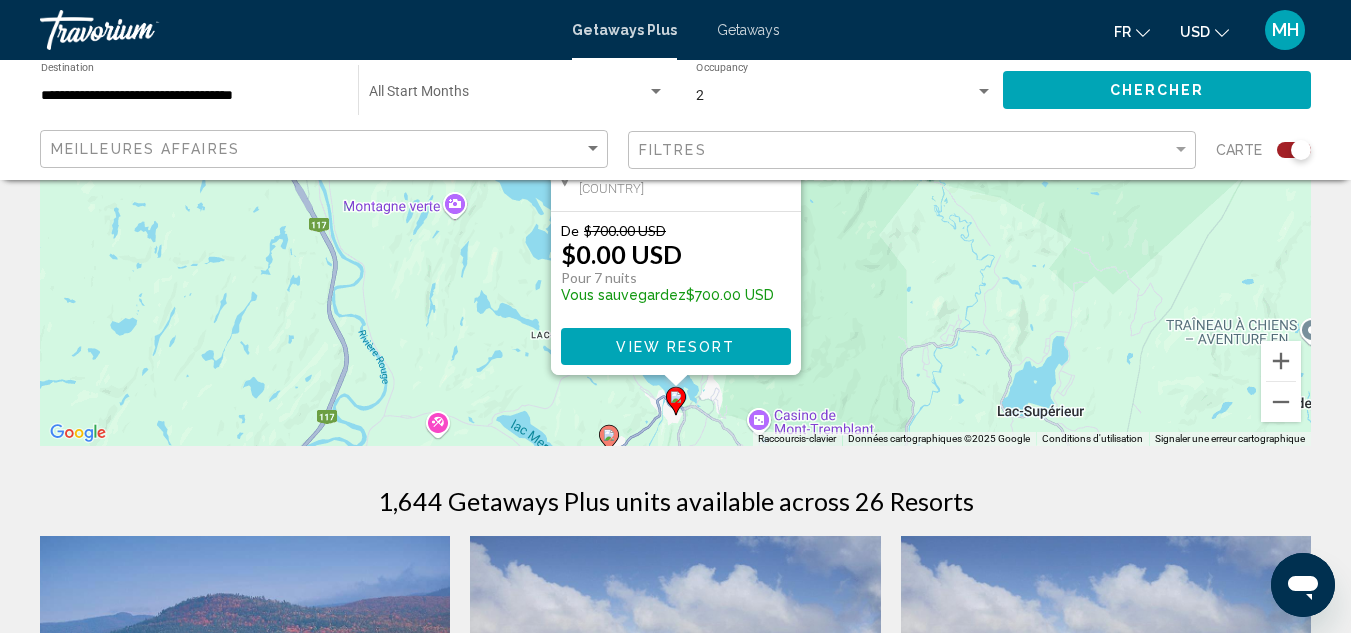 scroll, scrollTop: 400, scrollLeft: 0, axis: vertical 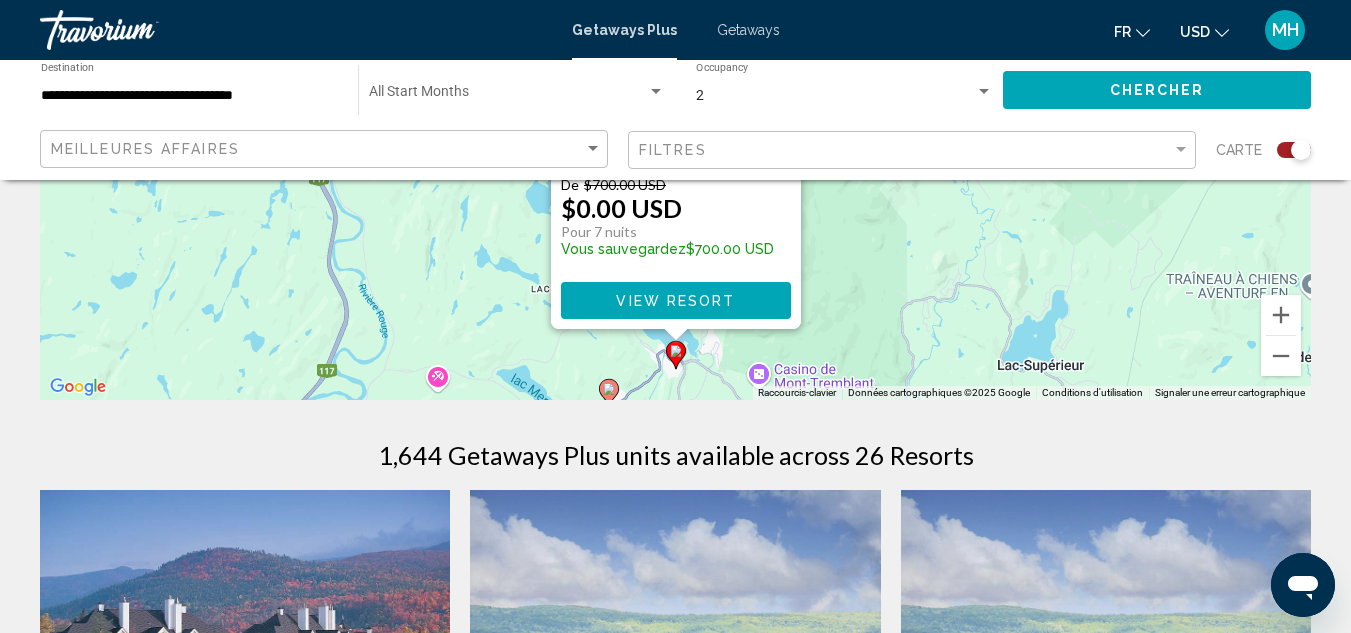 click on "View Resort" at bounding box center (675, 301) 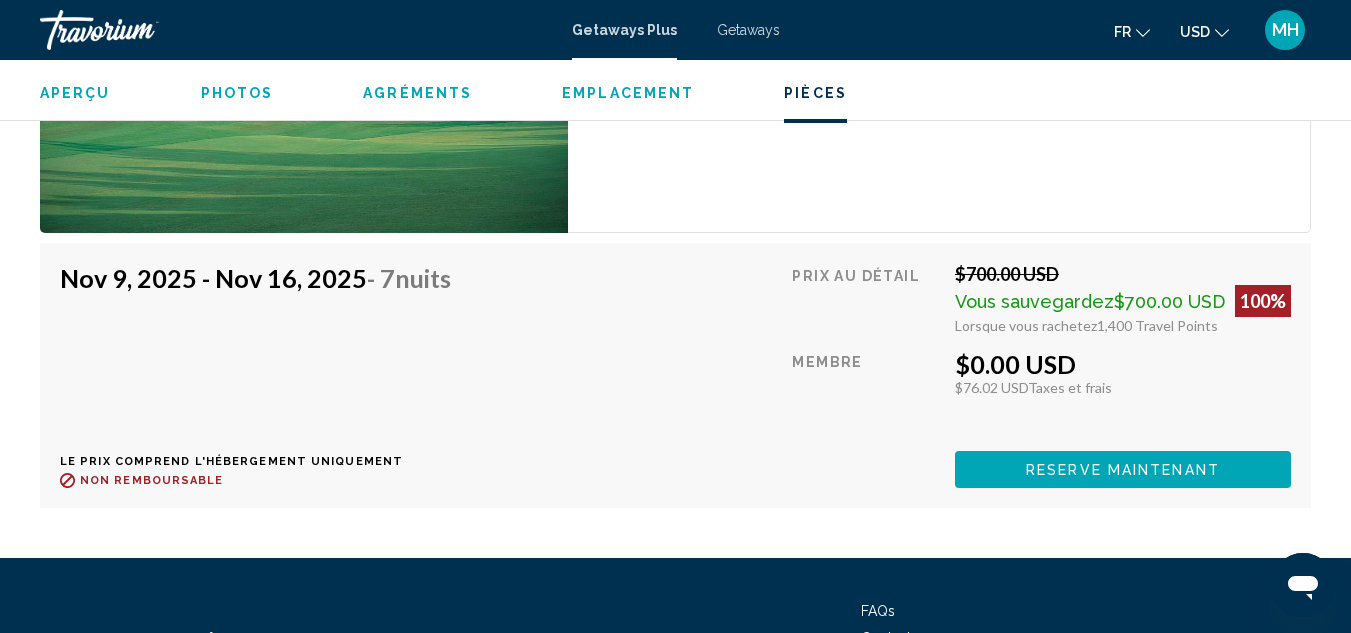 scroll, scrollTop: 3613, scrollLeft: 0, axis: vertical 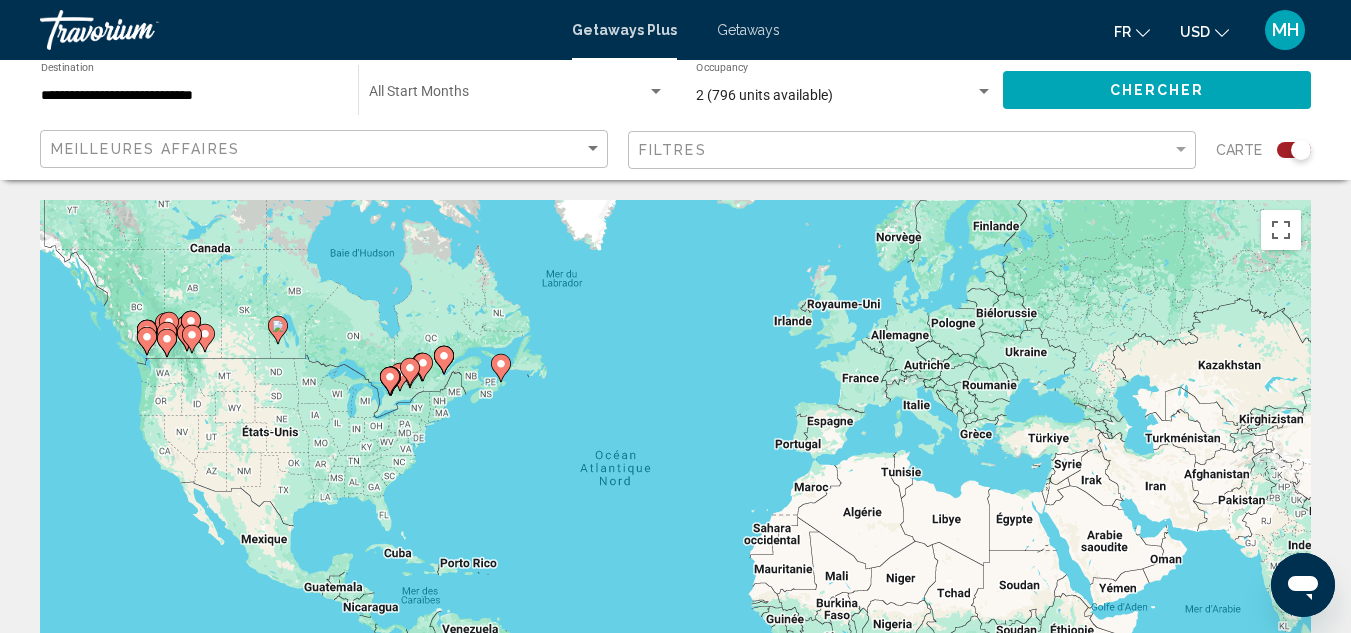 click 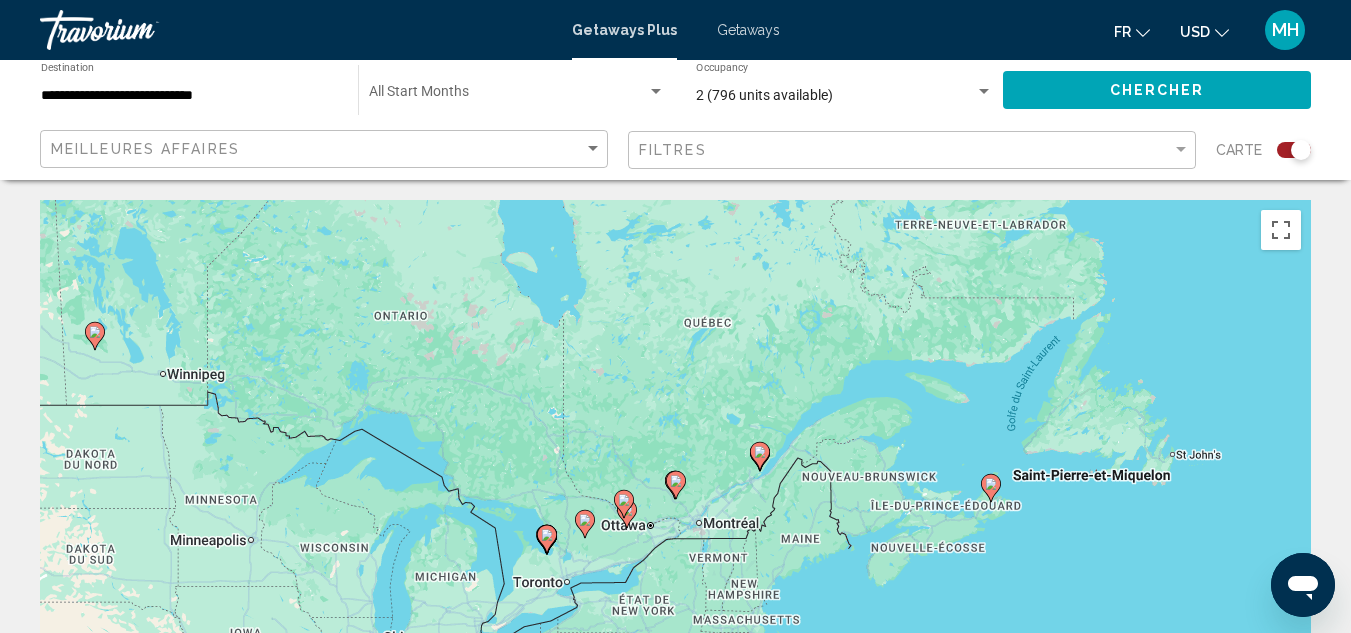 click 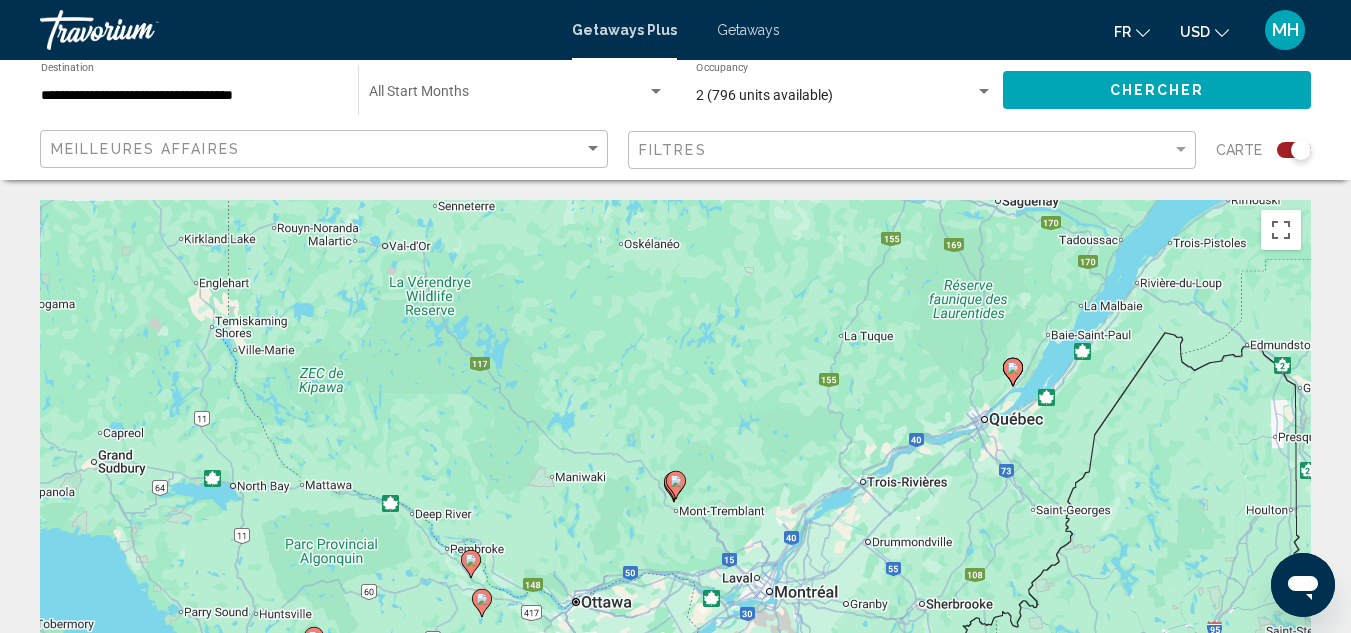 click 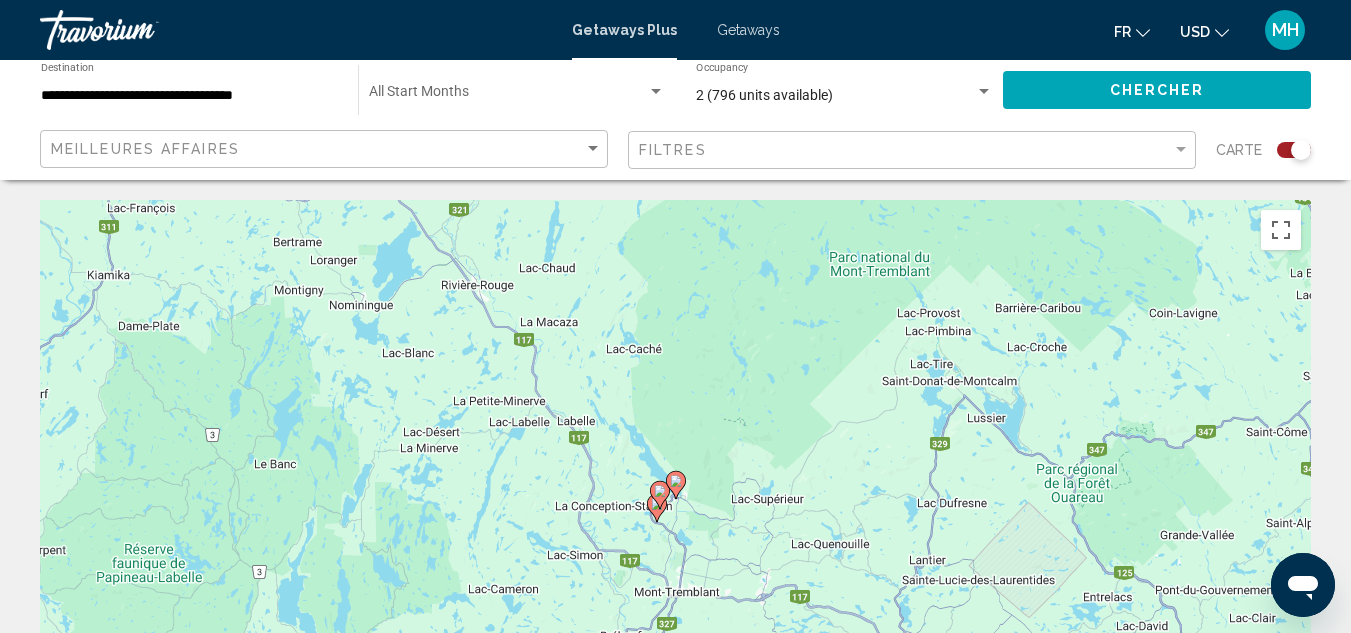 click 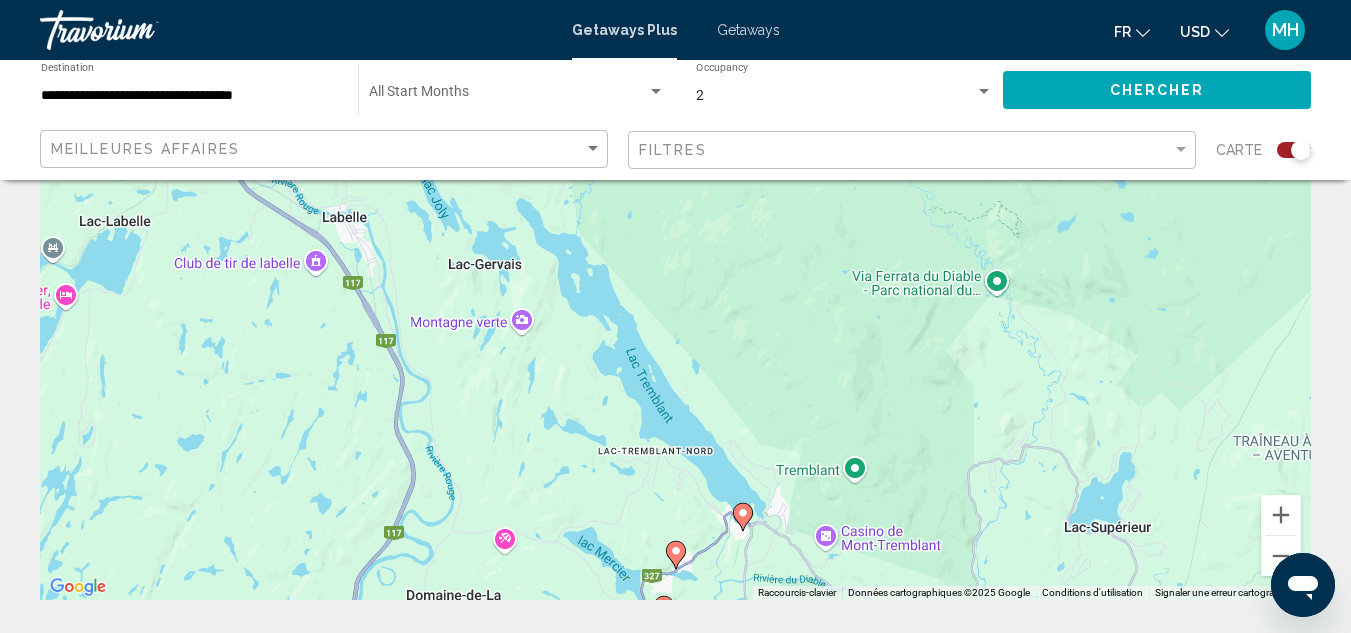 scroll, scrollTop: 300, scrollLeft: 0, axis: vertical 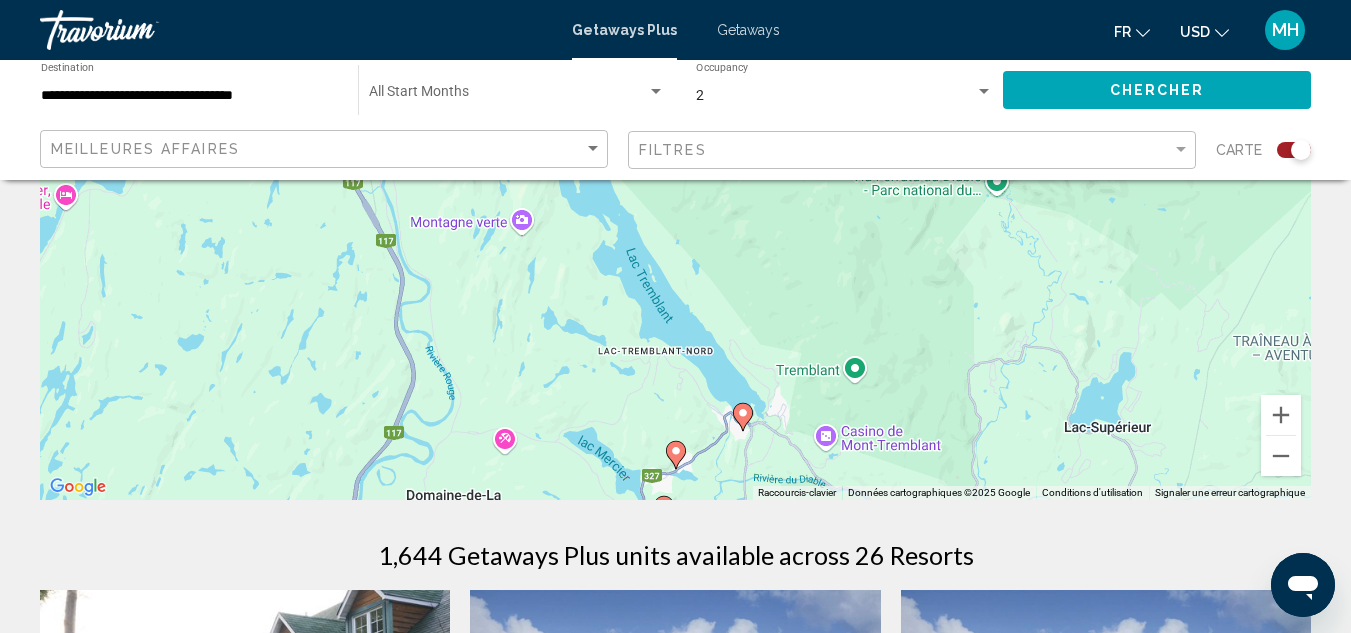 click 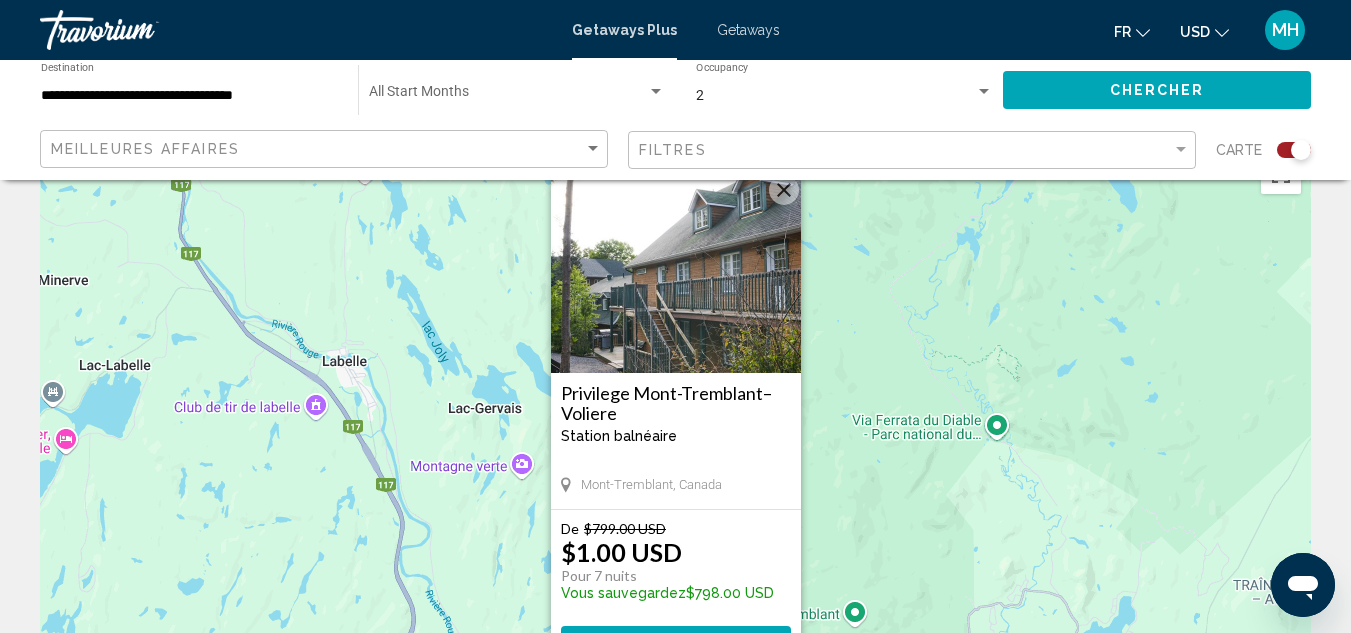 scroll, scrollTop: 100, scrollLeft: 0, axis: vertical 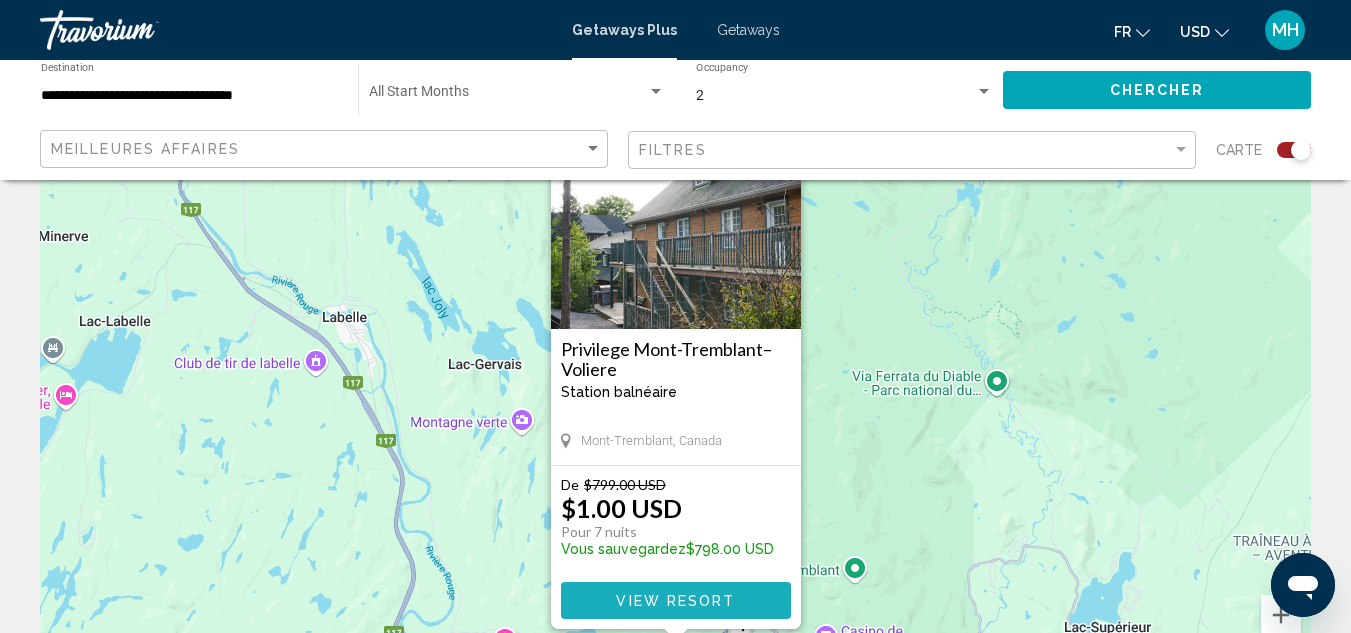 click on "View Resort" at bounding box center (675, 601) 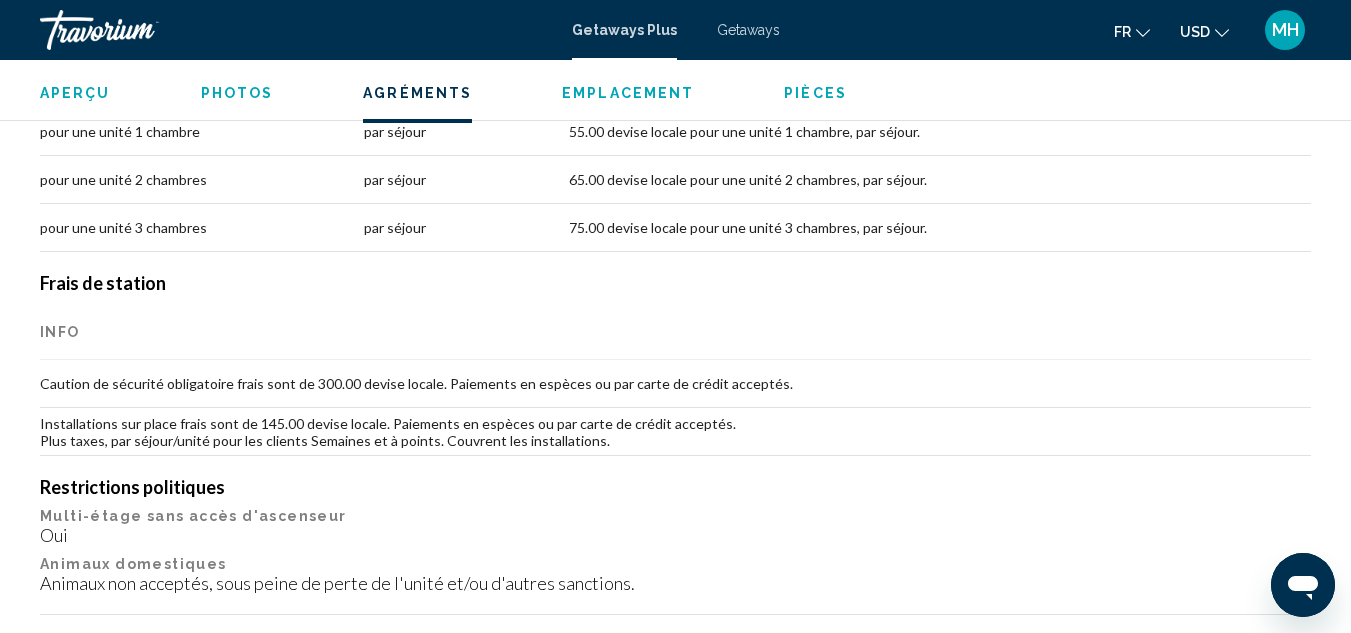 scroll, scrollTop: 2319, scrollLeft: 0, axis: vertical 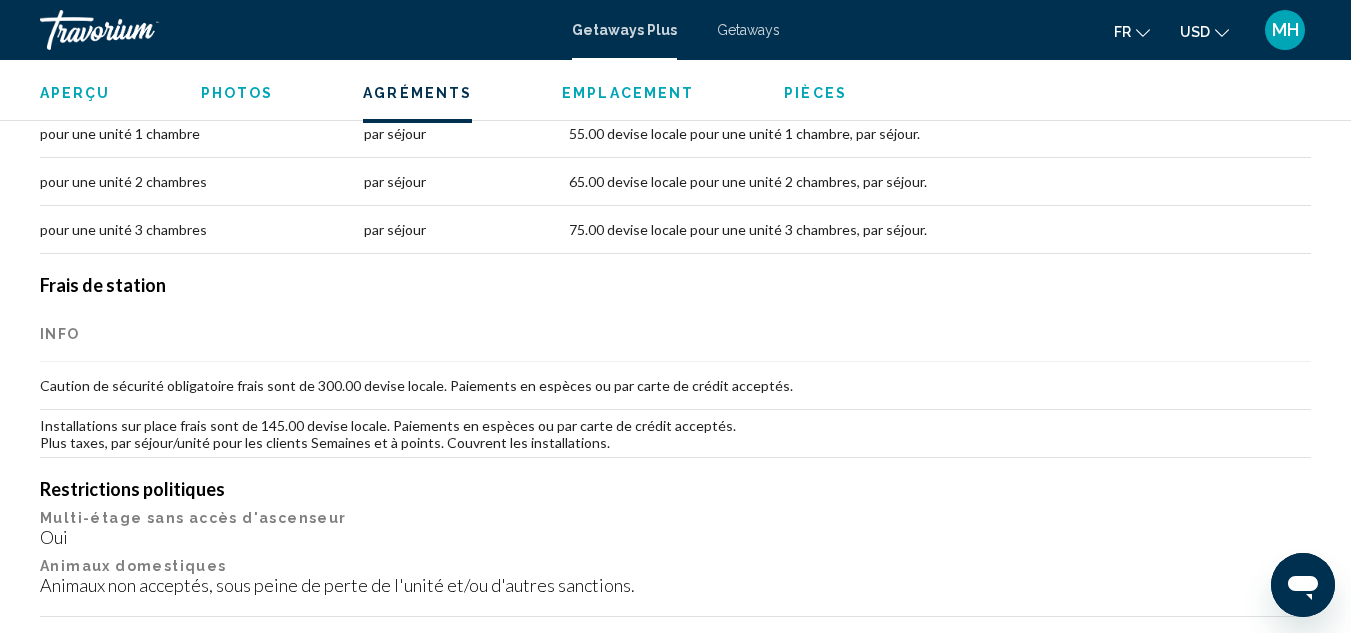 click on "Getaways Plus" at bounding box center [624, 30] 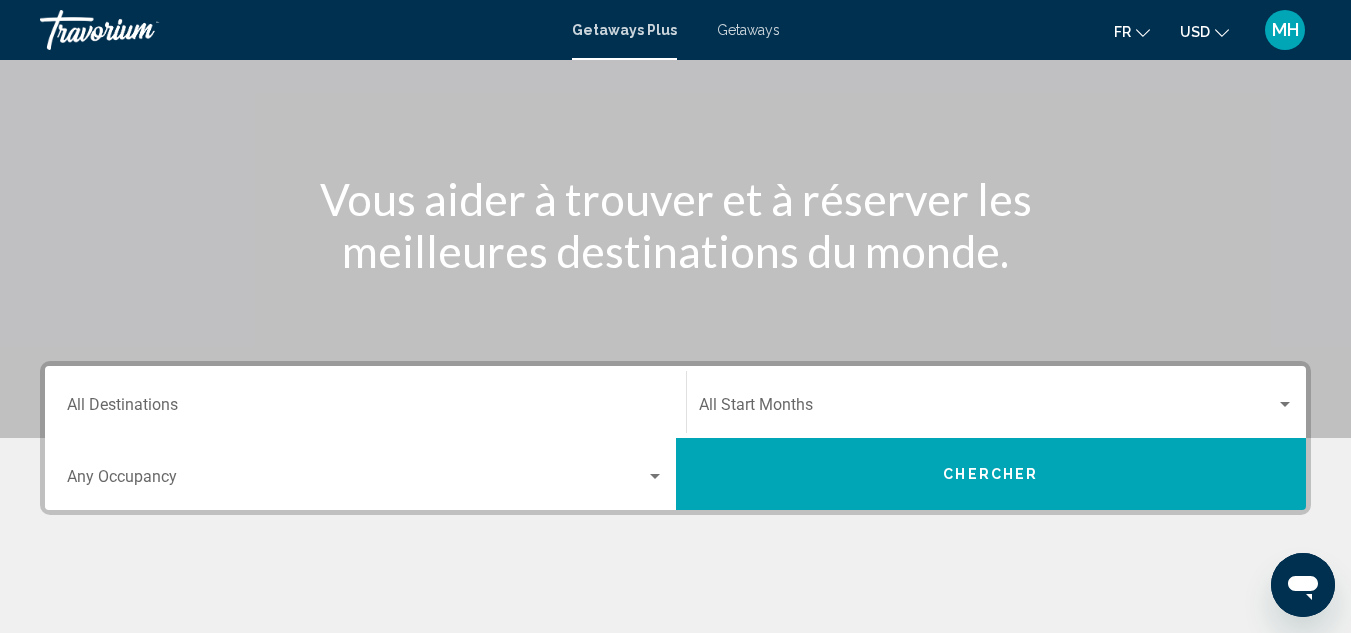 scroll, scrollTop: 200, scrollLeft: 0, axis: vertical 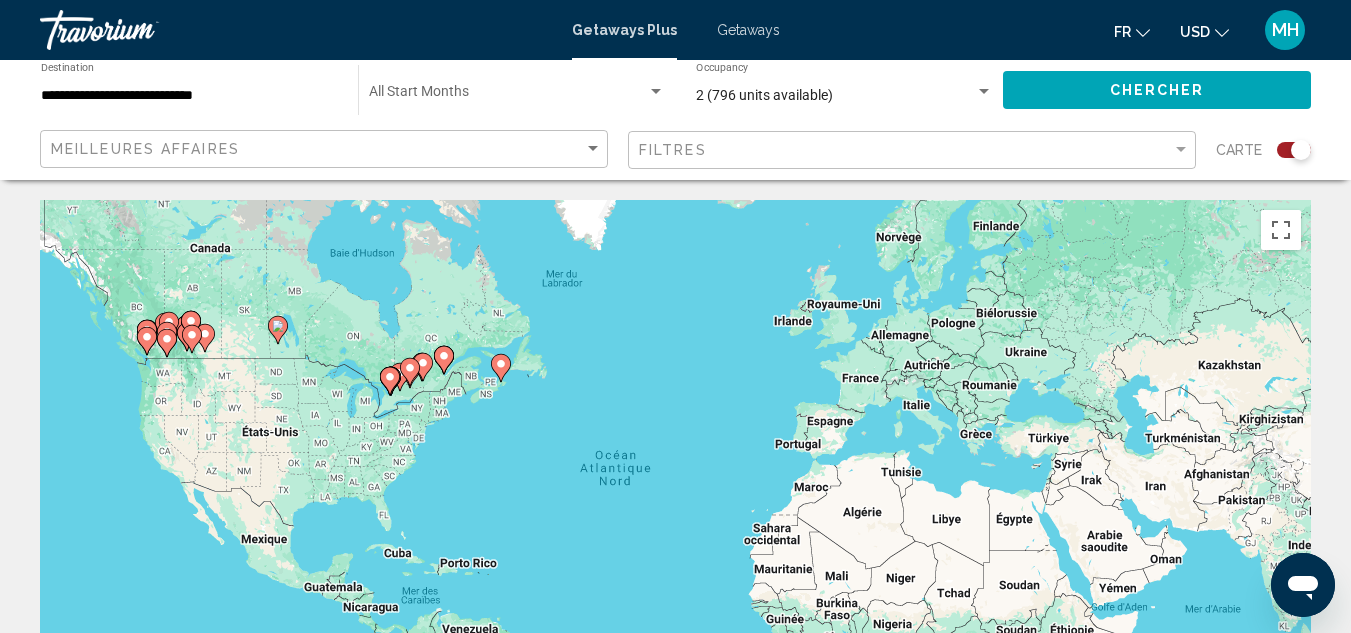 click 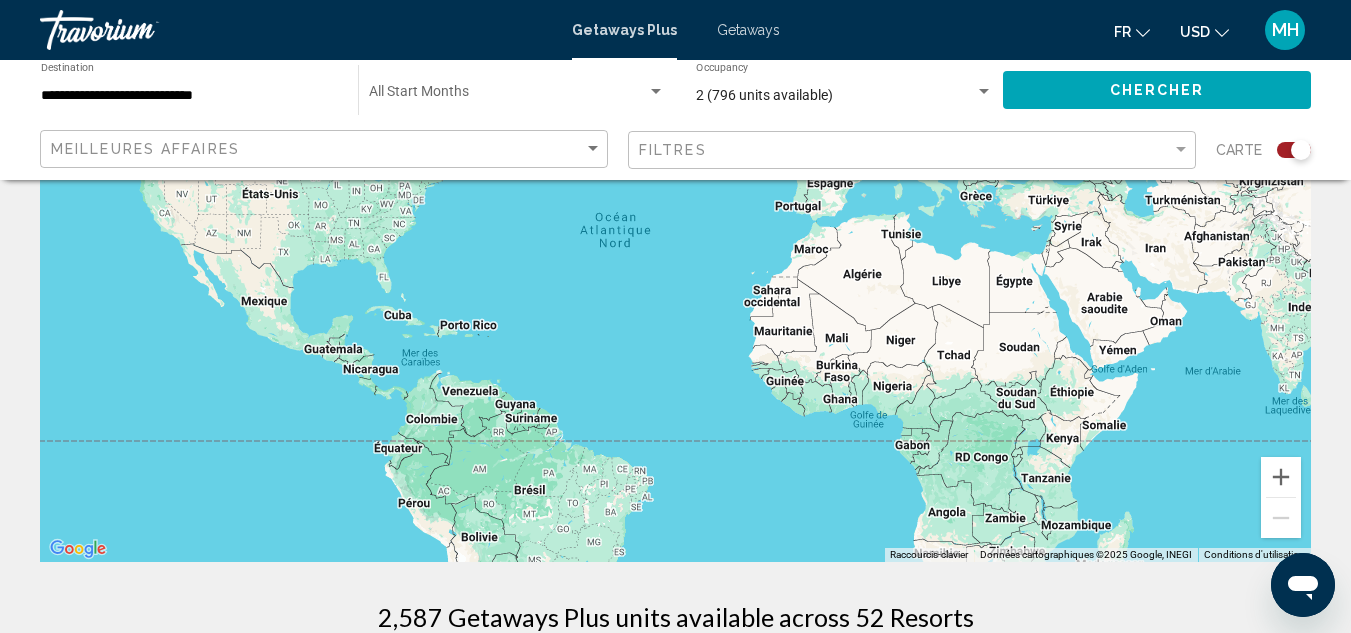 scroll, scrollTop: 300, scrollLeft: 0, axis: vertical 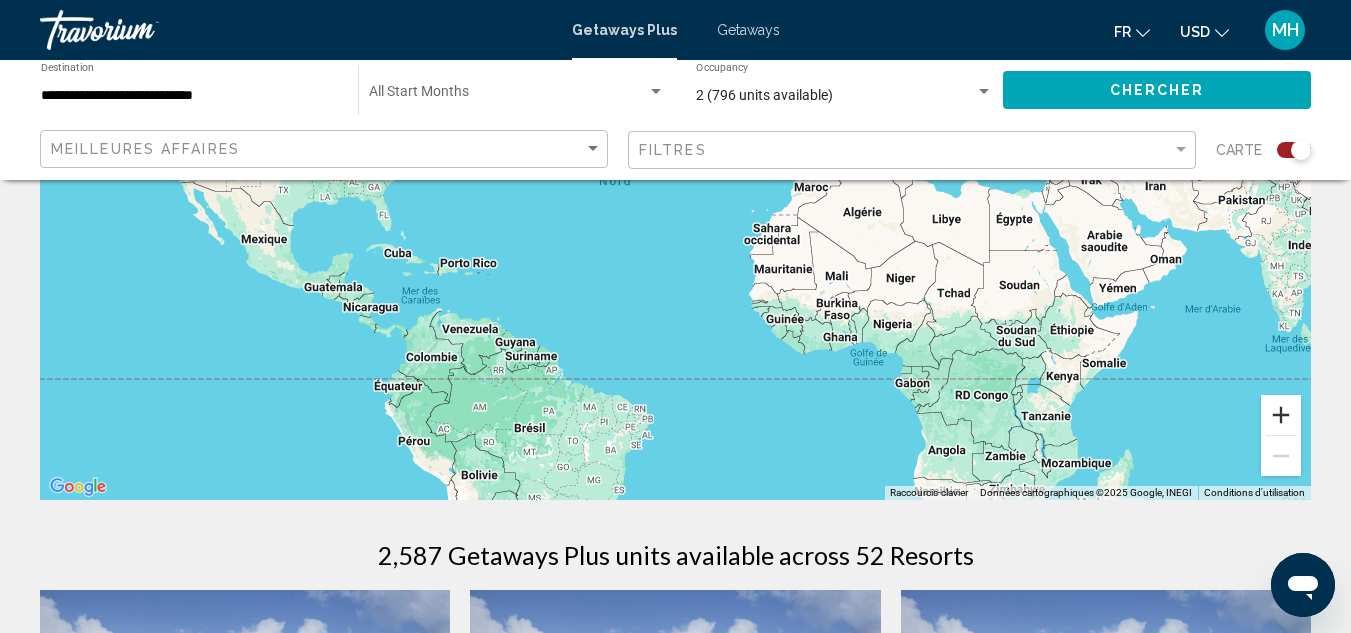 click at bounding box center (1281, 415) 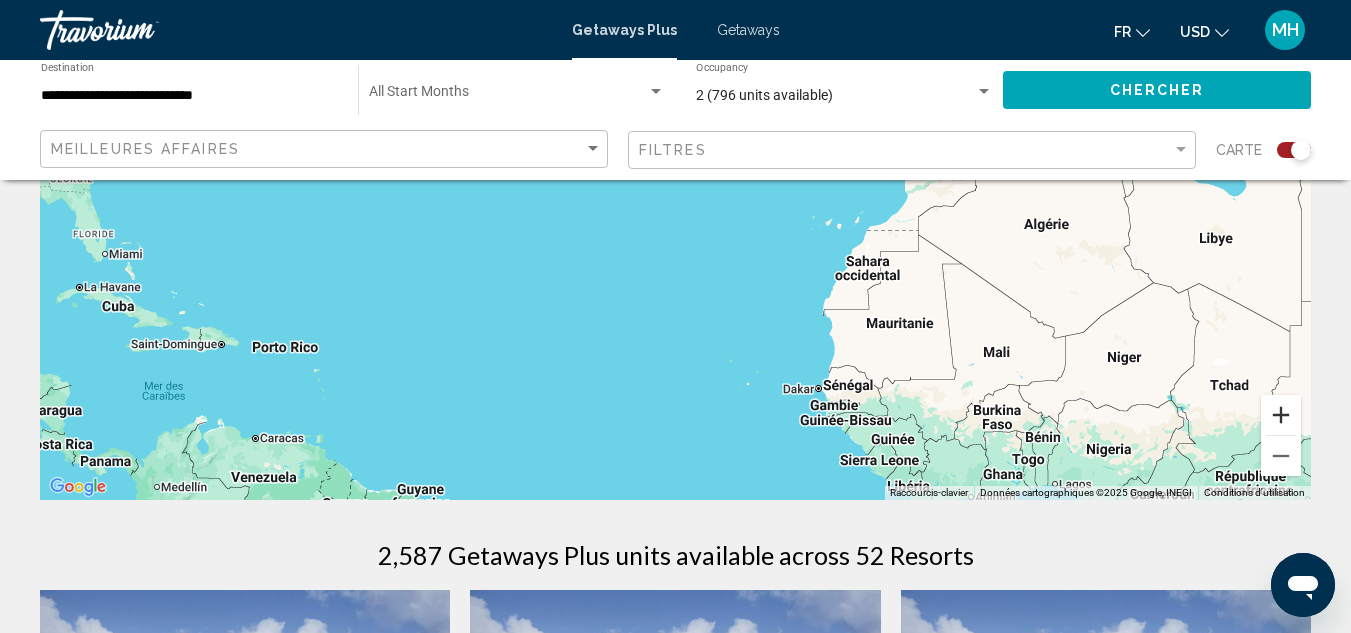 click at bounding box center [1281, 415] 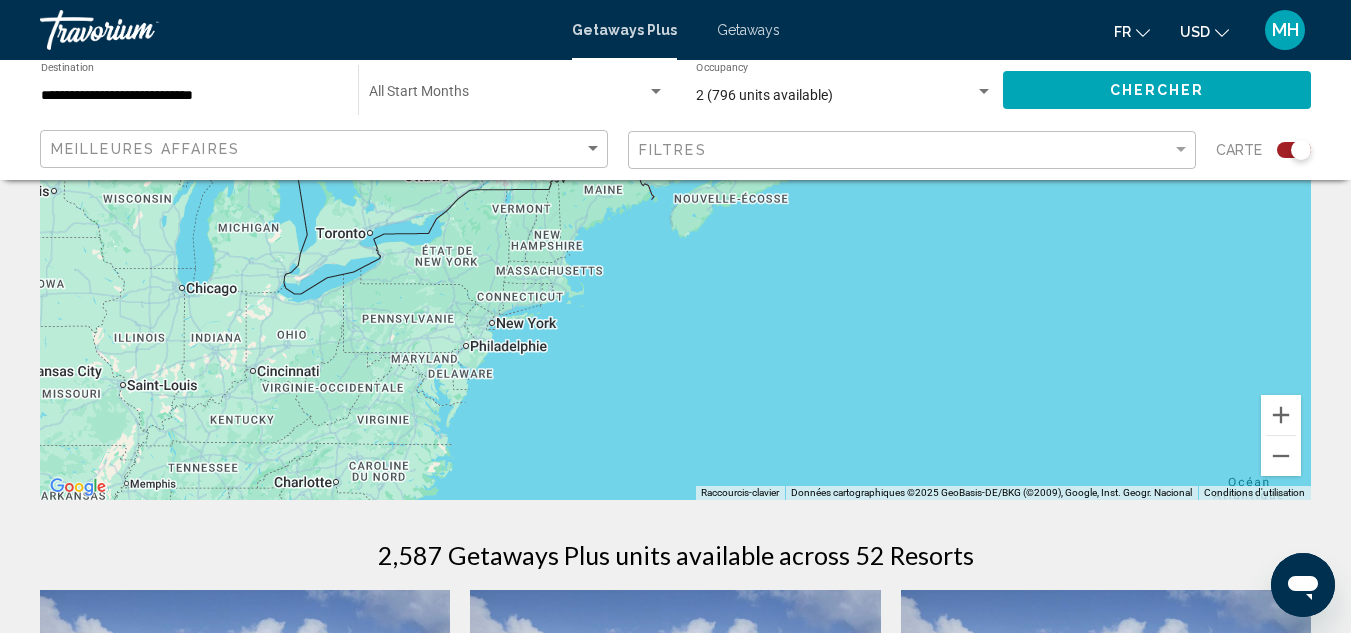 drag, startPoint x: 353, startPoint y: 306, endPoint x: 993, endPoint y: 680, distance: 741.2665 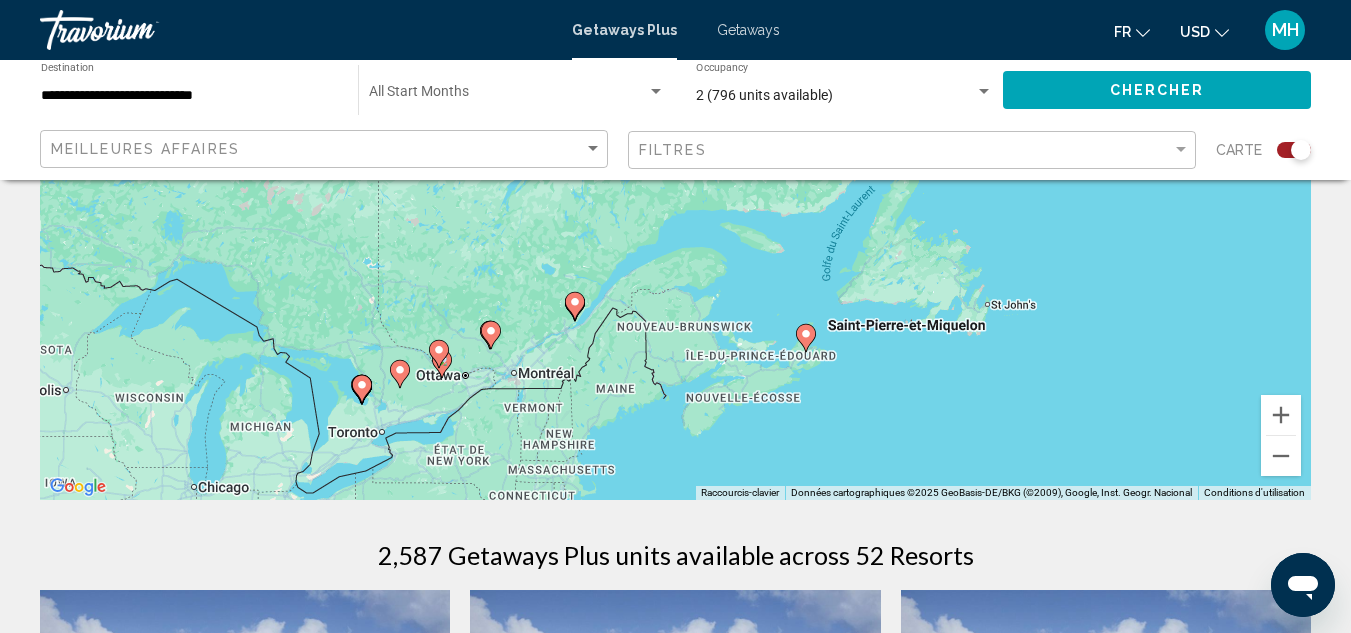 drag, startPoint x: 648, startPoint y: 239, endPoint x: 658, endPoint y: 445, distance: 206.24257 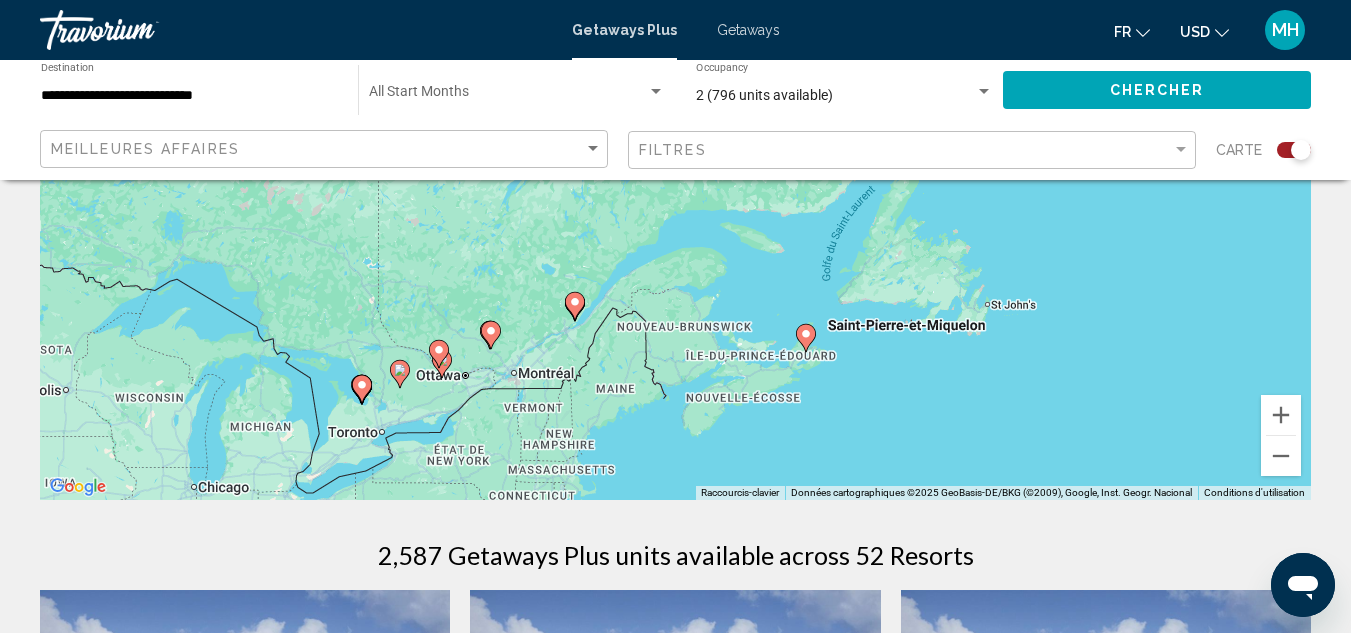 click on "Pour activer le glissement du marqueur avec le clavier, appuyez sur Alt+Entrée. Déplacez ensuite le marqueur à l'aide des touches fléchées. Pour terminer le glissement, appuyez sur la touche Entrée. Pour annuler, appuyez sur Échap." at bounding box center [675, 200] 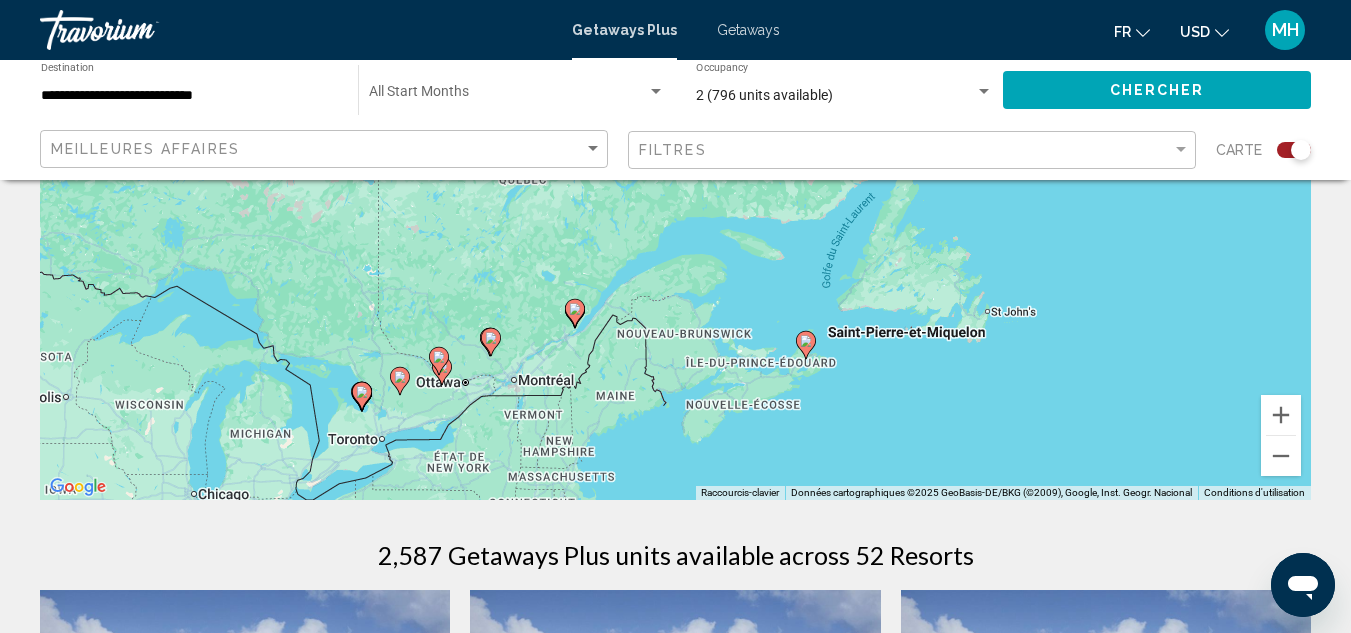 click 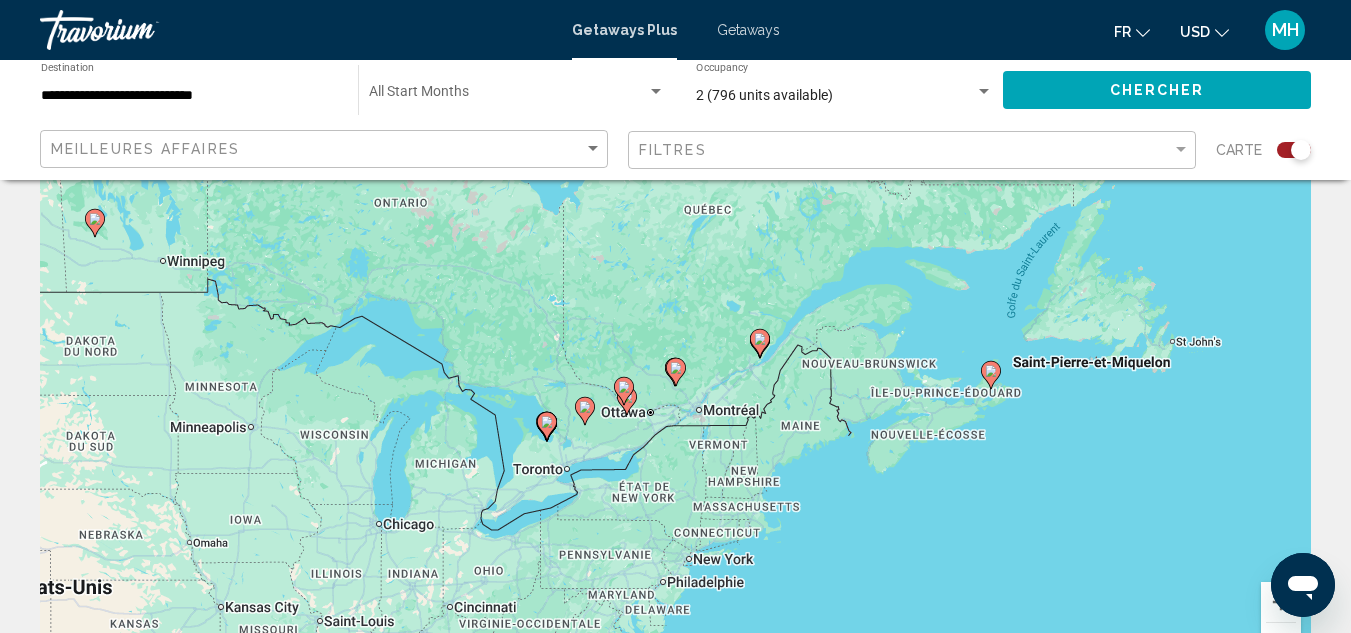 scroll, scrollTop: 100, scrollLeft: 0, axis: vertical 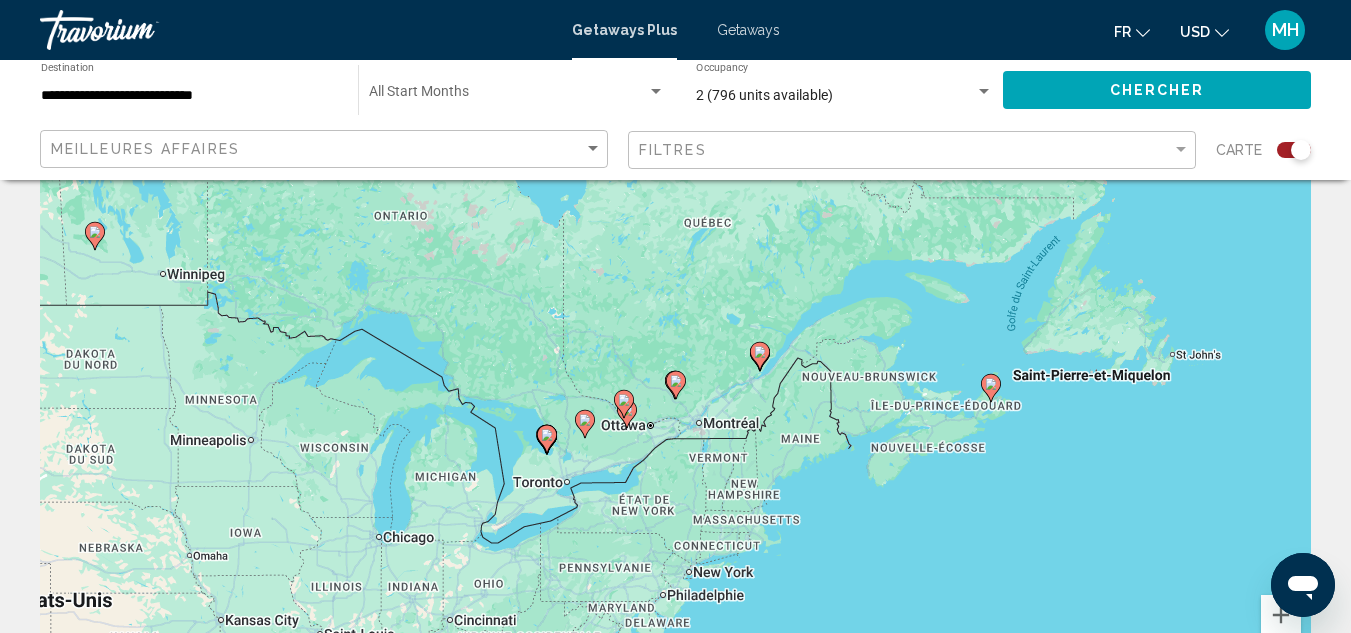 click 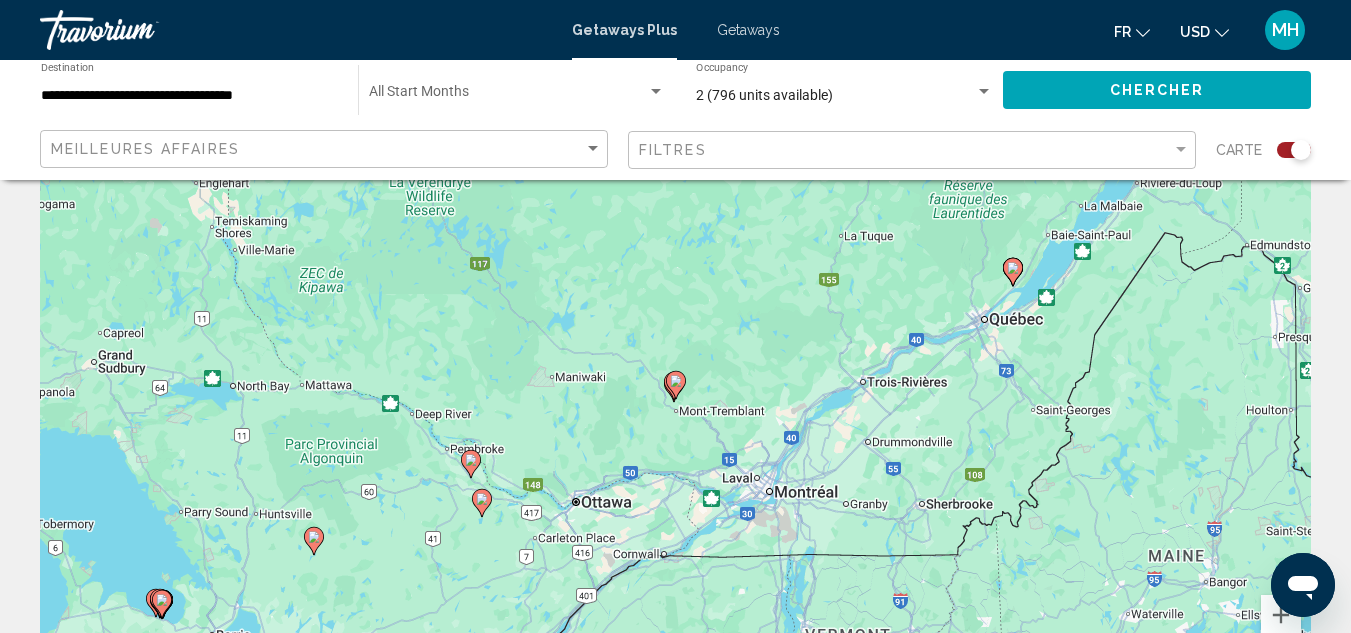 click 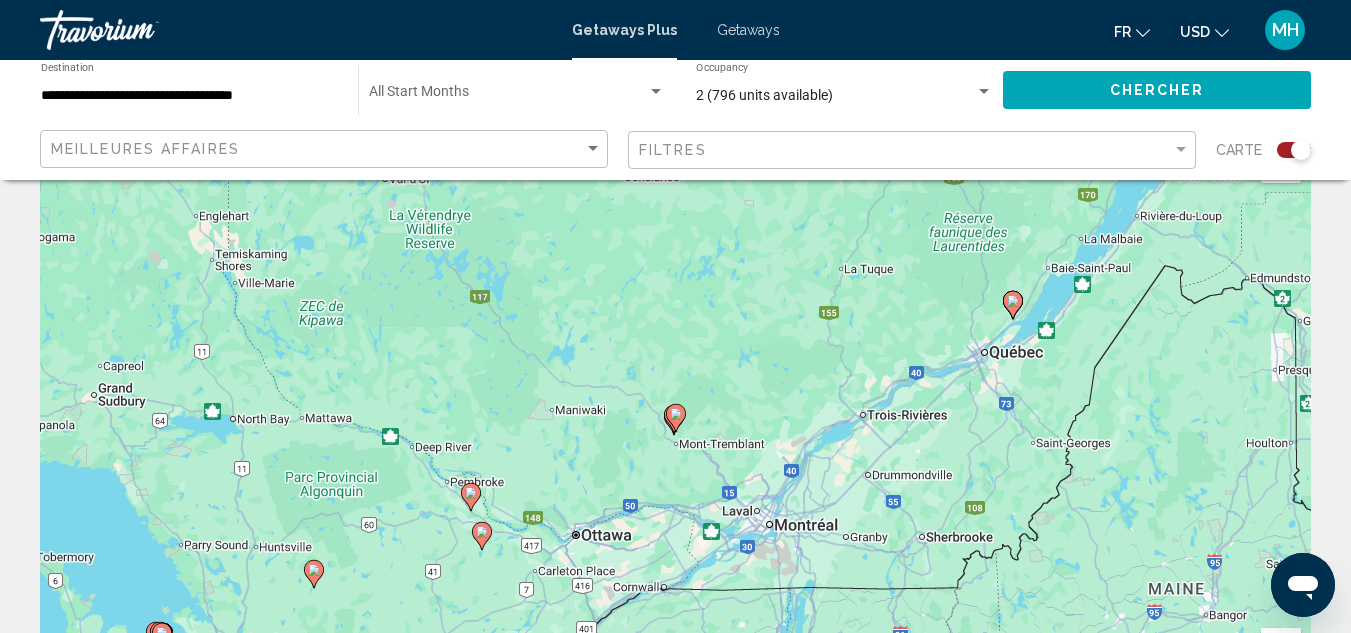 scroll, scrollTop: 100, scrollLeft: 0, axis: vertical 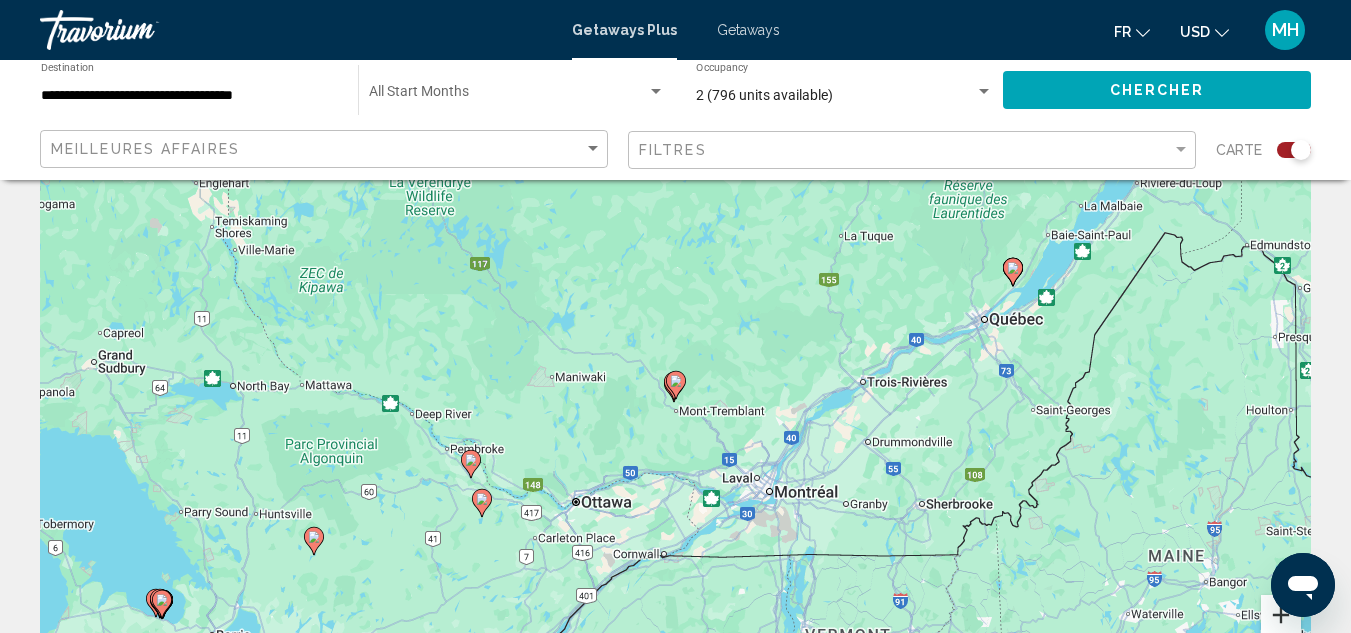 click at bounding box center [1281, 615] 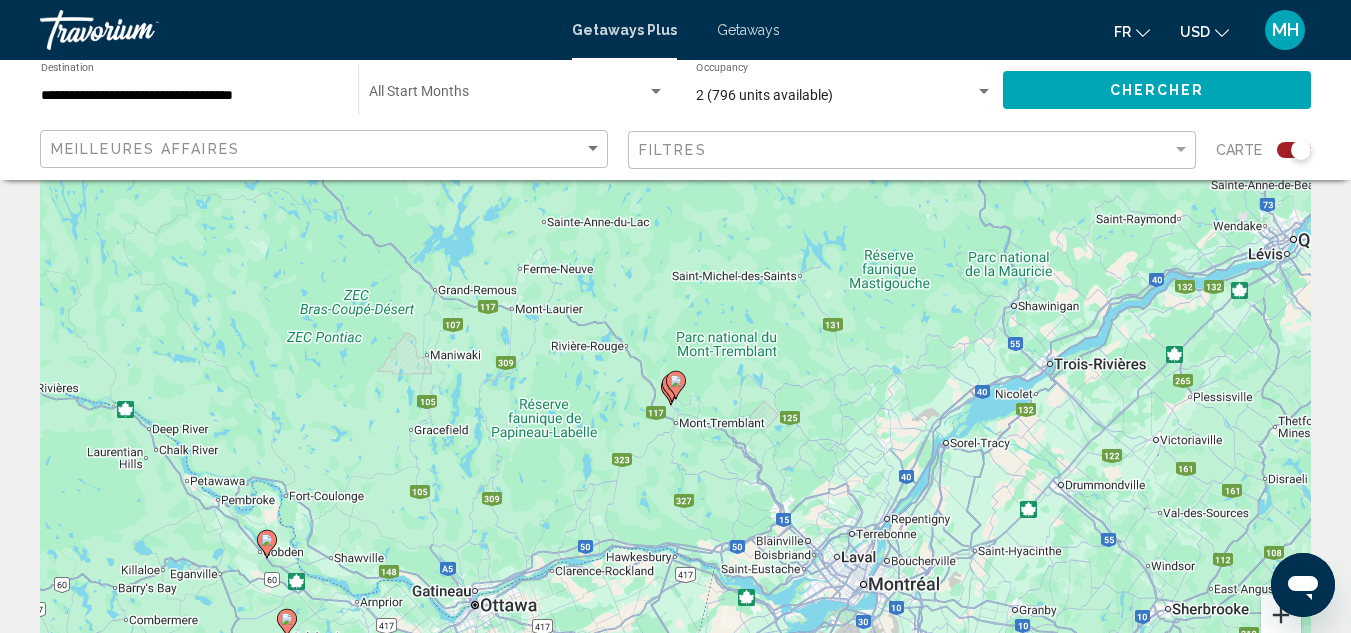click at bounding box center [1281, 615] 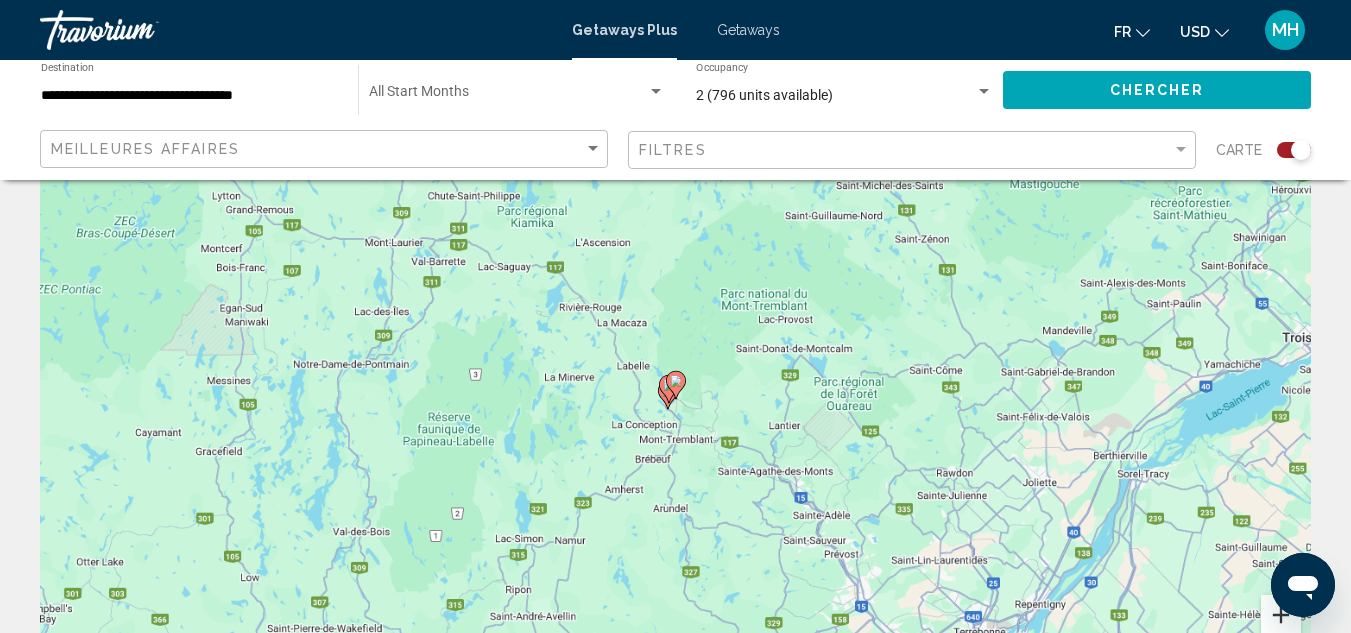 click at bounding box center (1281, 615) 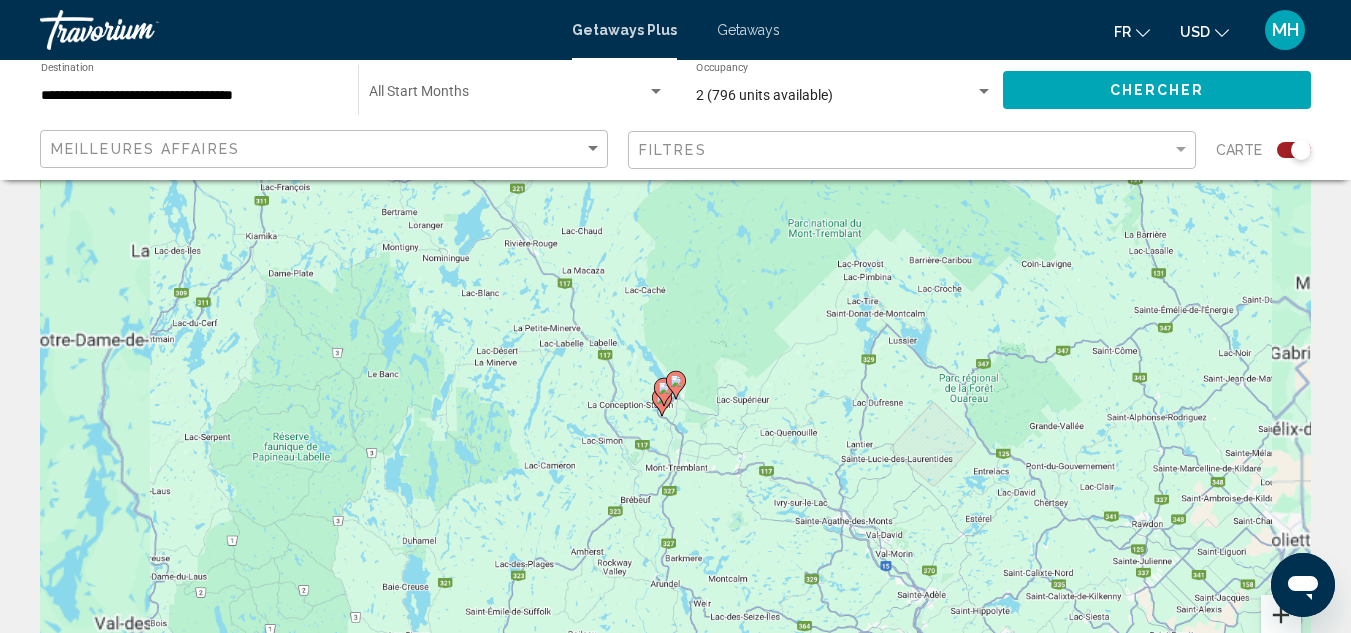 click at bounding box center [1281, 615] 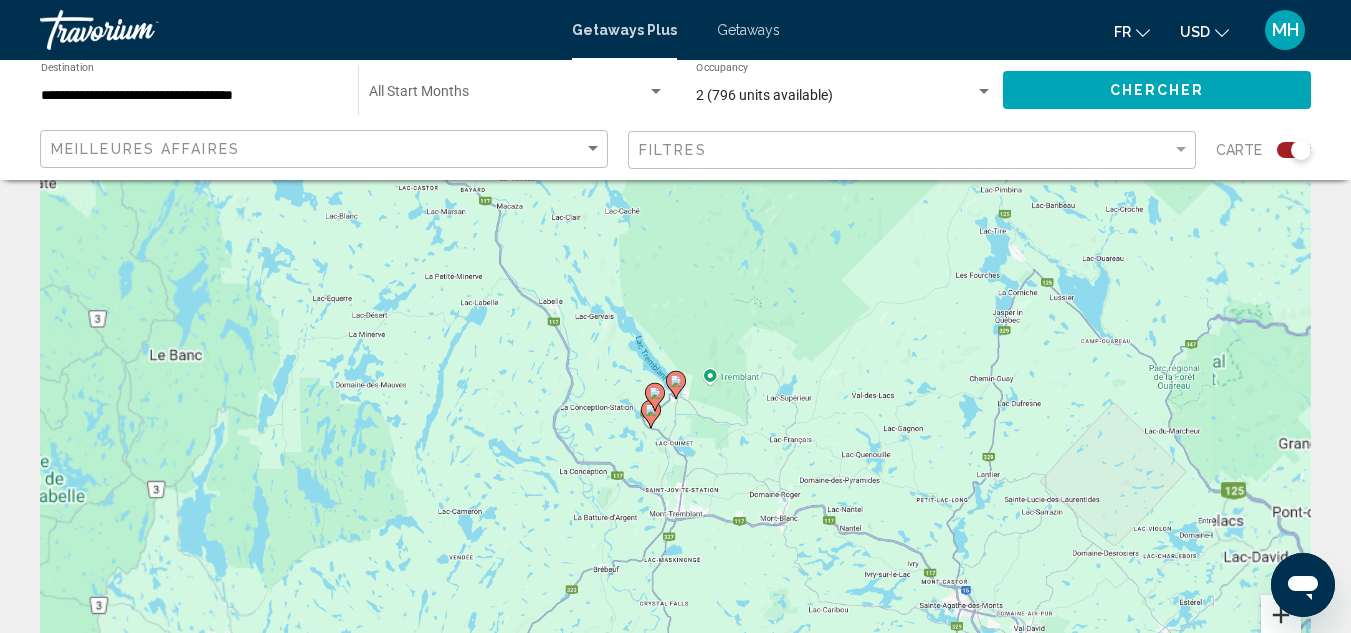 click at bounding box center (1281, 615) 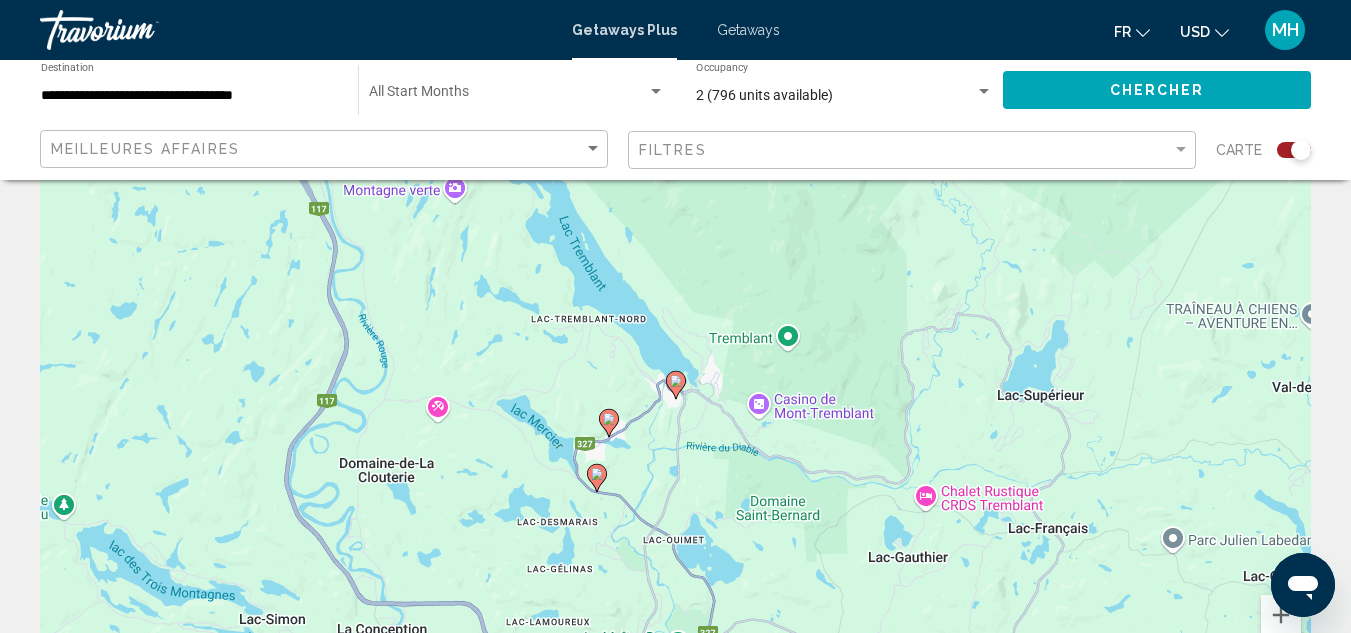 click 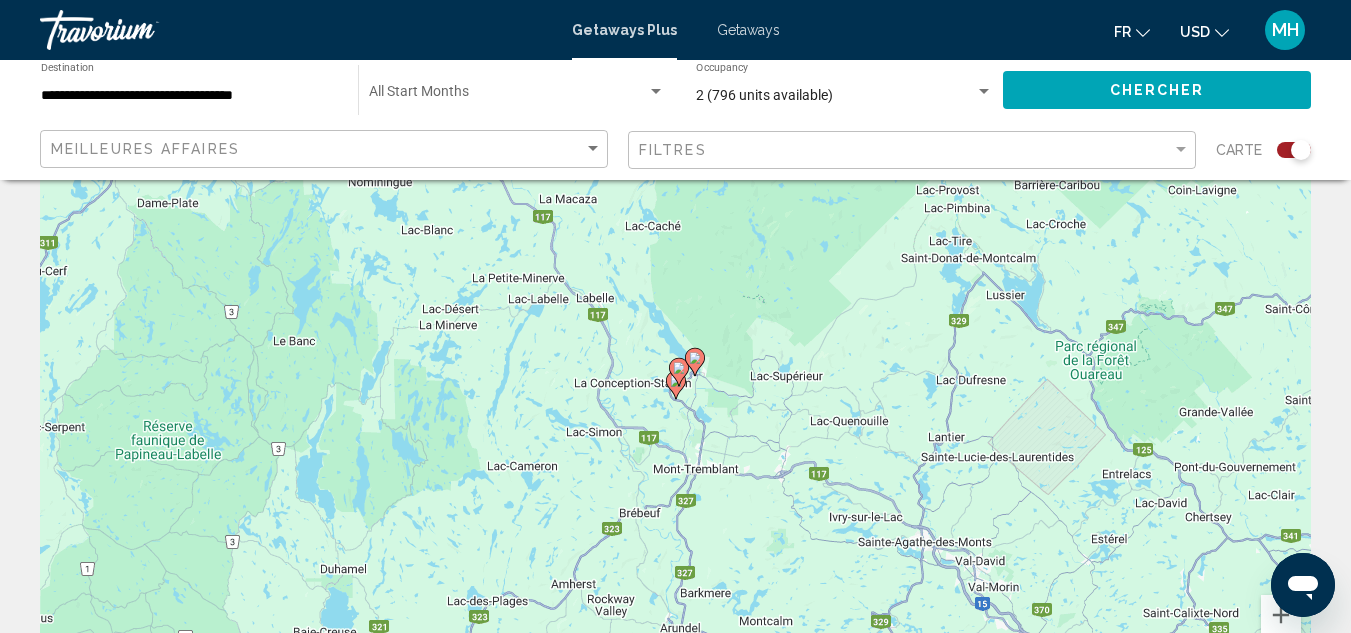 click at bounding box center (676, 385) 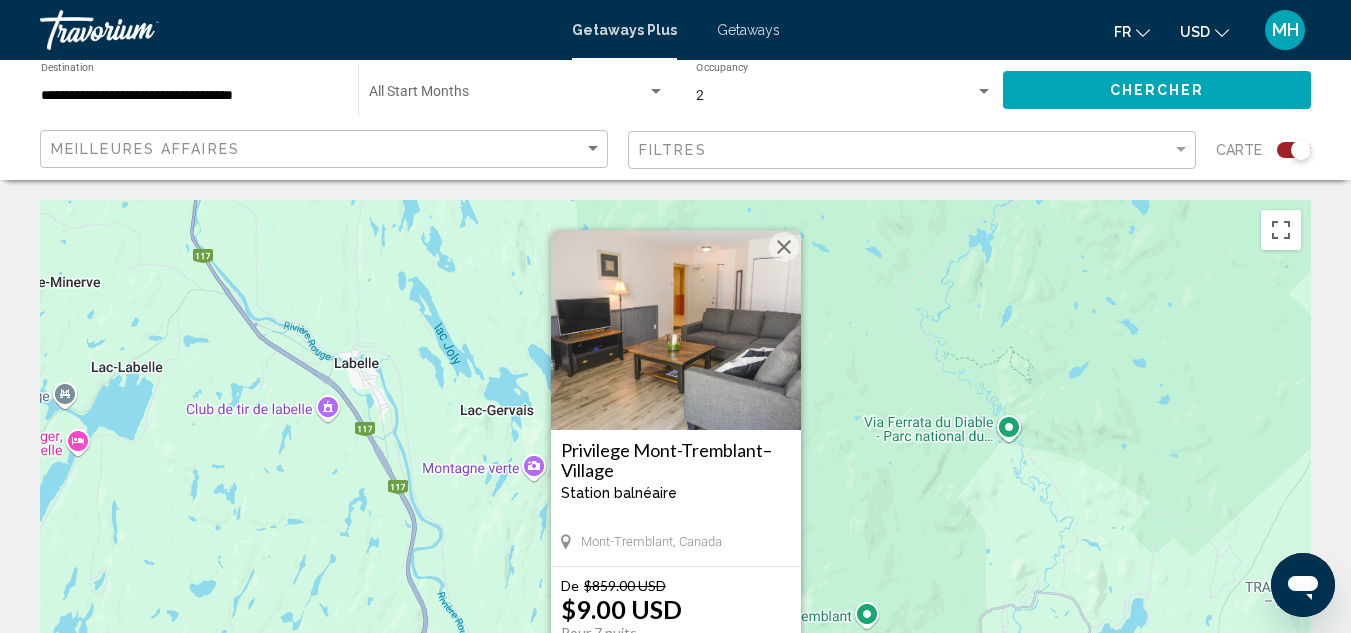 scroll, scrollTop: 100, scrollLeft: 0, axis: vertical 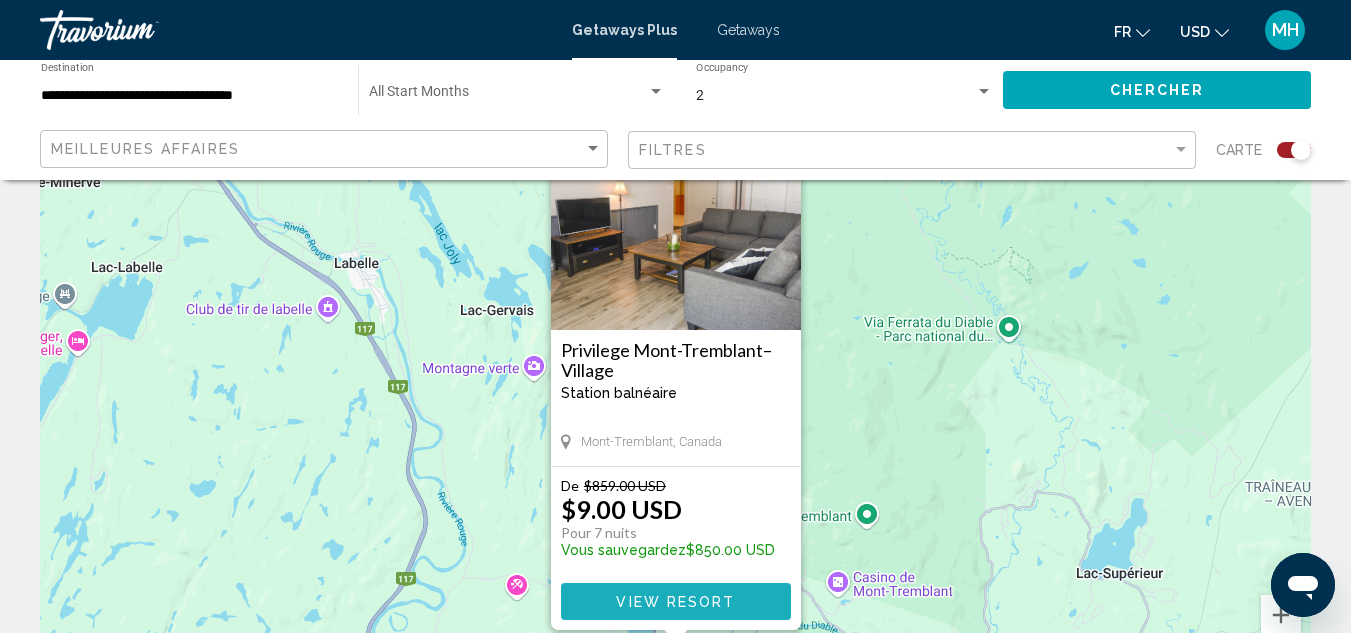 click on "View Resort" at bounding box center [675, 602] 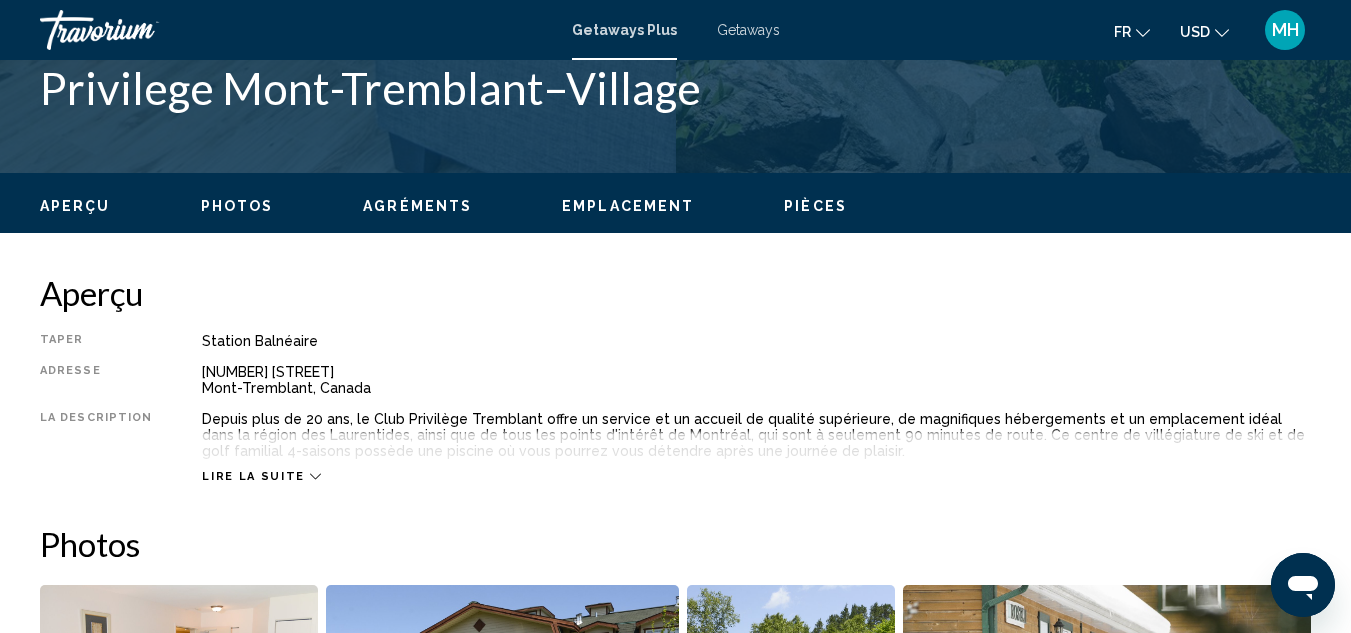 scroll, scrollTop: 819, scrollLeft: 0, axis: vertical 